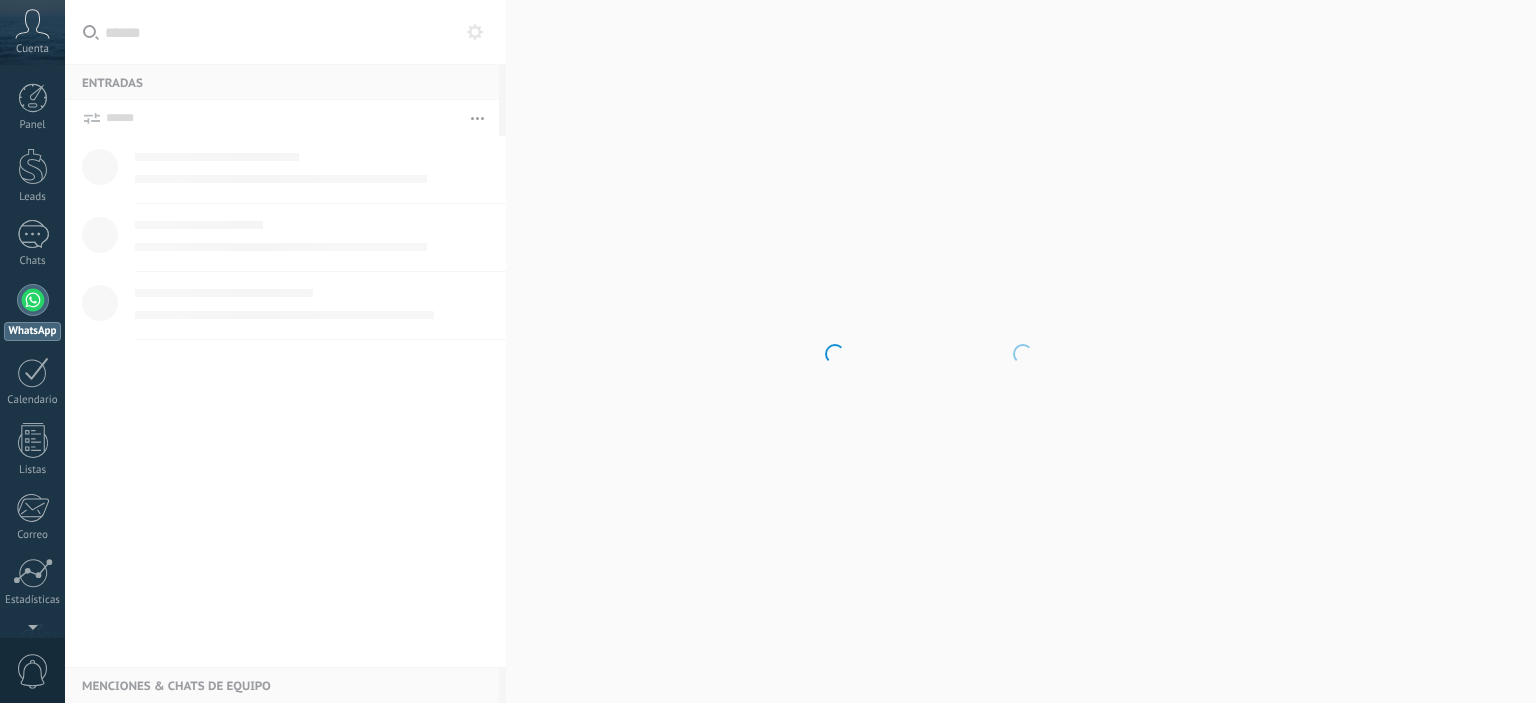scroll, scrollTop: 0, scrollLeft: 0, axis: both 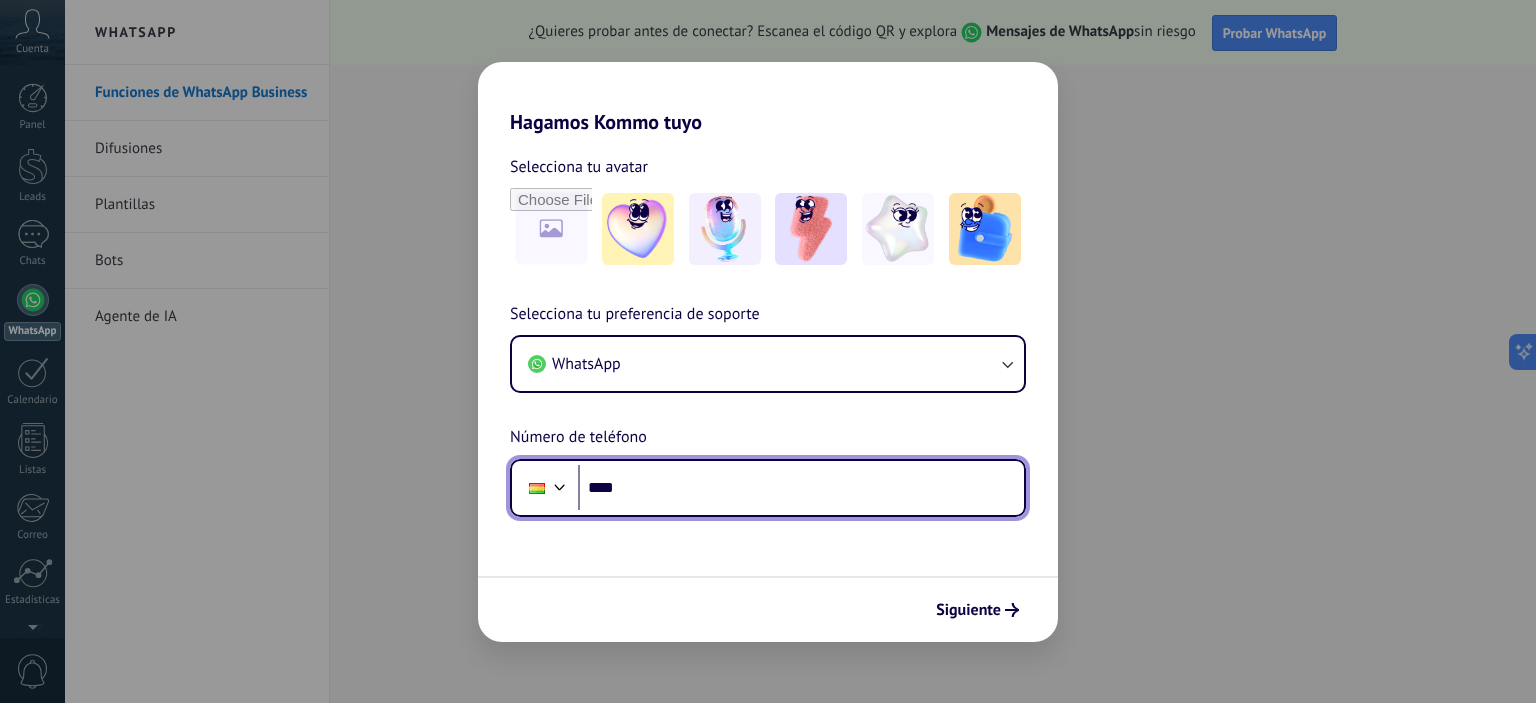 click on "****" at bounding box center [801, 488] 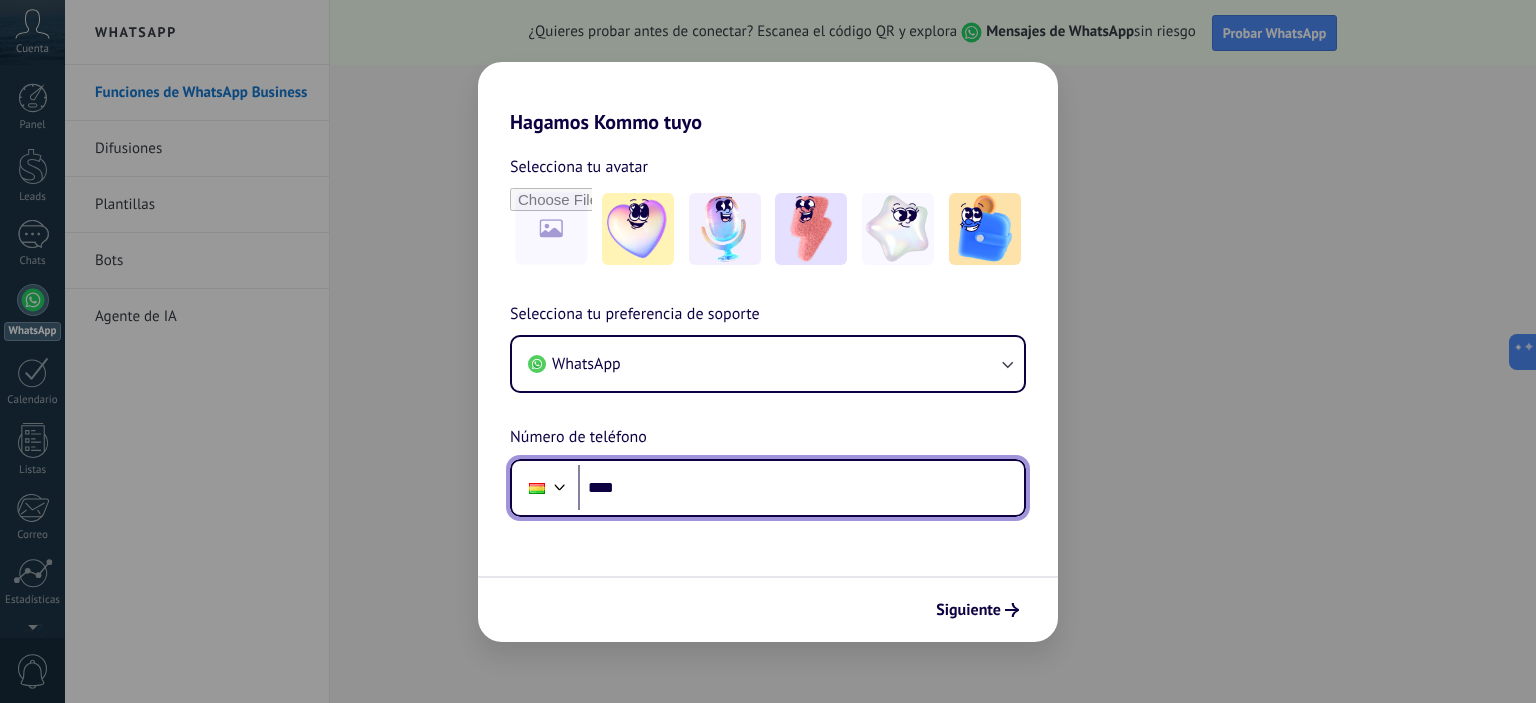 click on "****" at bounding box center (801, 488) 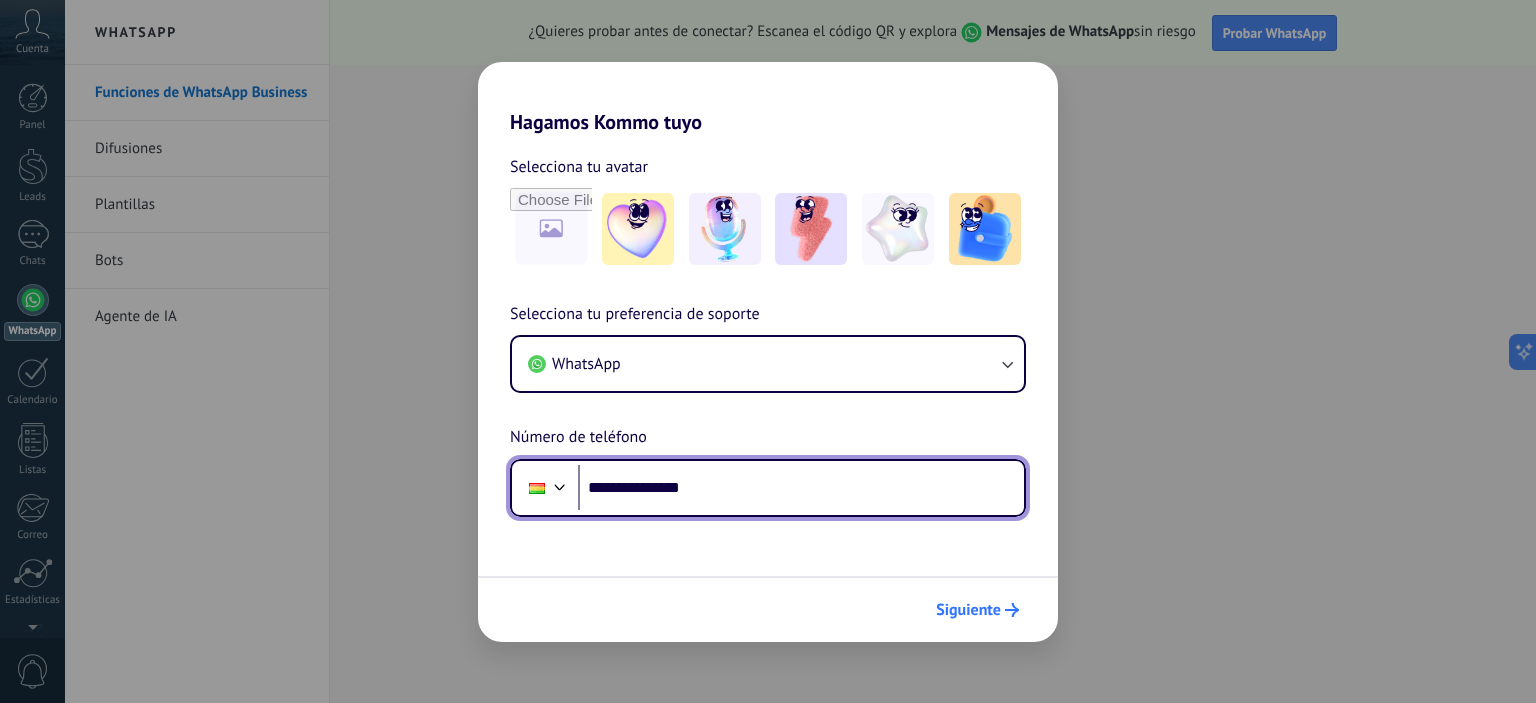 type on "**********" 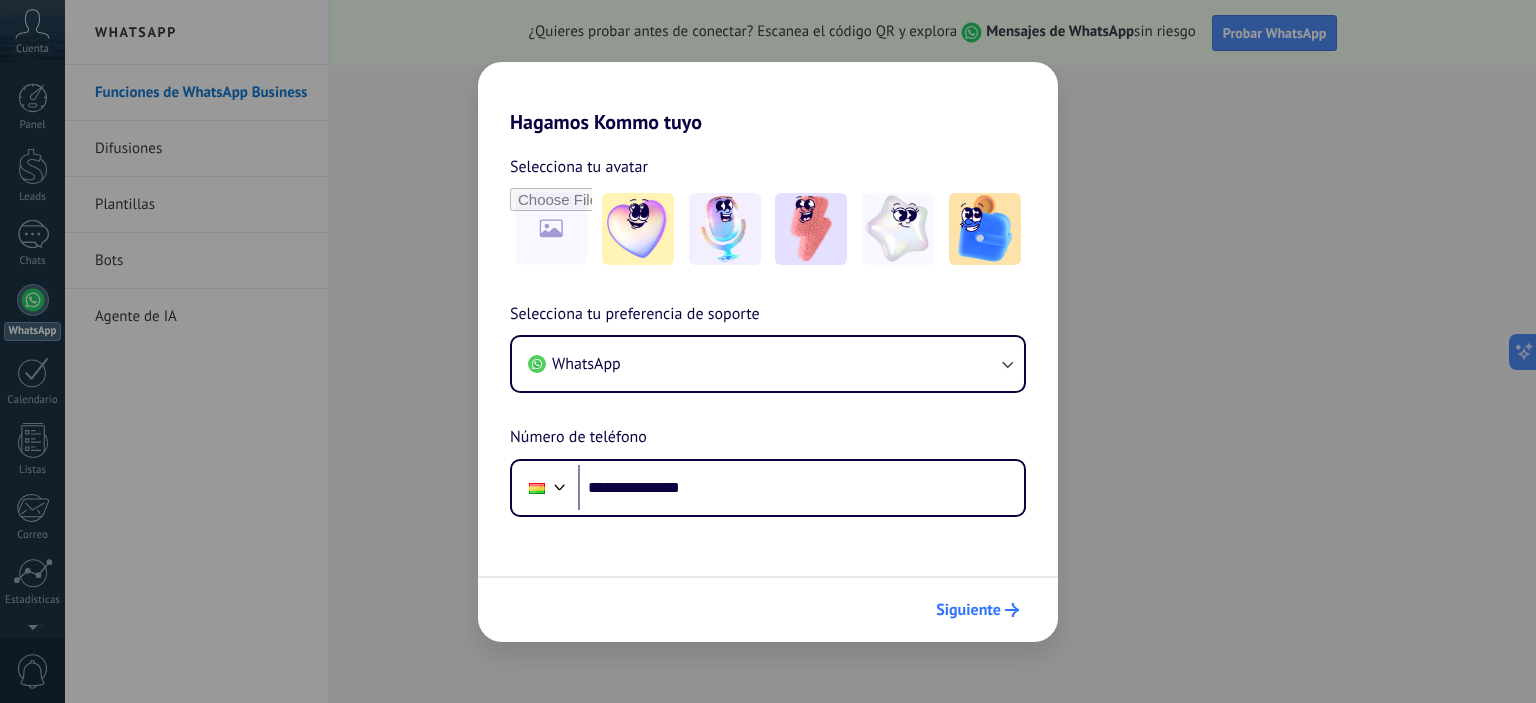 click on "Siguiente" at bounding box center (768, 609) 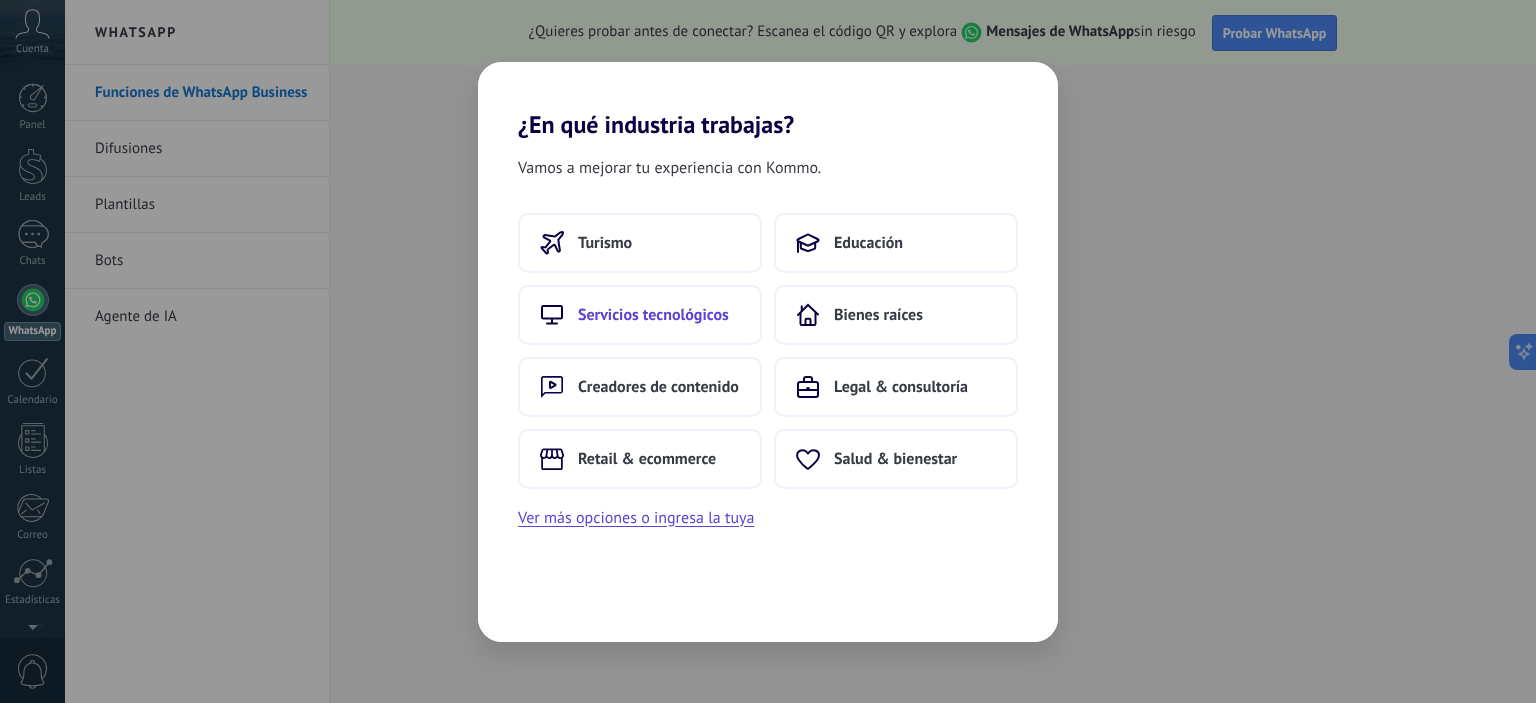 click on "Servicios tecnológicos" at bounding box center [653, 315] 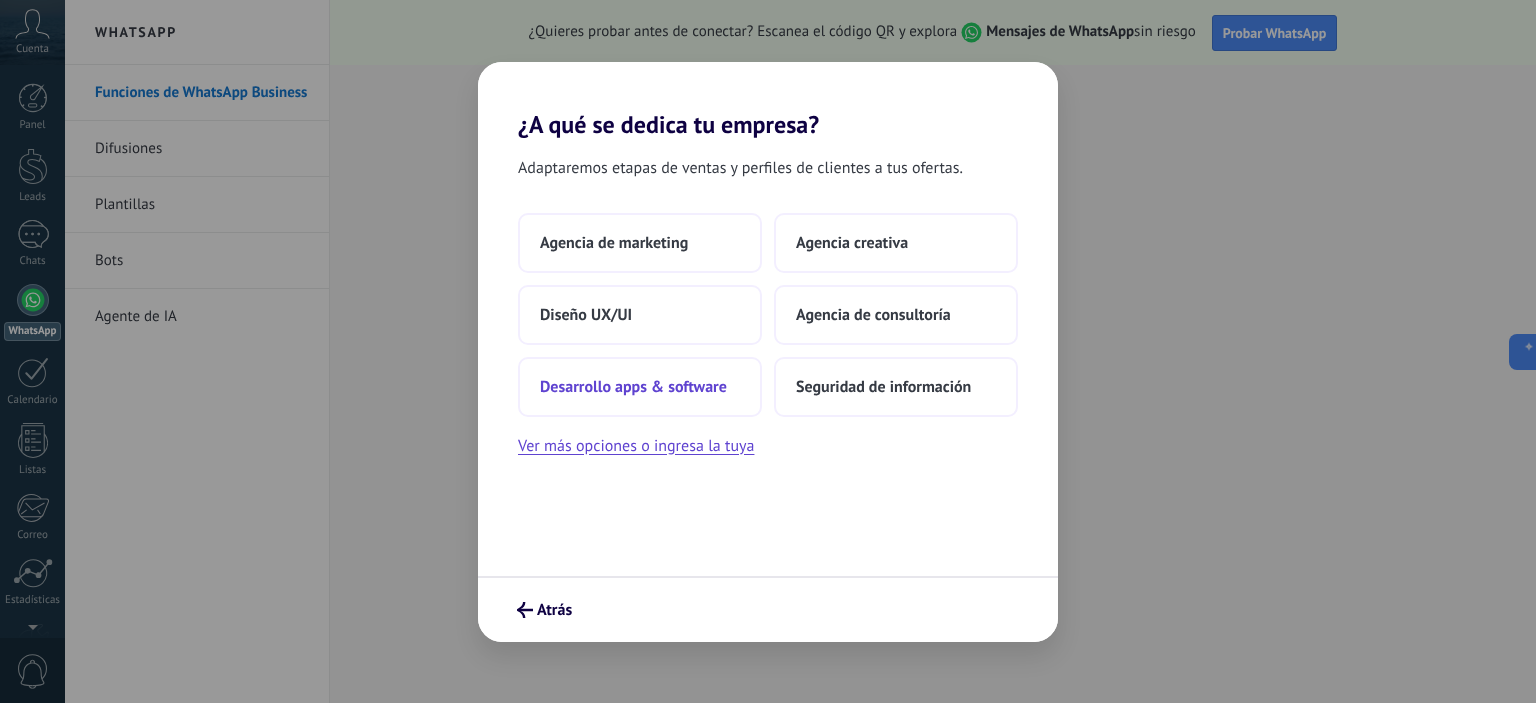 click on "Desarrollo apps & software" at bounding box center [633, 387] 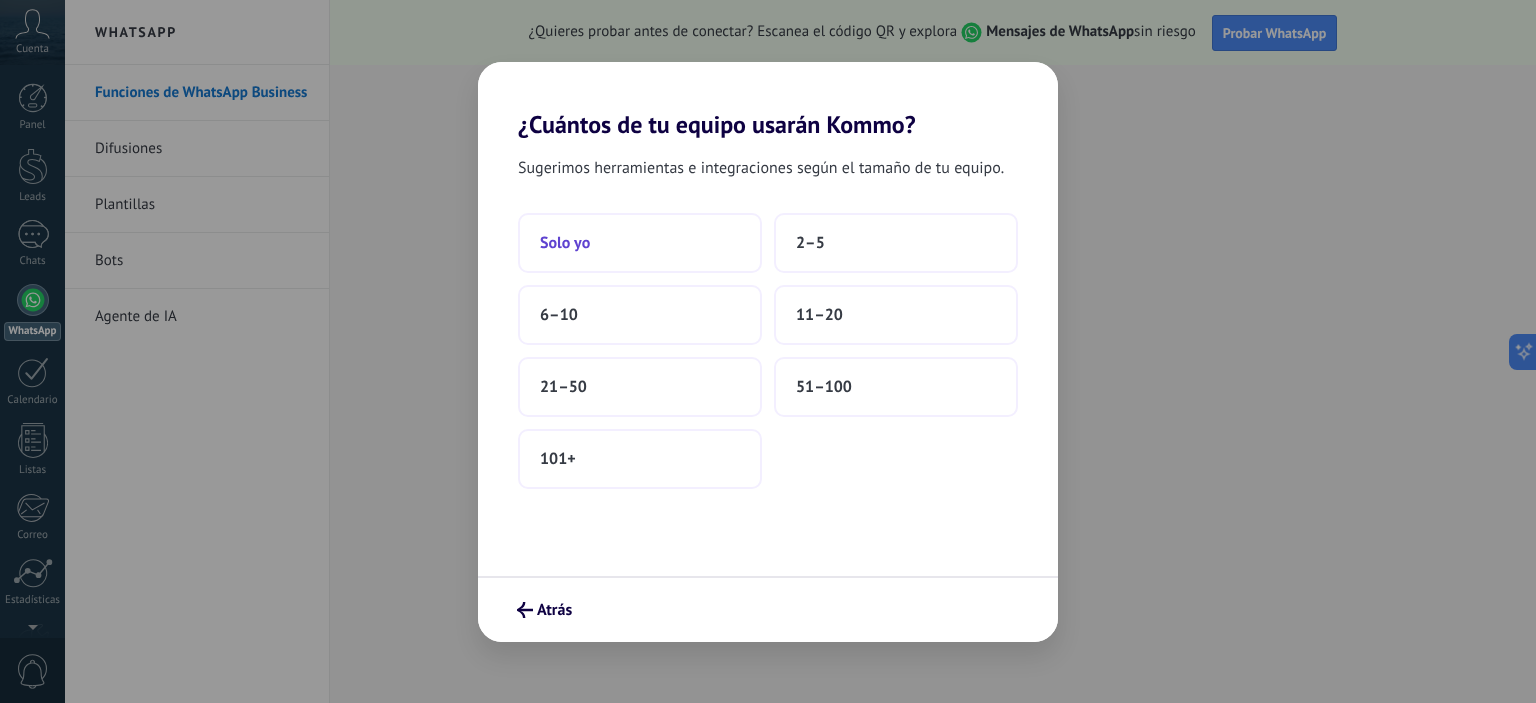 click on "Solo yo" at bounding box center (565, 243) 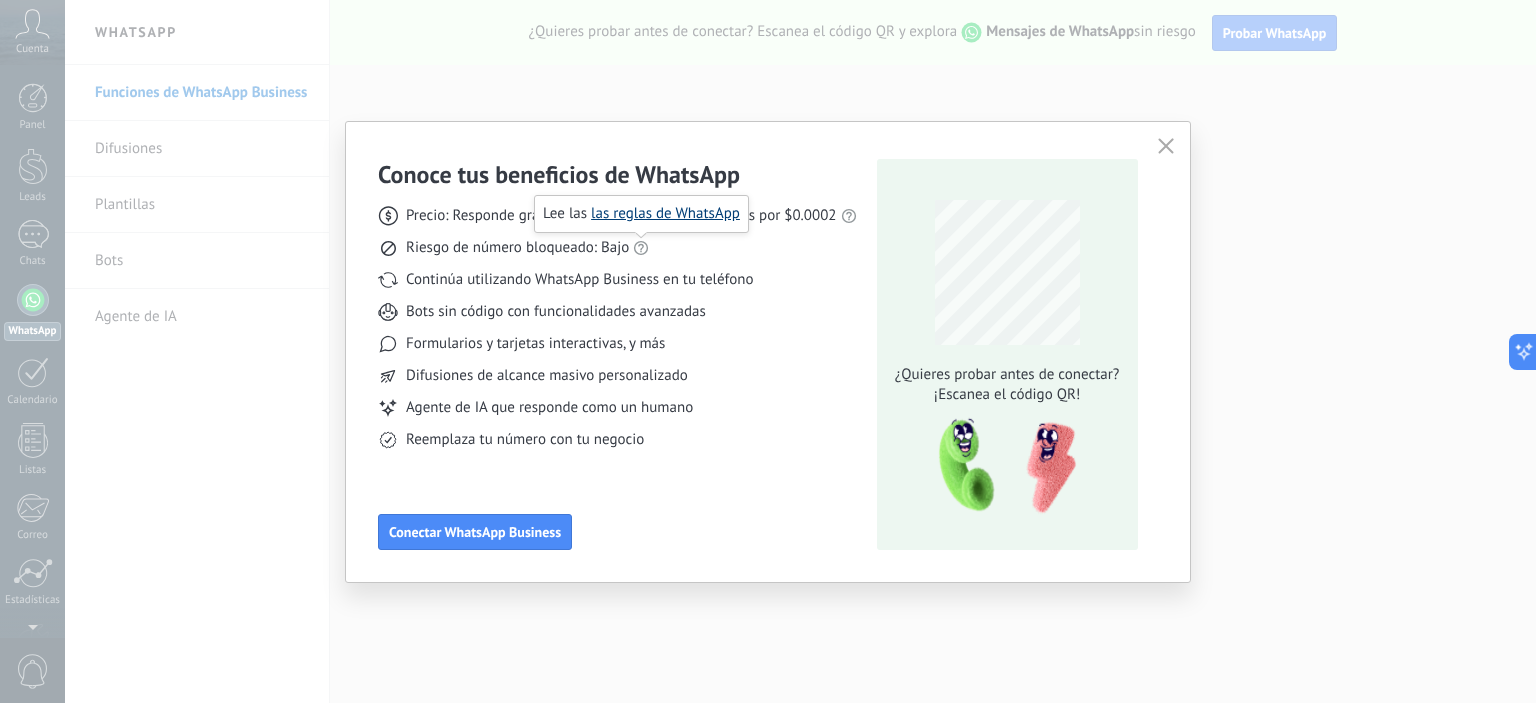 click on "las reglas de WhatsApp" at bounding box center [665, 213] 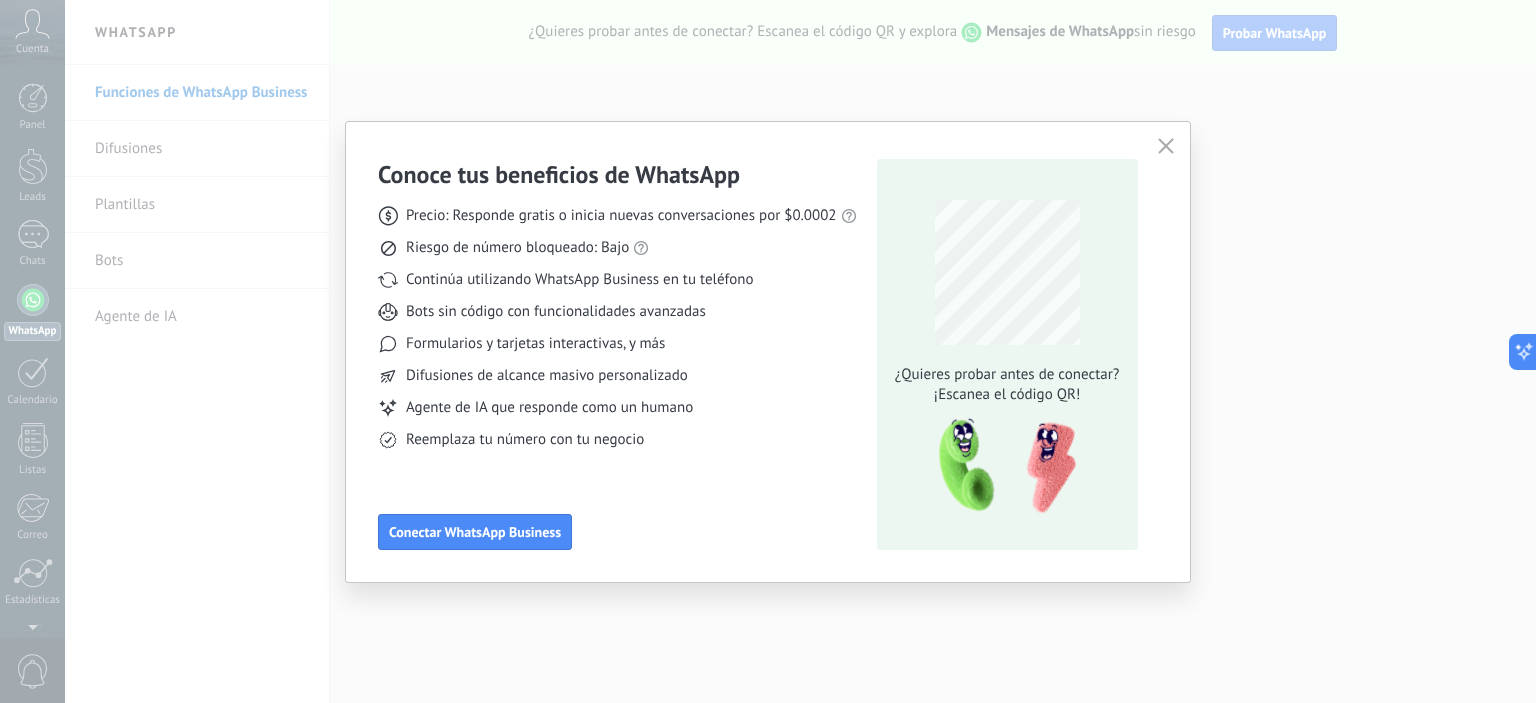 click on "Conoce tus beneficios de WhatsApp Precio: Responde gratis o inicia nuevas conversaciones por $0.0002 Riesgo de número bloqueado: Bajo Continúa utilizando WhatsApp Business en tu teléfono Bots sin código con funcionalidades avanzadas Formularios y tarjetas interactivas, y más Difusiones de alcance masivo personalizado Agente de IA que responde como un humano Reemplaza tu número con tu negocio Conectar WhatsApp Business ¿Quieres probar antes de conectar? ¡Escanea el código QR!" at bounding box center (768, 352) 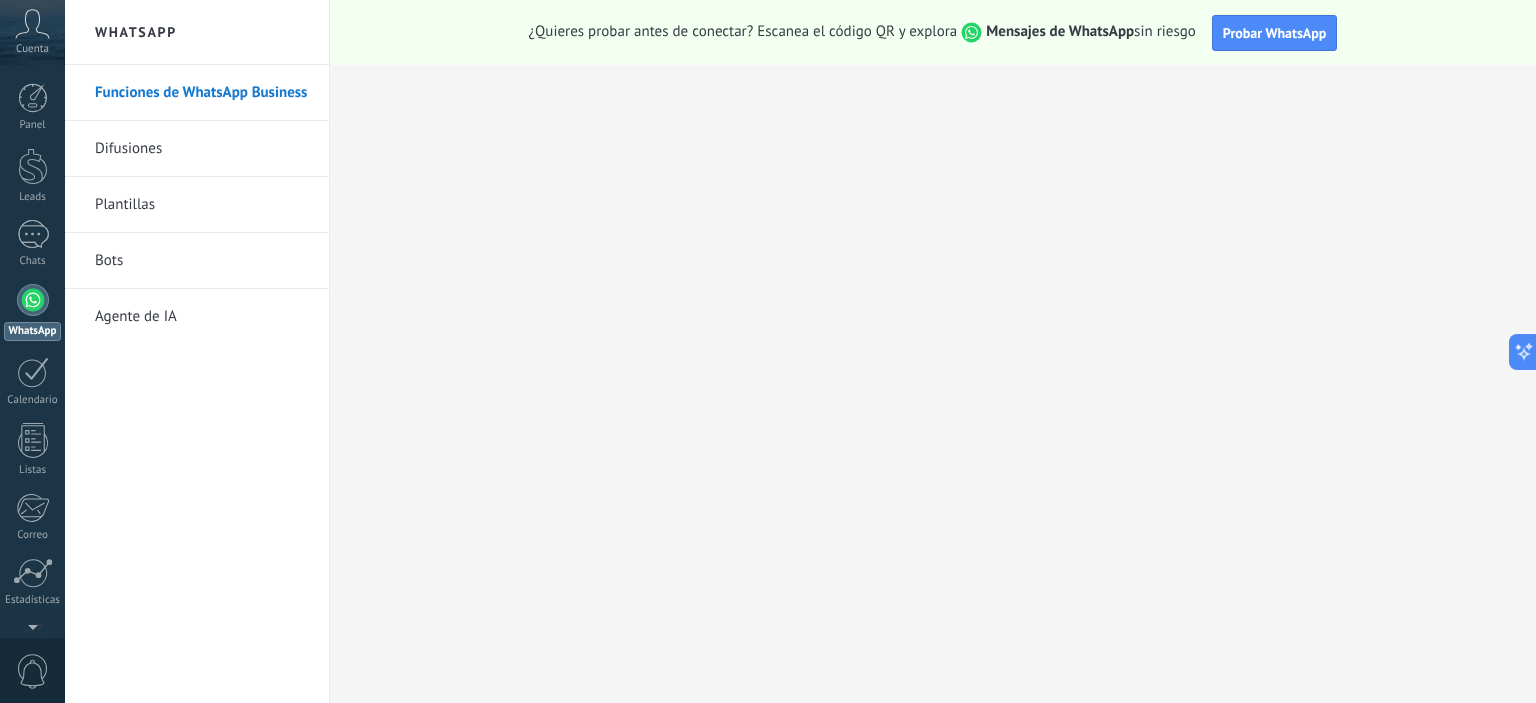 scroll, scrollTop: 128, scrollLeft: 0, axis: vertical 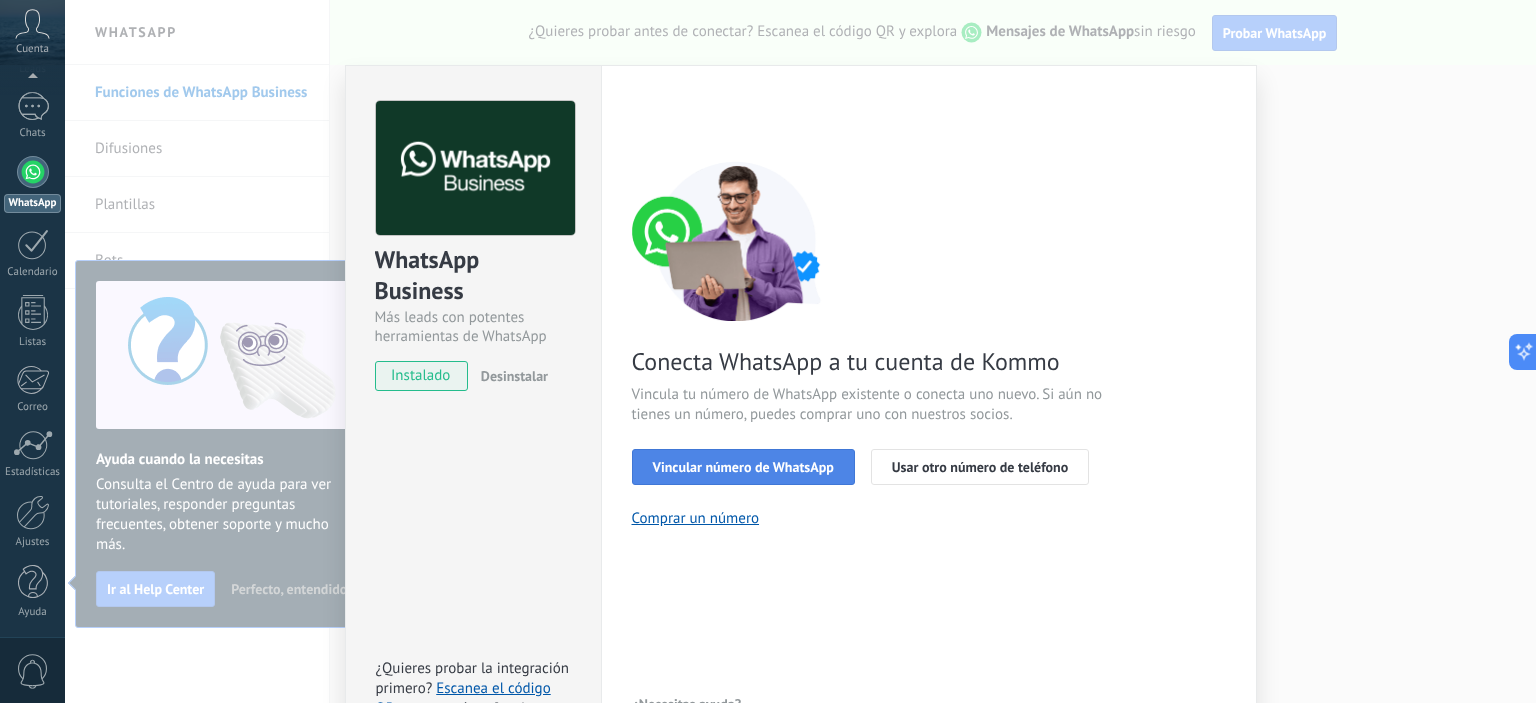 click on "Vincular número de WhatsApp" at bounding box center [743, 467] 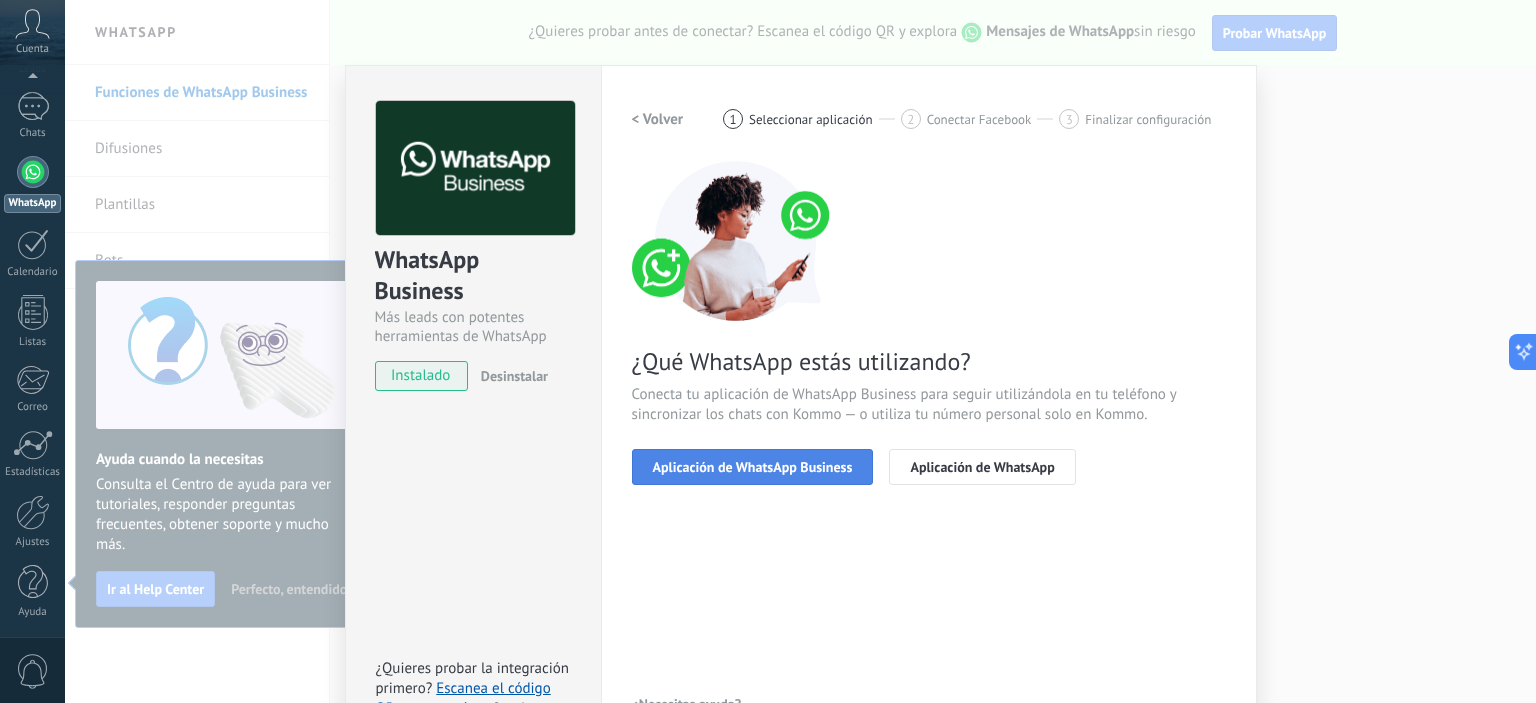 click on "Aplicación de WhatsApp Business" at bounding box center [753, 467] 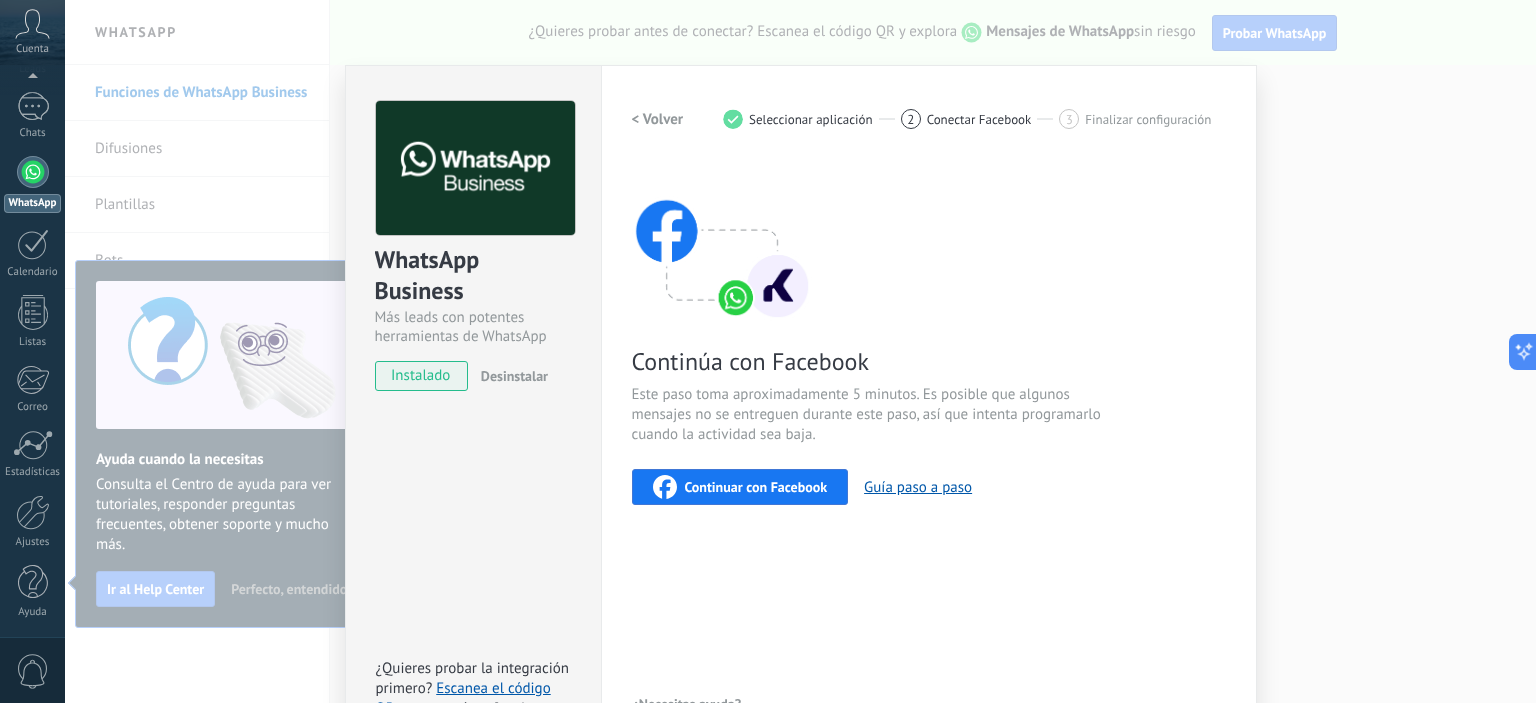 click on "WhatsApp Business Más leads con potentes herramientas de WhatsApp instalado Desinstalar ¿Quieres probar la integración primero?   Escanea el código QR   para ver cómo funciona. Configuraciones Autorizaciones This tab logs the users who have granted integration access to this account. If you want to to remove a user's ability to send requests to the account on behalf of this integration, you can revoke access. If access is revoked from all users, the integration will stop working. This app is installed, but no one has given it access yet. WhatsApp Cloud API más _:  Guardar < Volver 1 Seleccionar aplicación 2 Conectar Facebook  3 Finalizar configuración Continúa con Facebook Este paso toma aproximadamente 5 minutos. Es posible que algunos mensajes no se entreguen durante este paso, así que intenta programarlo cuando la actividad sea baja. Continuar con Facebook Guía paso a paso ¿Necesitas ayuda?" at bounding box center (800, 351) 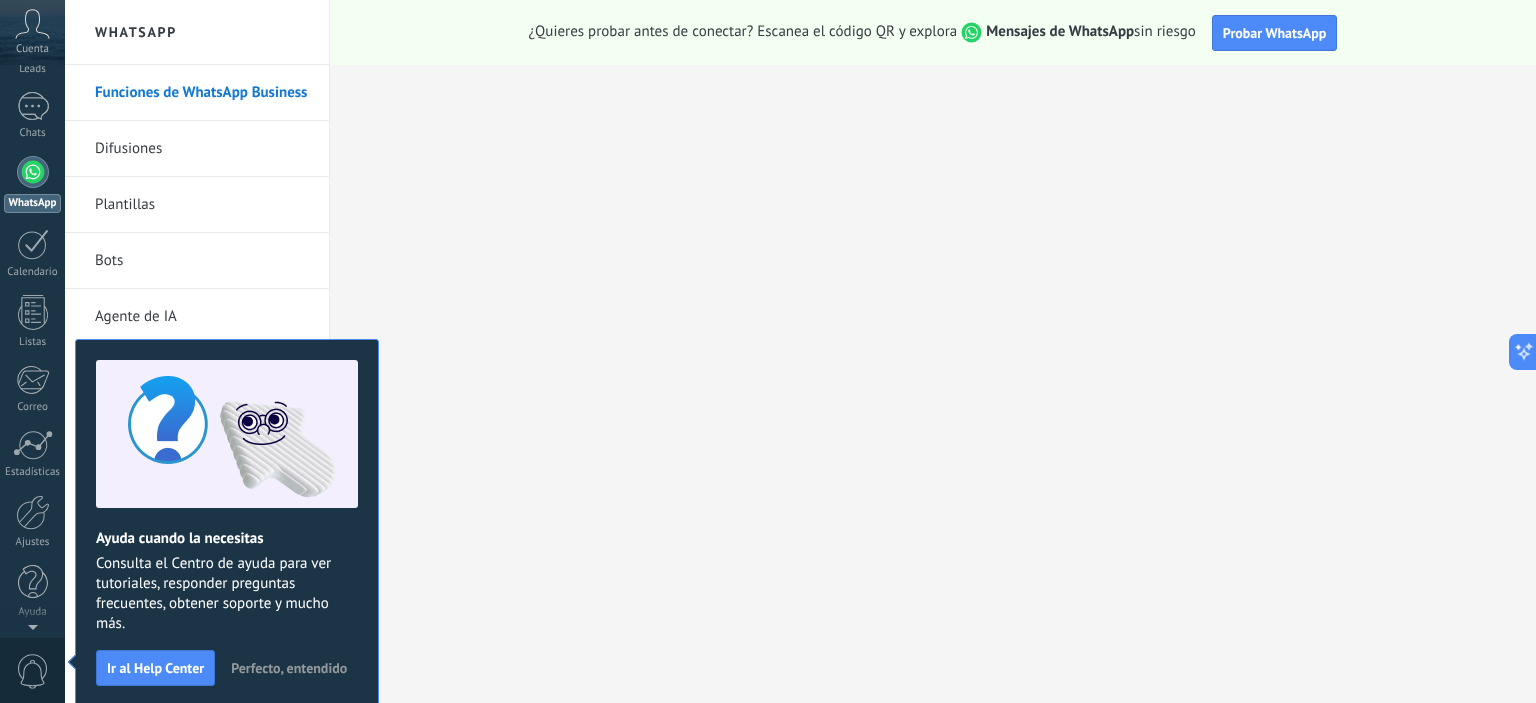 scroll, scrollTop: 0, scrollLeft: 0, axis: both 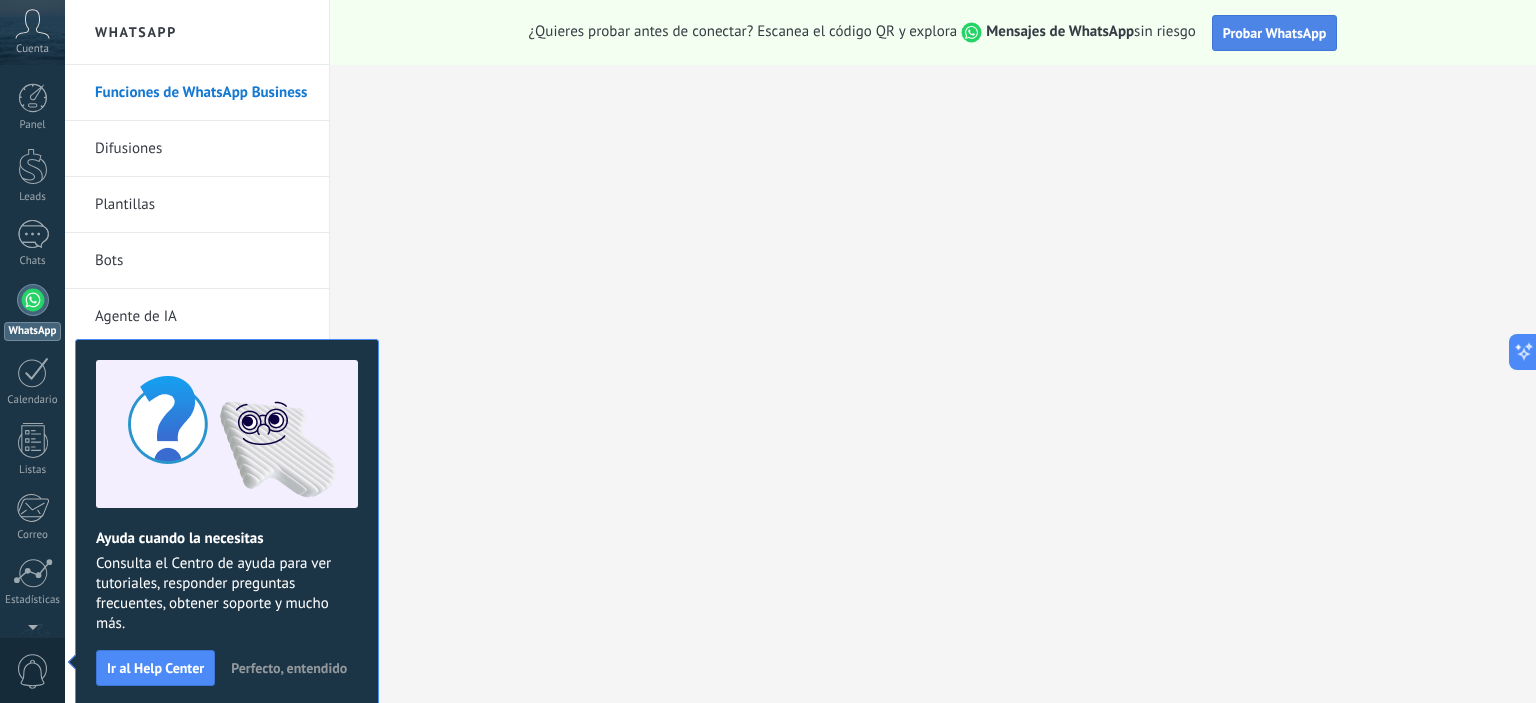click on "Probar WhatsApp" at bounding box center [1275, 33] 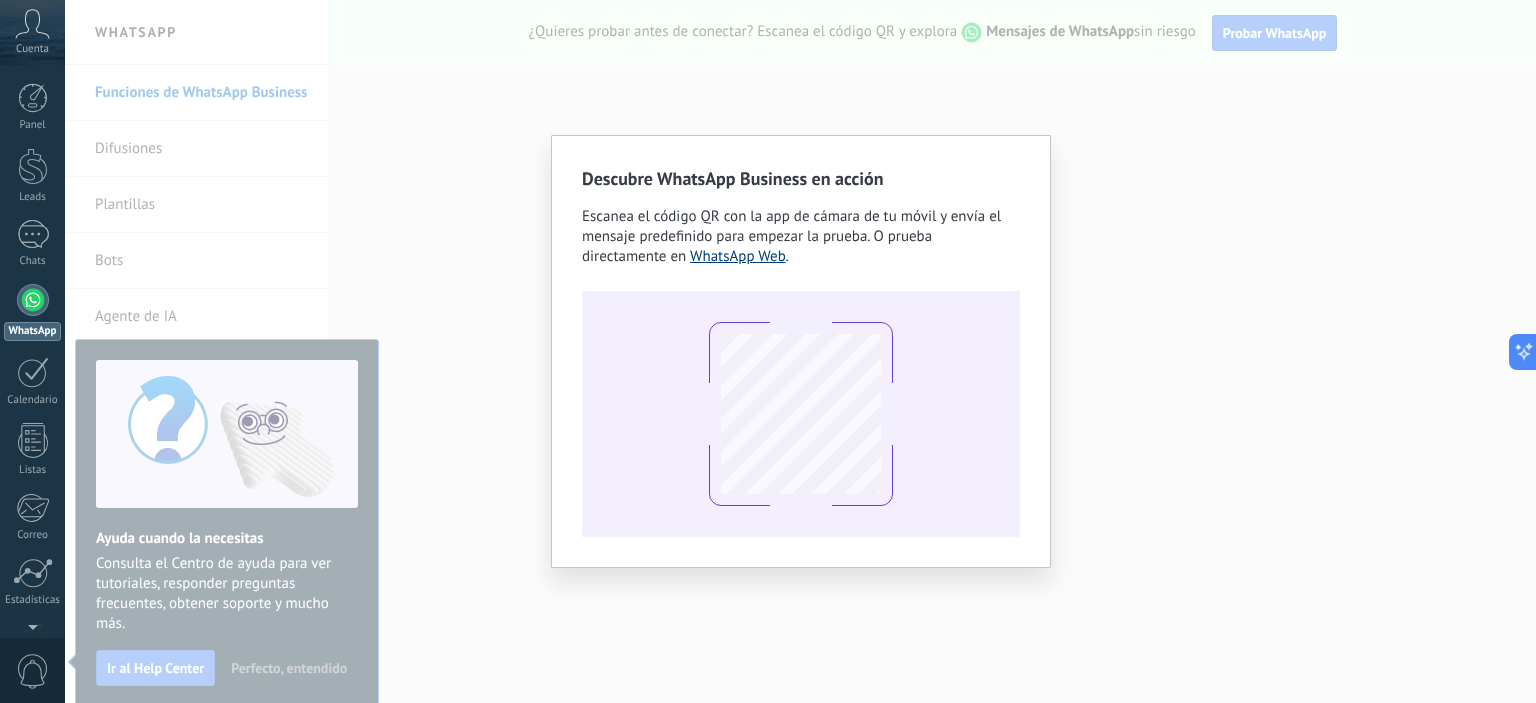 click on "WhatsApp Web" at bounding box center (738, 256) 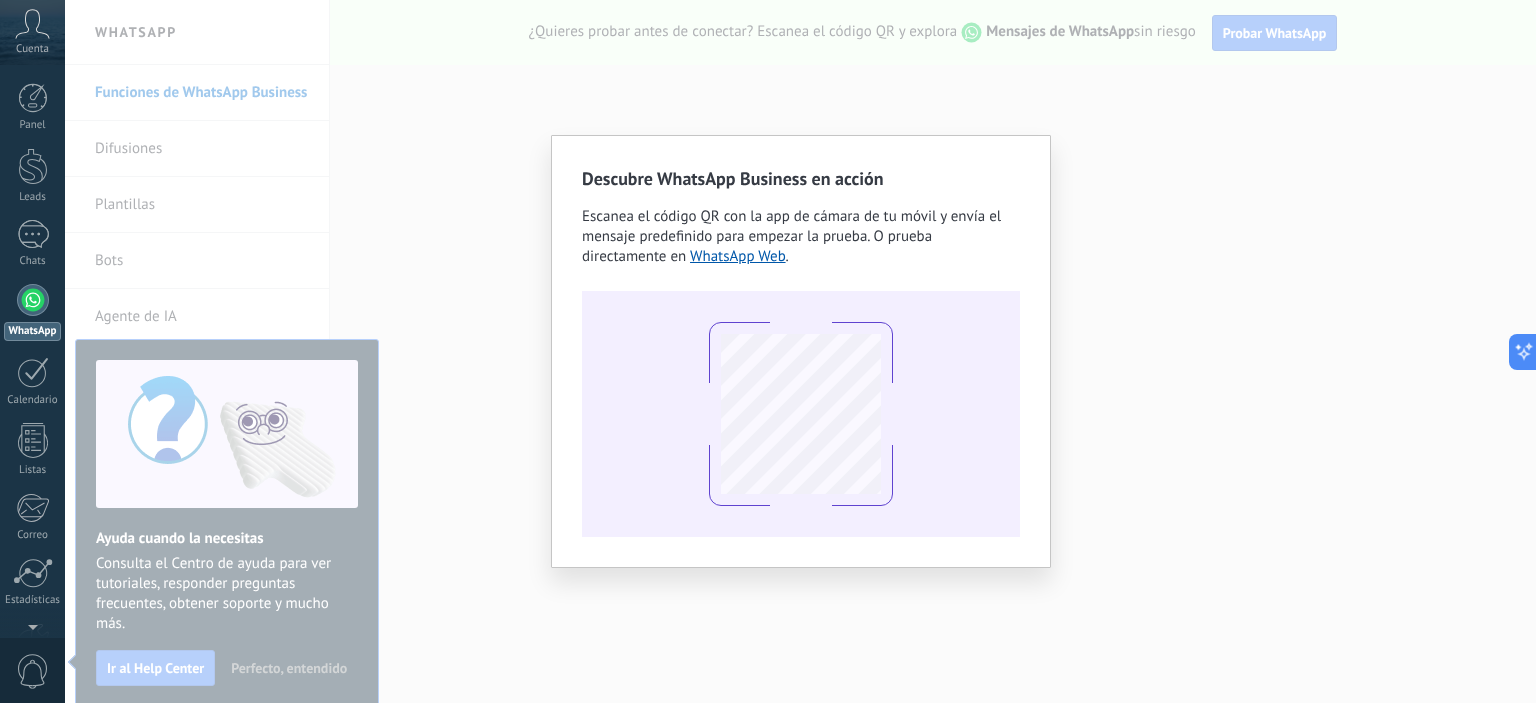 click on "Descubre WhatsApp Business en acción Escanea el código QR con la app de cámara de tu móvil y envía el mensaje predefinido para empezar la prueba. O prueba directamente en   WhatsApp Web ." at bounding box center (800, 351) 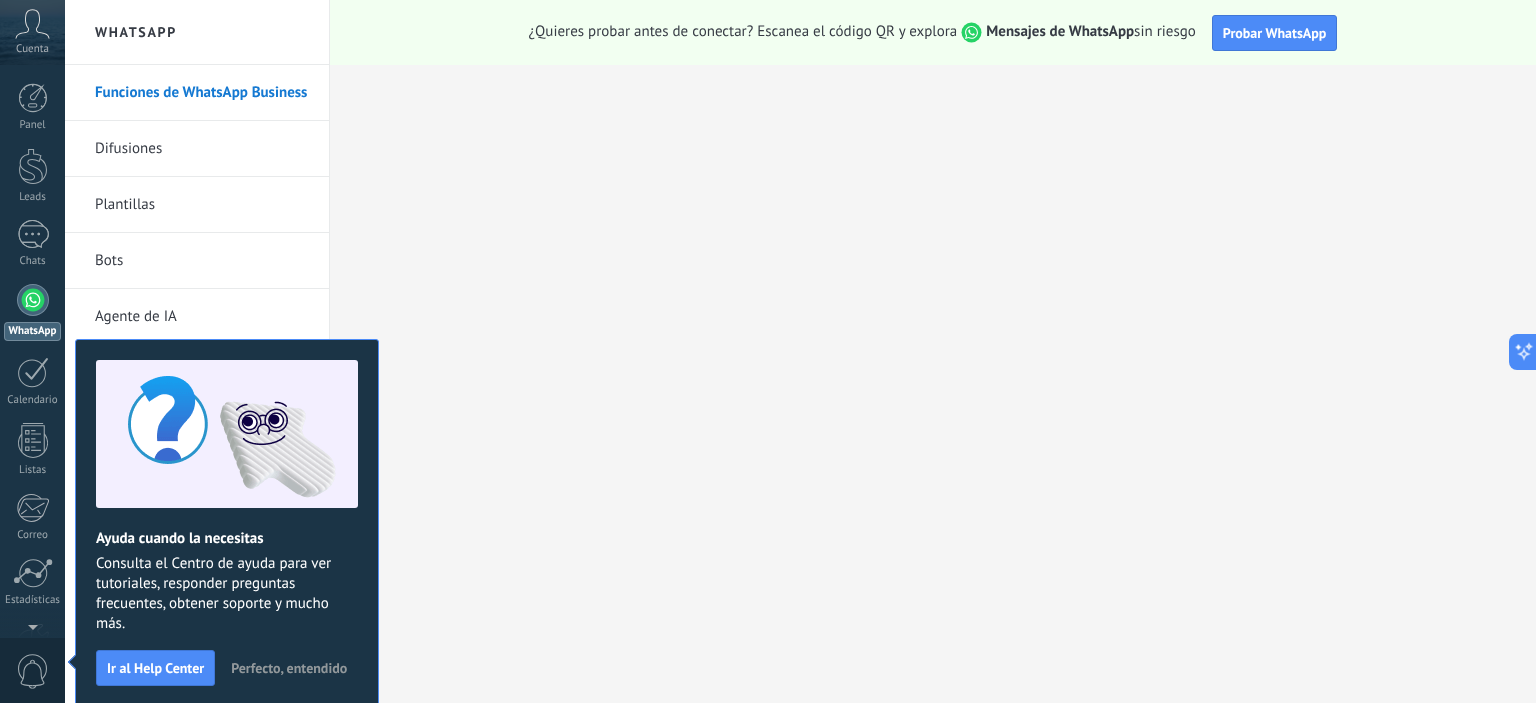 click on "Perfecto, entendido" at bounding box center [289, 668] 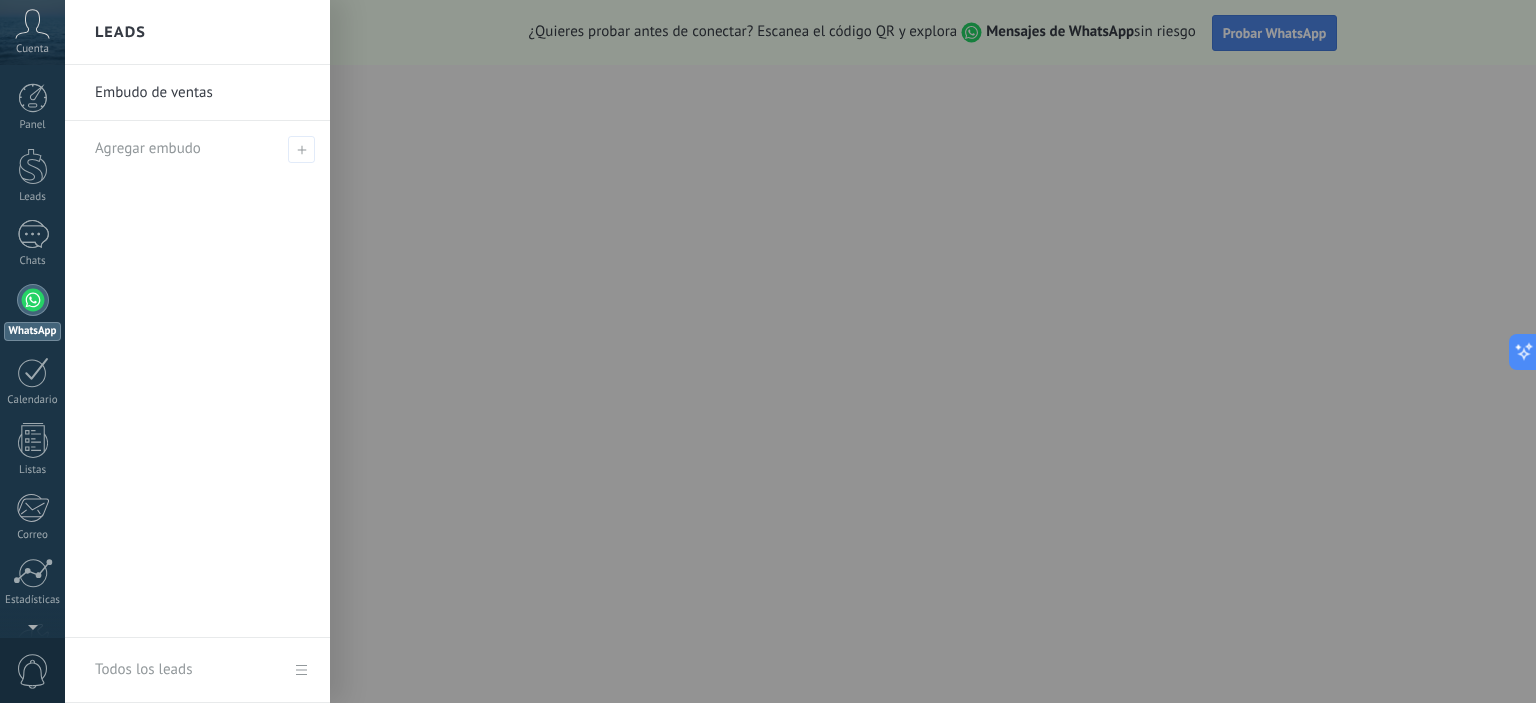 click on ".abccls-1,.abccls-2{fill-rule:evenodd}.abccls-2{fill:#fff} .abfcls-1{fill:none}.abfcls-2{fill:#fff} .abncls-1{isolation:isolate}.abncls-2{opacity:.06}.abncls-2,.abncls-3,.abncls-6{mix-blend-mode:multiply}.abncls-3{opacity:.15}.abncls-4,.abncls-8{fill:#fff}.abncls-5{fill:url(#abnlinear-gradient)}.abncls-6{opacity:.04}.abncls-7{fill:url(#abnlinear-gradient-2)}.abncls-8{fill-rule:evenodd} .abqst0{fill:#ffa200} .abwcls-1{fill:#252525} .cls-1{isolation:isolate} .acicls-1{fill:none} .aclcls-1{fill:#232323} .acnst0{display:none} .addcls-1,.addcls-2{fill:none;stroke-miterlimit:10}.addcls-1{stroke:#dfe0e5}.addcls-2{stroke:#a1a7ab} .adecls-1,.adecls-2{fill:none;stroke-miterlimit:10}.adecls-1{stroke:#dfe0e5}.adecls-2{stroke:#a1a7ab} .adqcls-1{fill:#8591a5;fill-rule:evenodd} .aeccls-1{fill:#5c9f37} .aeecls-1{fill:#f86161} .aejcls-1{fill:#8591a5;fill-rule:evenodd} .aekcls-1{fill-rule:evenodd} .aelcls-1{fill-rule:evenodd;fill:currentColor} .aemcls-1{fill-rule:evenodd;fill:currentColor} .aencls-2{fill:#f86161;opacity:.3}" at bounding box center (768, 351) 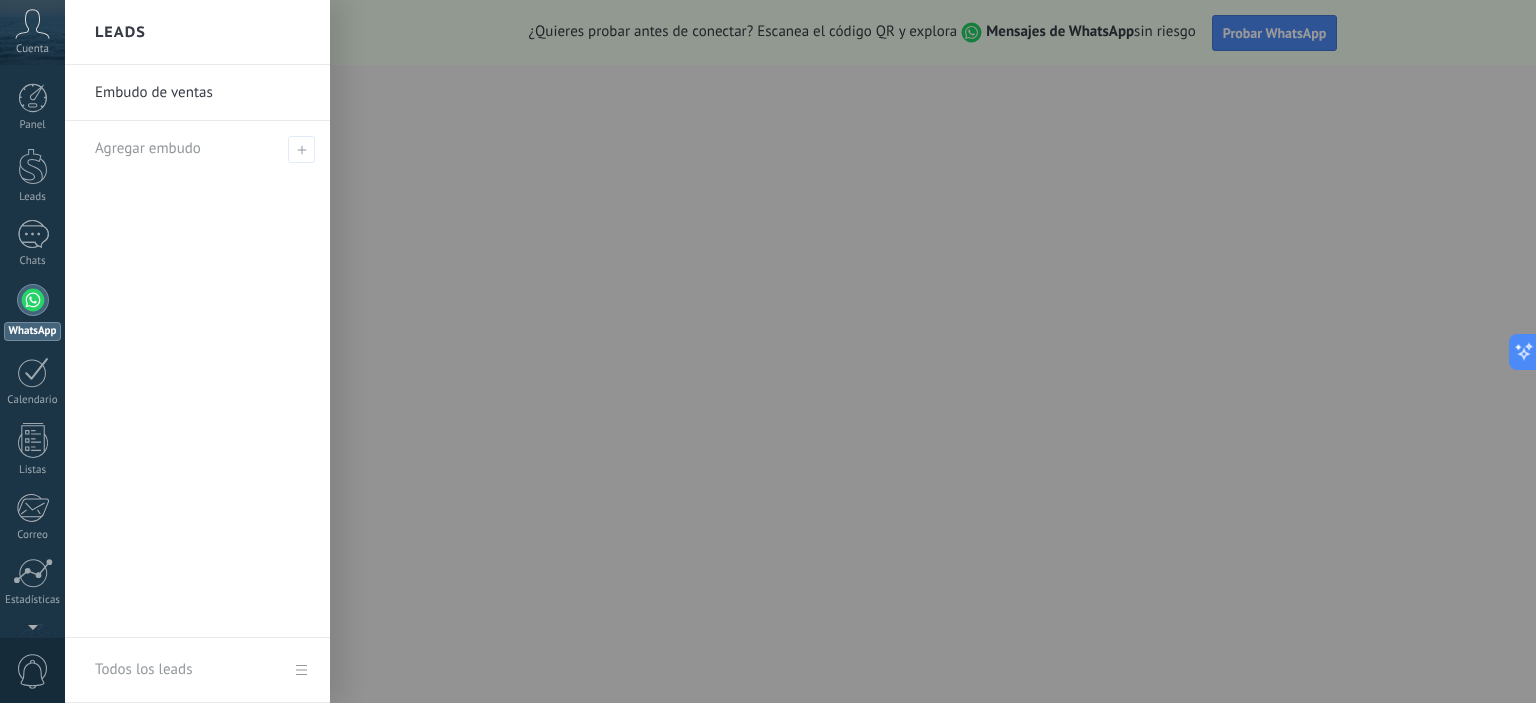 click at bounding box center [833, 351] 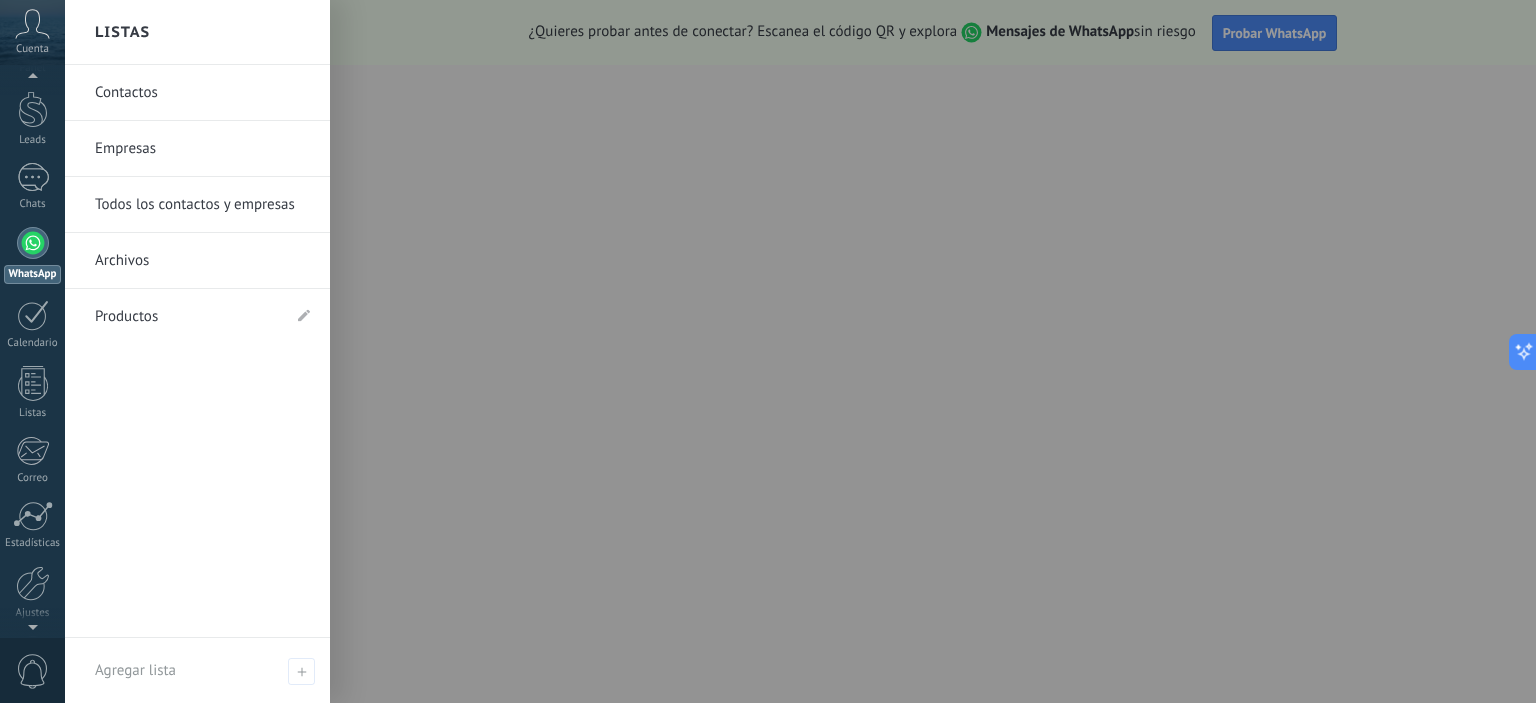 scroll, scrollTop: 0, scrollLeft: 0, axis: both 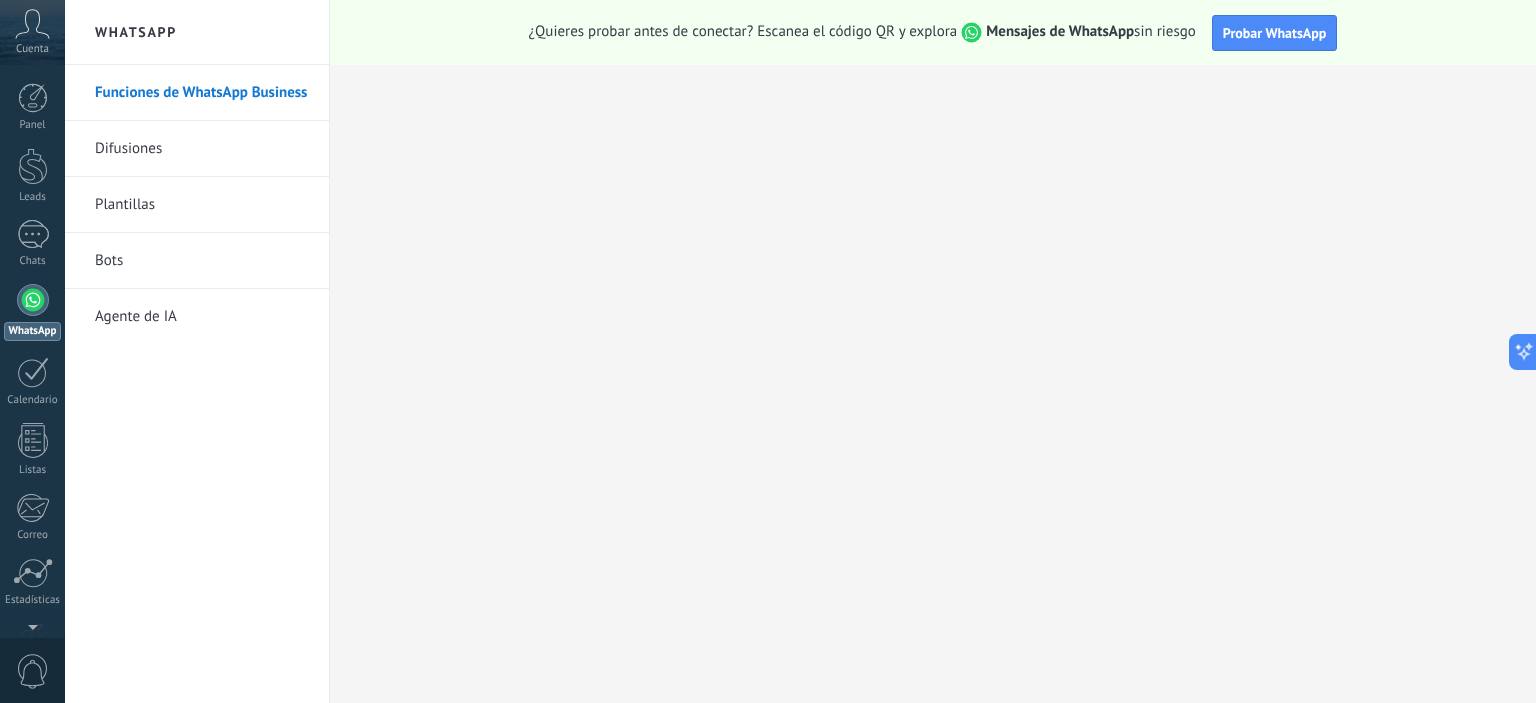 click at bounding box center (33, 300) 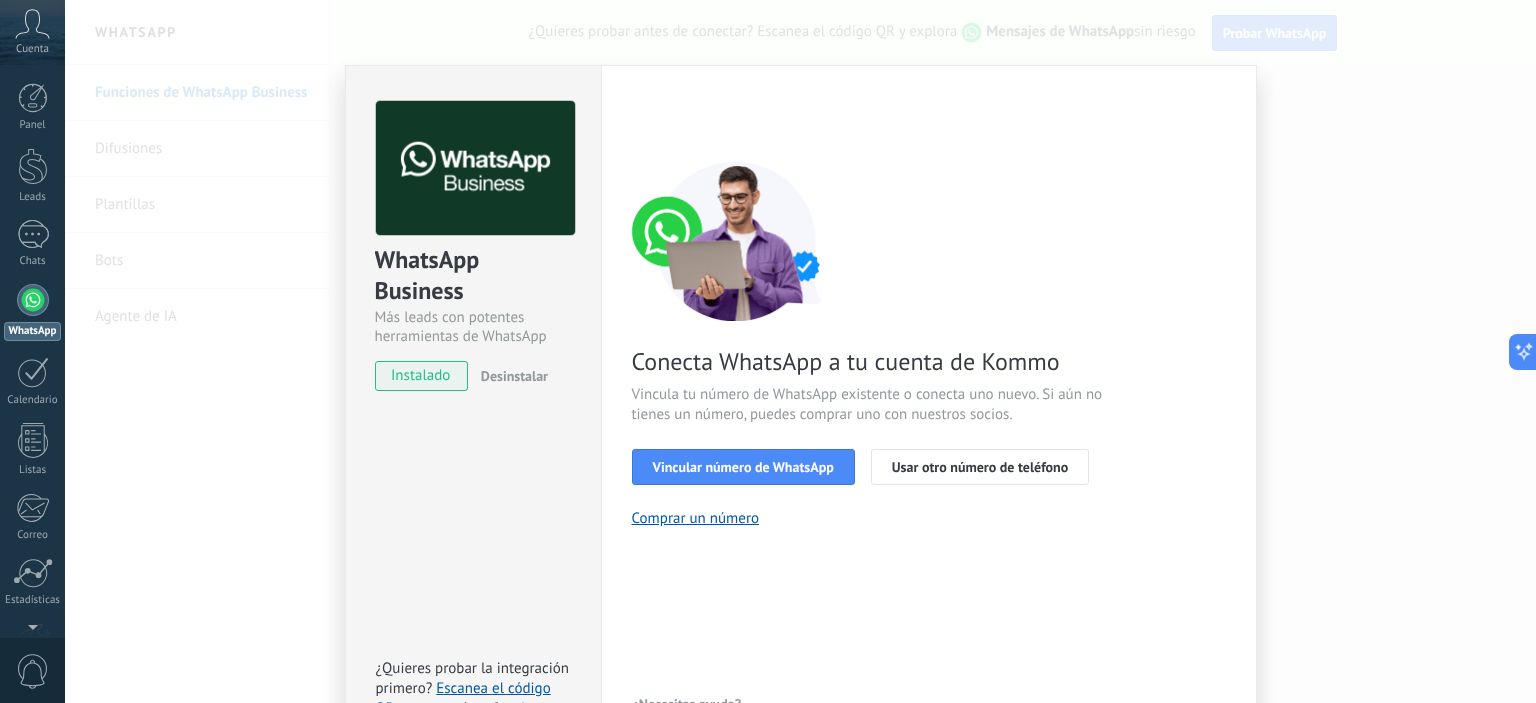 click on "instalado" at bounding box center (421, 376) 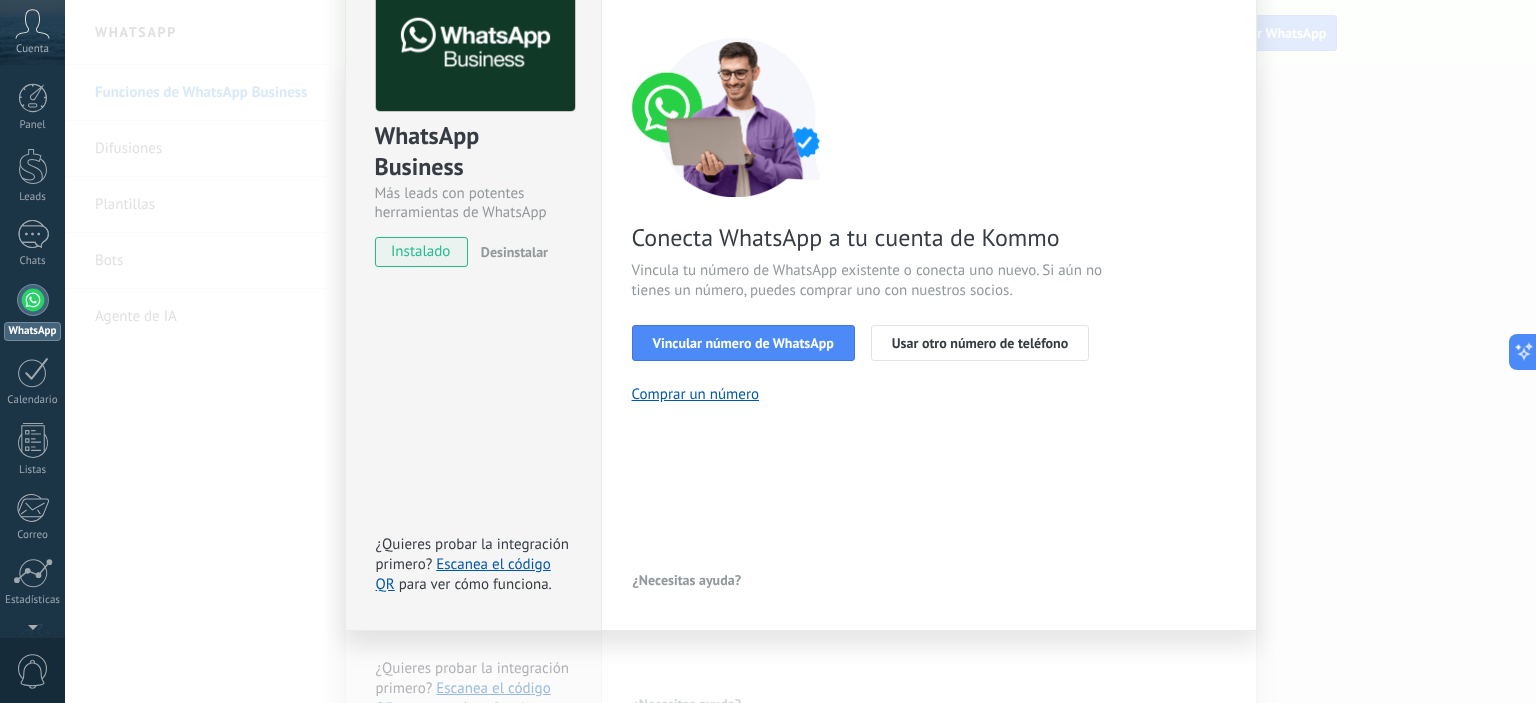 scroll, scrollTop: 126, scrollLeft: 0, axis: vertical 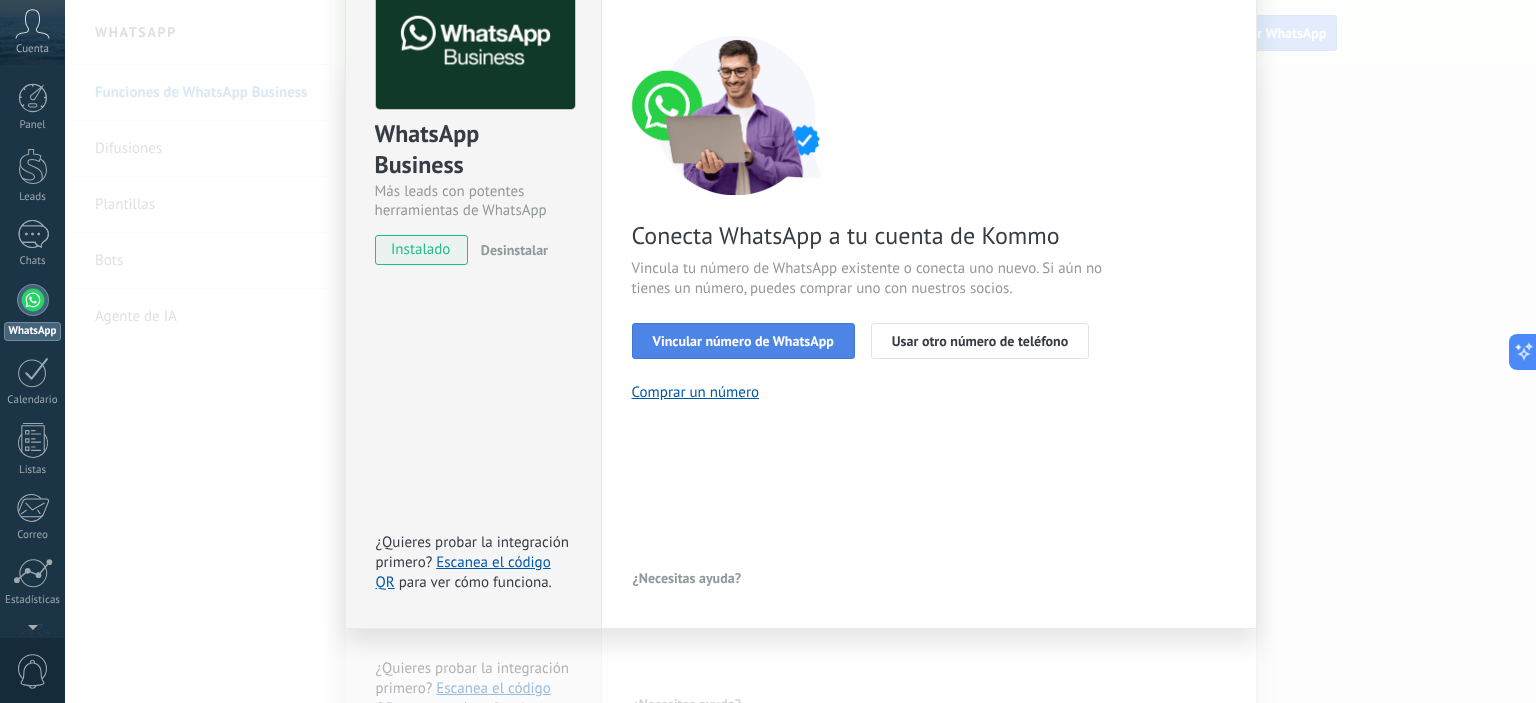 click on "Vincular número de WhatsApp" at bounding box center (743, 341) 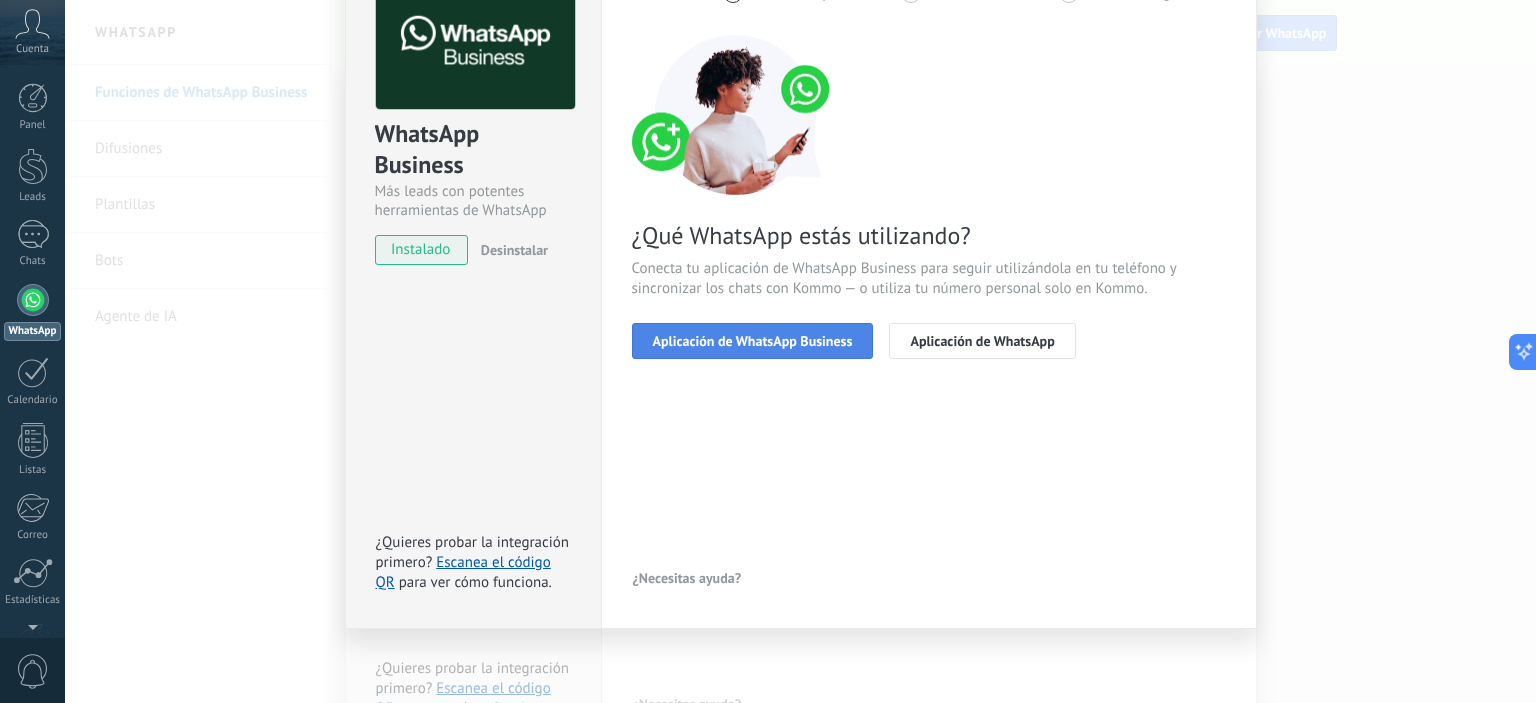 click on "Aplicación de WhatsApp Business" at bounding box center [753, 341] 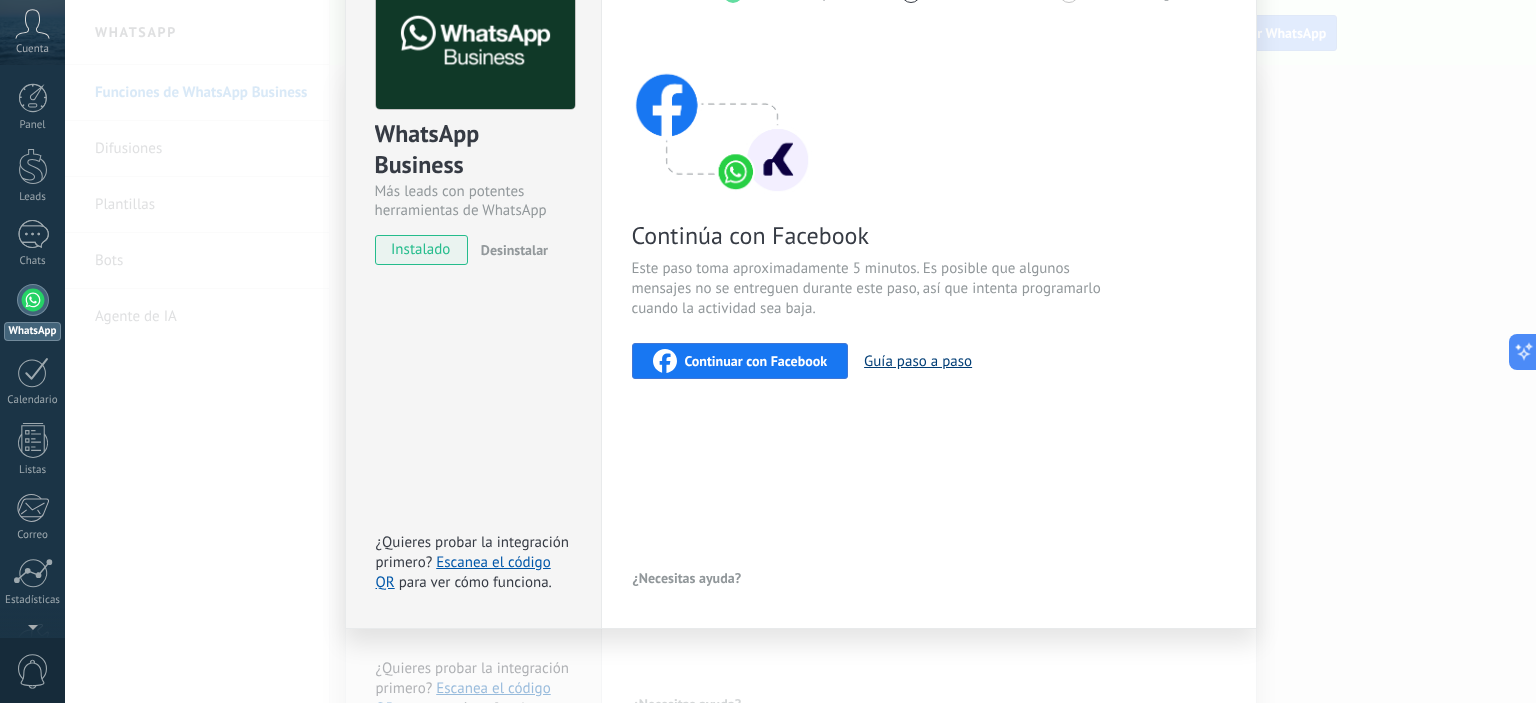 click on "Guía paso a paso" at bounding box center (918, 361) 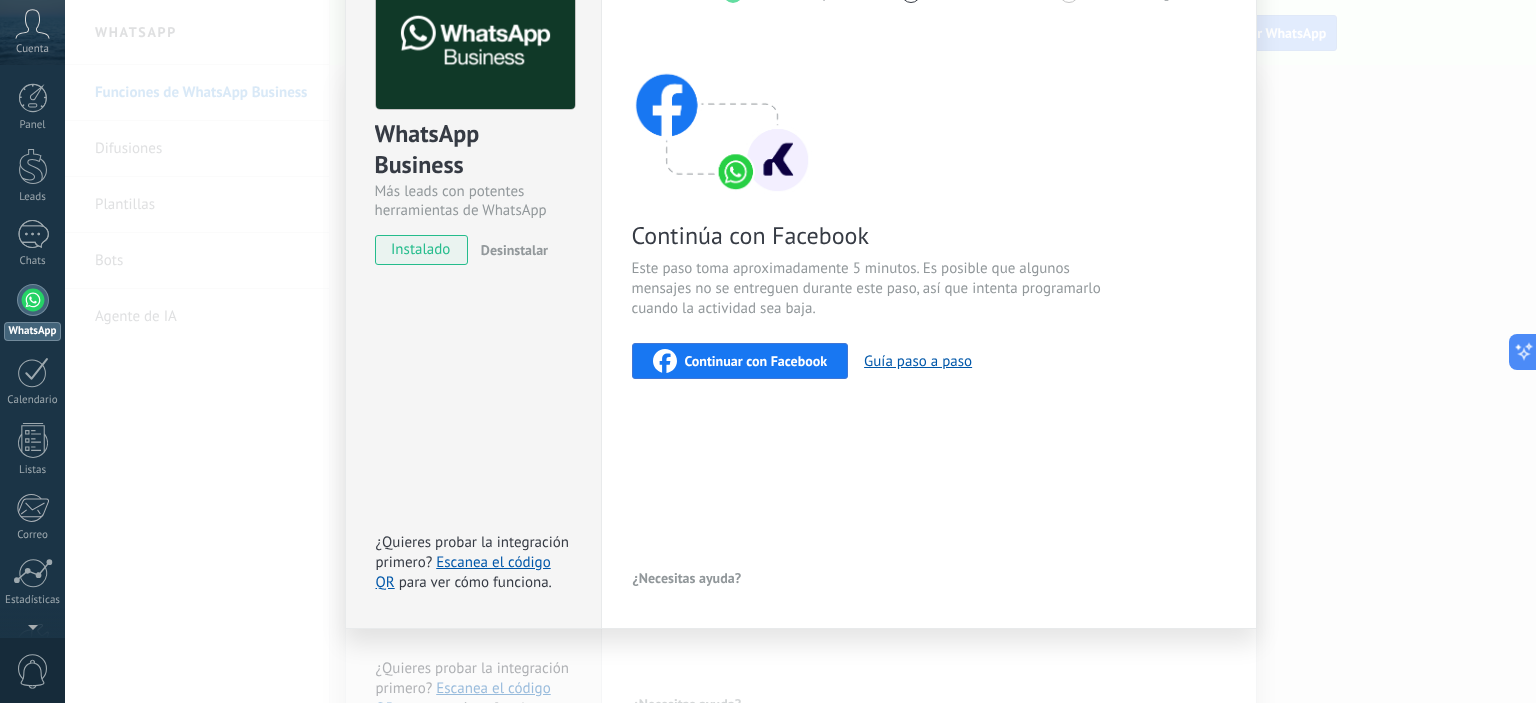 click on "WhatsApp Business Más leads con potentes herramientas de WhatsApp instalado Desinstalar ¿Quieres probar la integración primero?   Escanea el código QR   para ver cómo funciona. Configuraciones Autorizaciones This tab logs the users who have granted integration access to this account. If you want to to remove a user's ability to send requests to the account on behalf of this integration, you can revoke access. If access is revoked from all users, the integration will stop working. This app is installed, but no one has given it access yet. WhatsApp Cloud API más _:  Guardar < Volver 1 Seleccionar aplicación 2 Conectar Facebook  3 Finalizar configuración Continúa con Facebook Este paso toma aproximadamente 5 minutos. Es posible que algunos mensajes no se entreguen durante este paso, así que intenta programarlo cuando la actividad sea baja. Continuar con Facebook Guía paso a paso ¿Necesitas ayuda?" at bounding box center (800, 351) 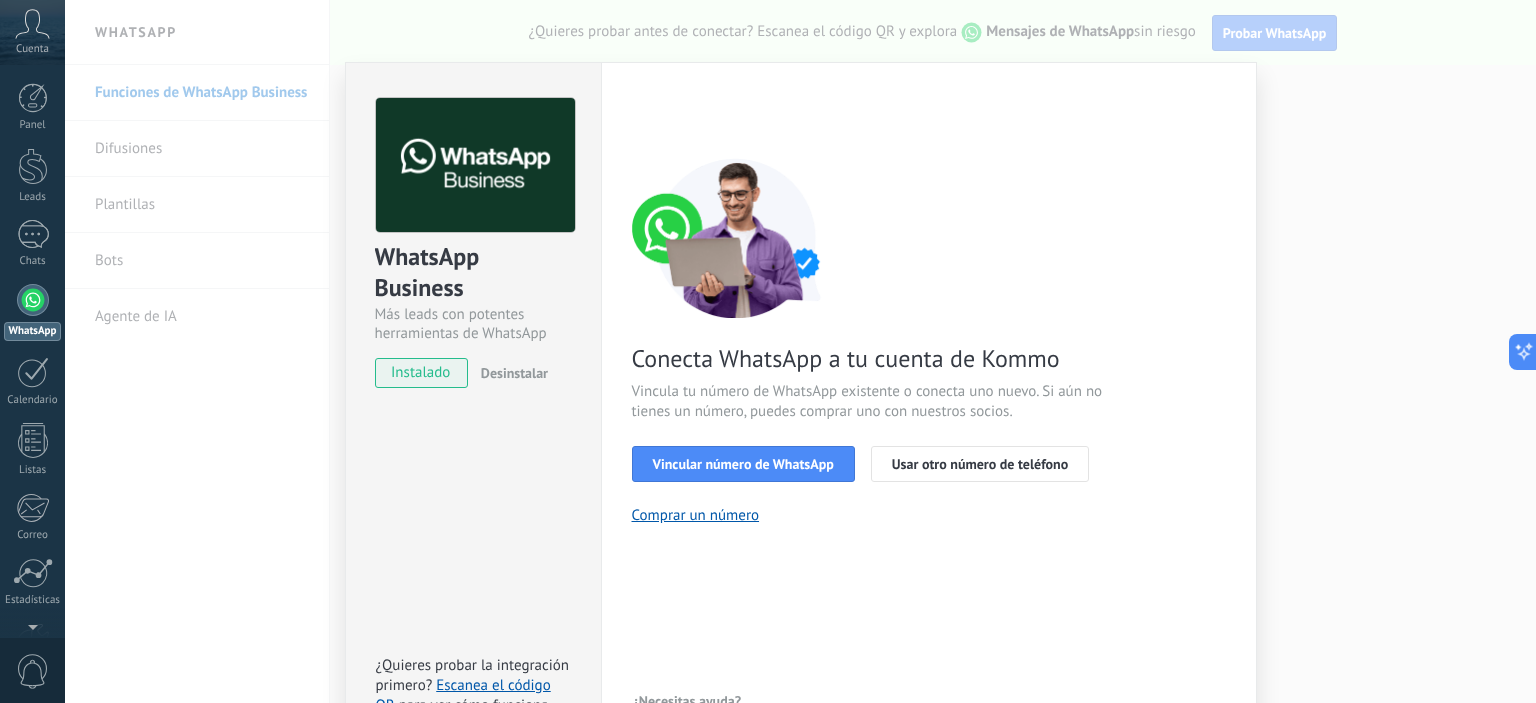 scroll, scrollTop: 0, scrollLeft: 0, axis: both 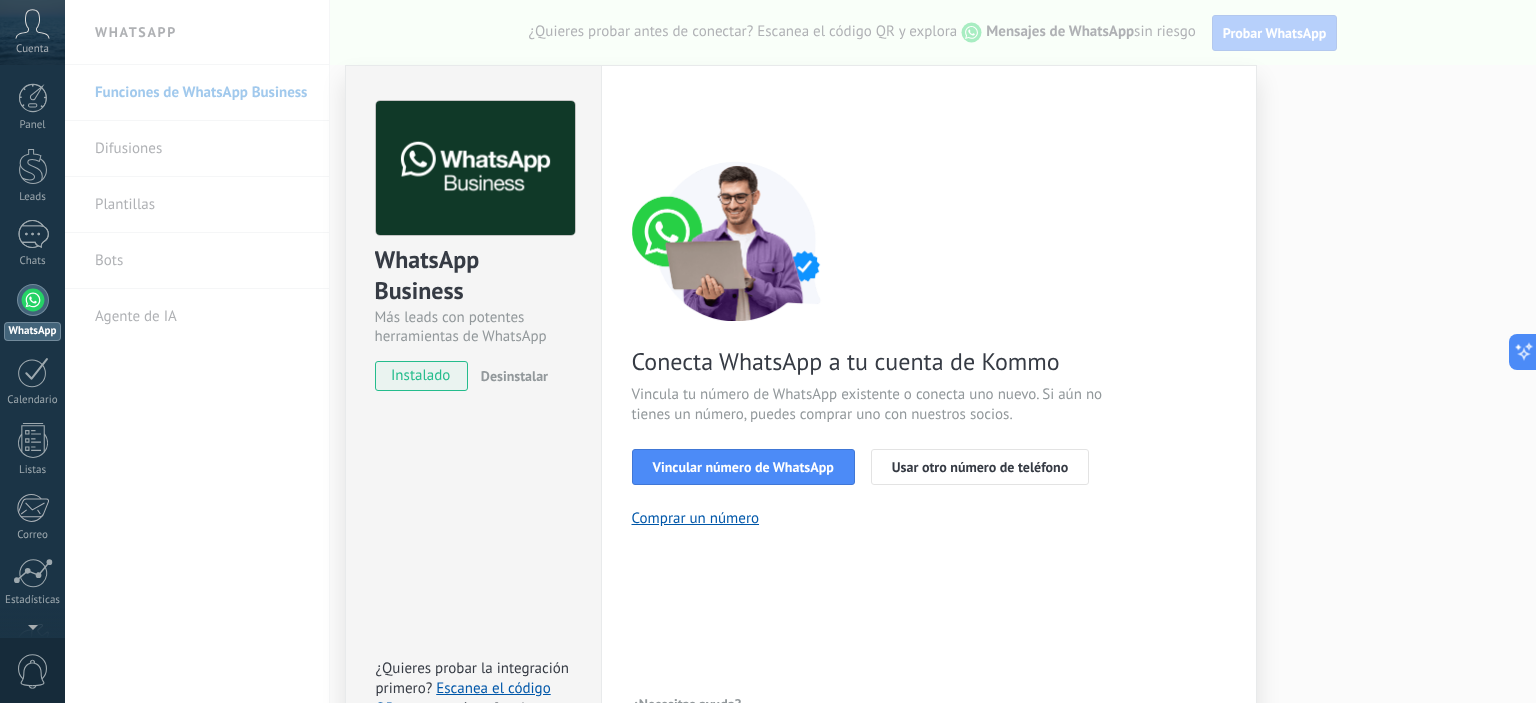 click on "WhatsApp Business Más leads con potentes herramientas de WhatsApp instalado Desinstalar ¿Quieres probar la integración primero?   Escanea el código QR   para ver cómo funciona. Configuraciones Autorizaciones This tab logs the users who have granted integration access to this account. If you want to to remove a user's ability to send requests to the account on behalf of this integration, you can revoke access. If access is revoked from all users, the integration will stop working. This app is installed, but no one has given it access yet. WhatsApp Cloud API más _:  Guardar < Volver 1 Seleccionar aplicación 2 Conectar Facebook  3 Finalizar configuración Conecta WhatsApp a tu cuenta de Kommo Vincula tu número de WhatsApp existente o conecta uno nuevo. Si aún no tienes un número, puedes comprar uno con nuestros socios. Vincular número de WhatsApp Usar otro número de teléfono Comprar un número ¿Necesitas ayuda?" at bounding box center [800, 351] 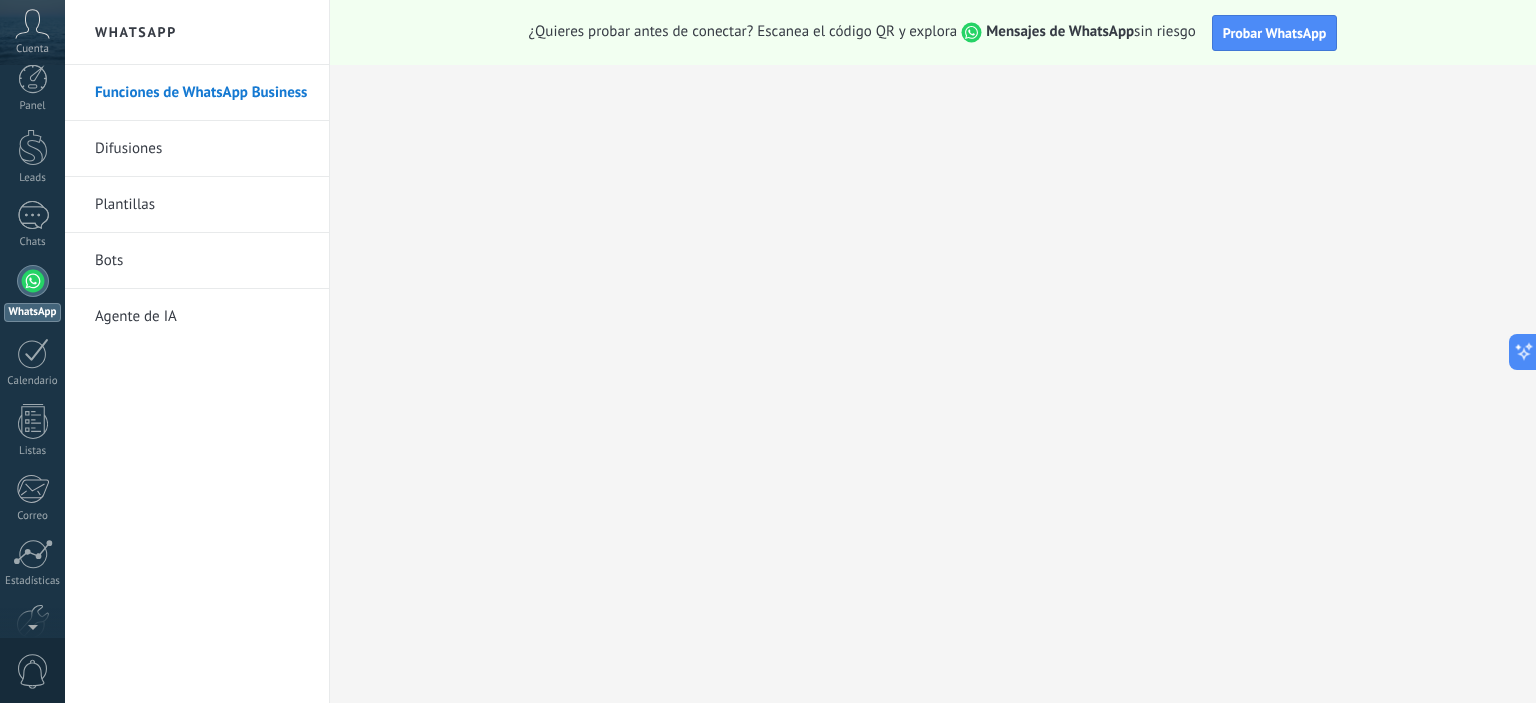 scroll, scrollTop: 0, scrollLeft: 0, axis: both 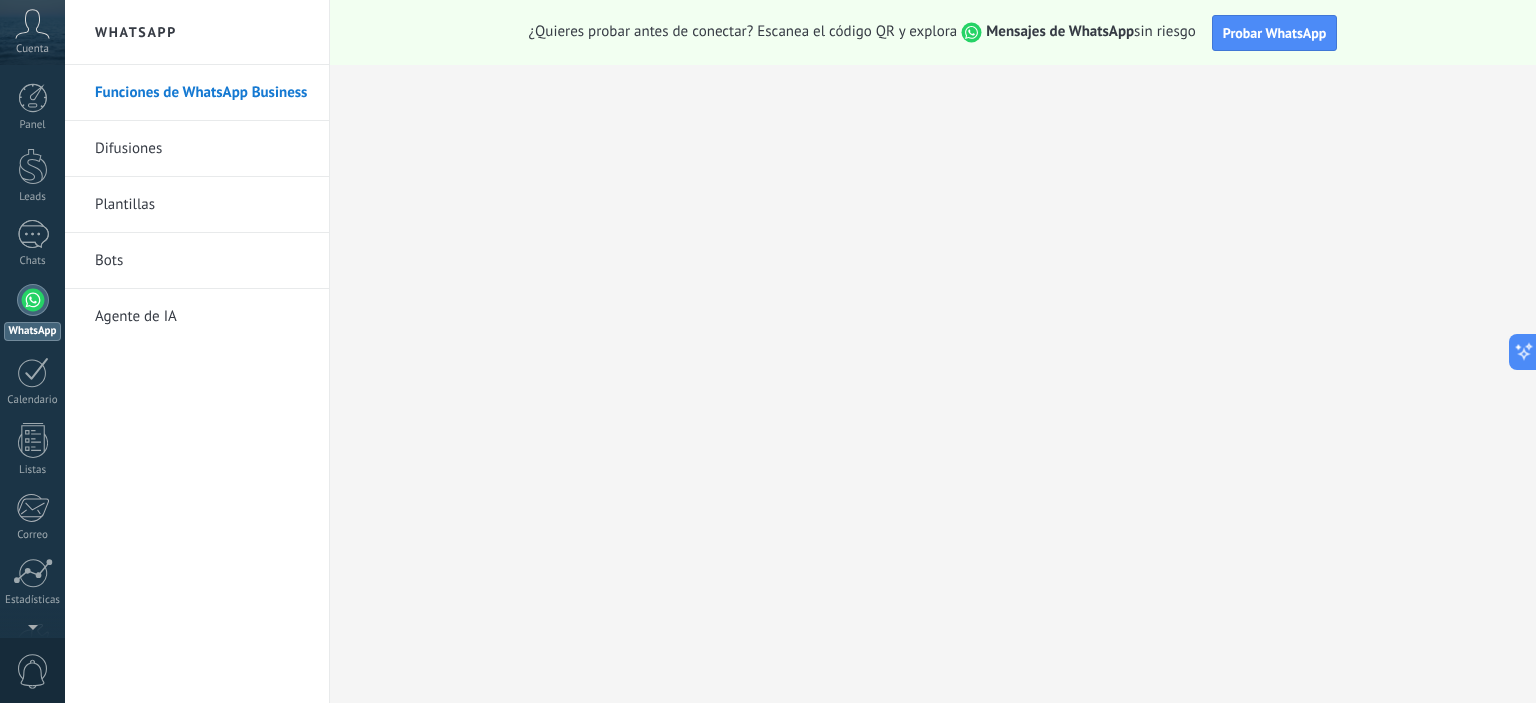 click 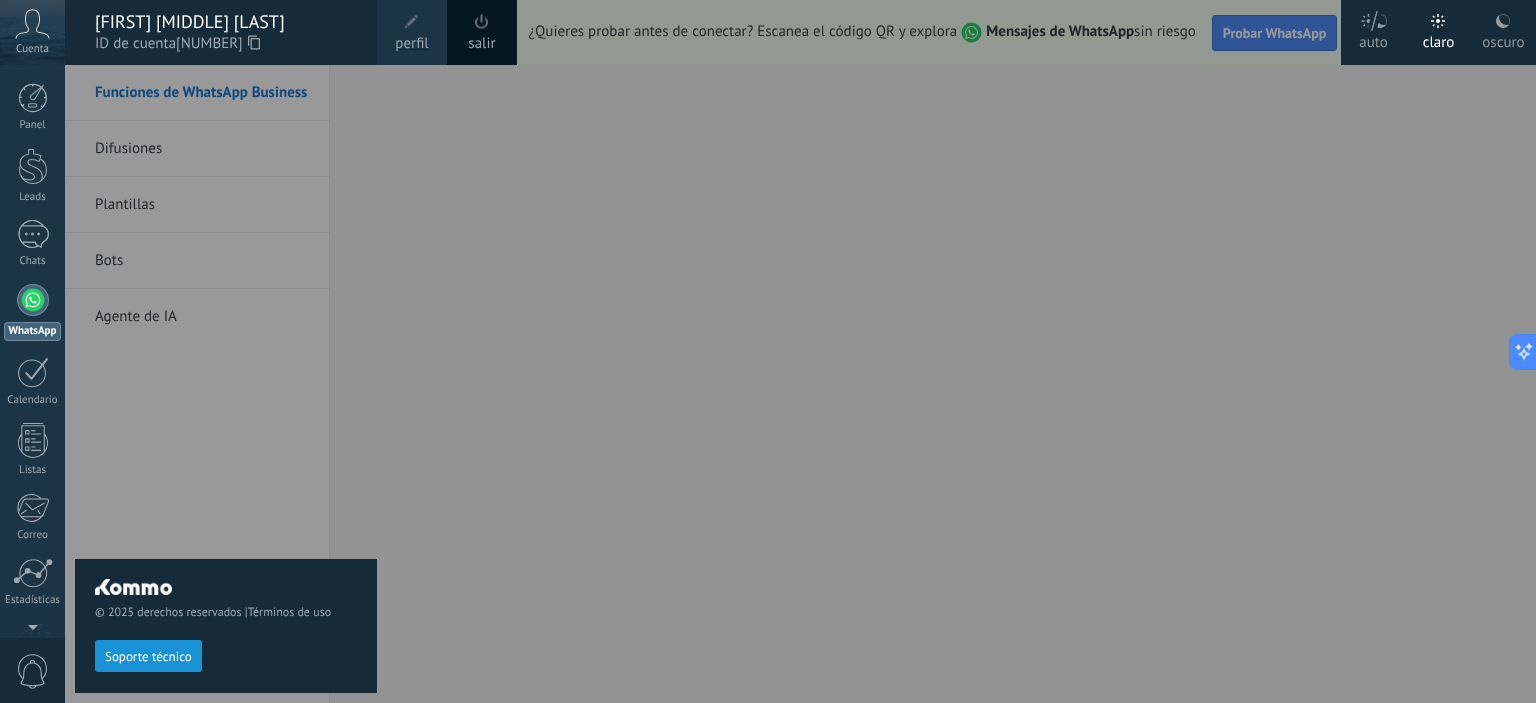 click on "©  2025  derechos reservados |  Términos de uso
Soporte técnico" at bounding box center [226, 384] 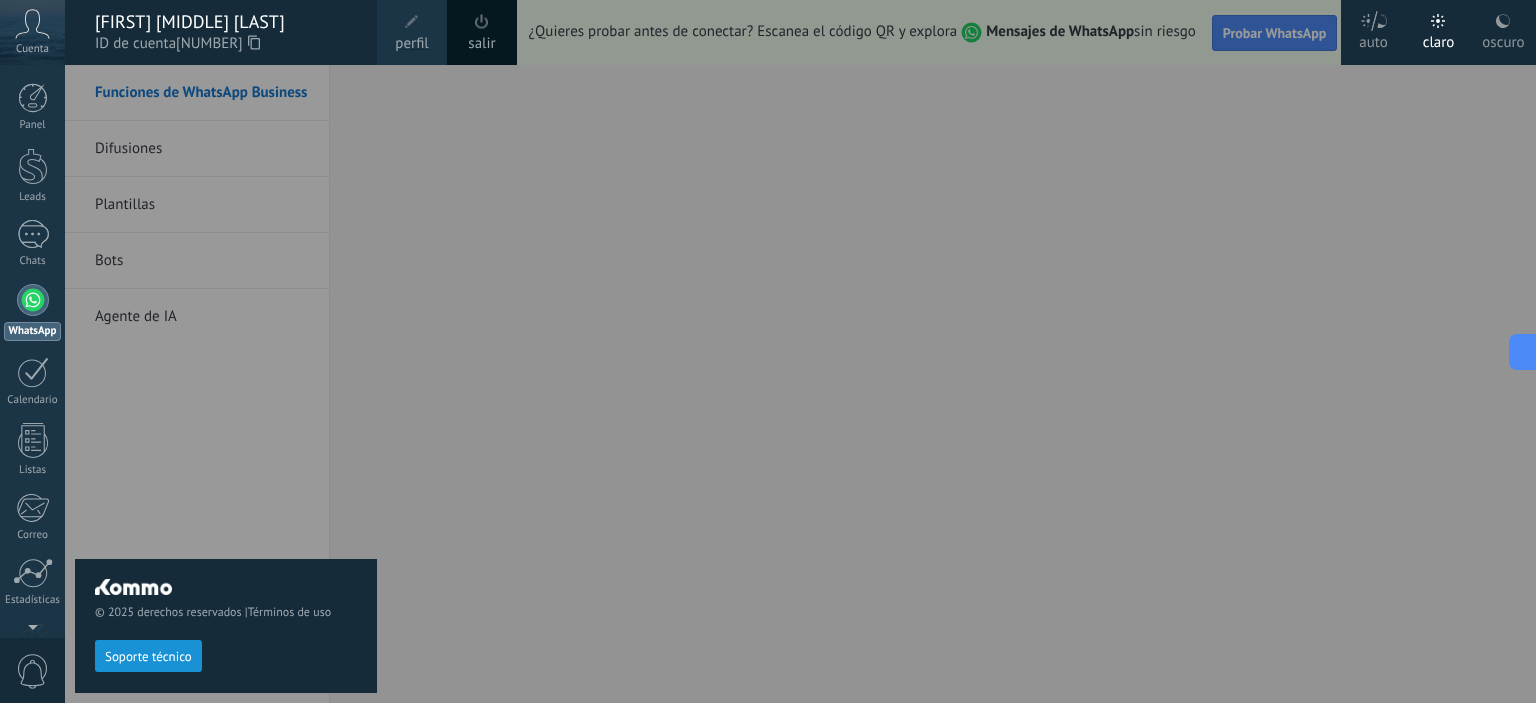 click on "©  2025  derechos reservados |  Términos de uso
Soporte técnico" at bounding box center (226, 384) 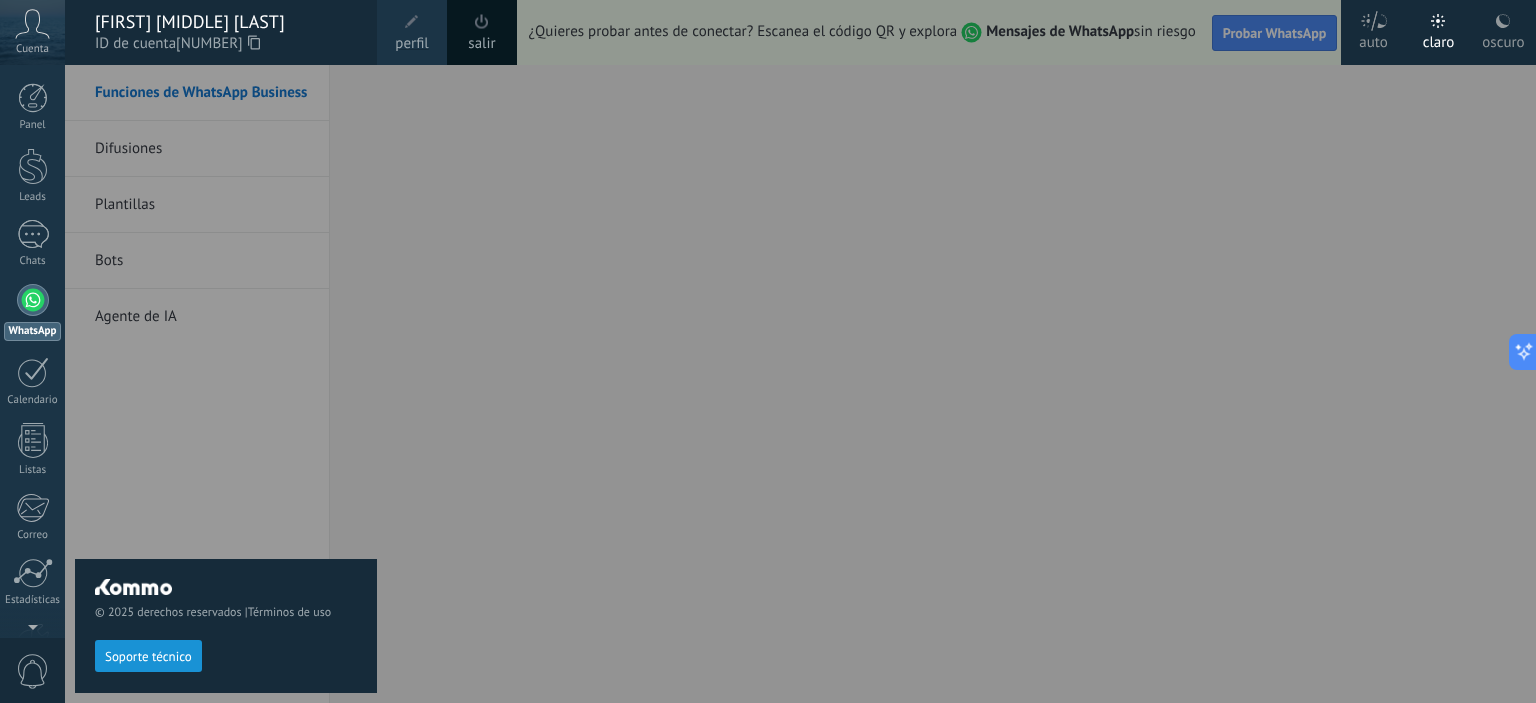 click 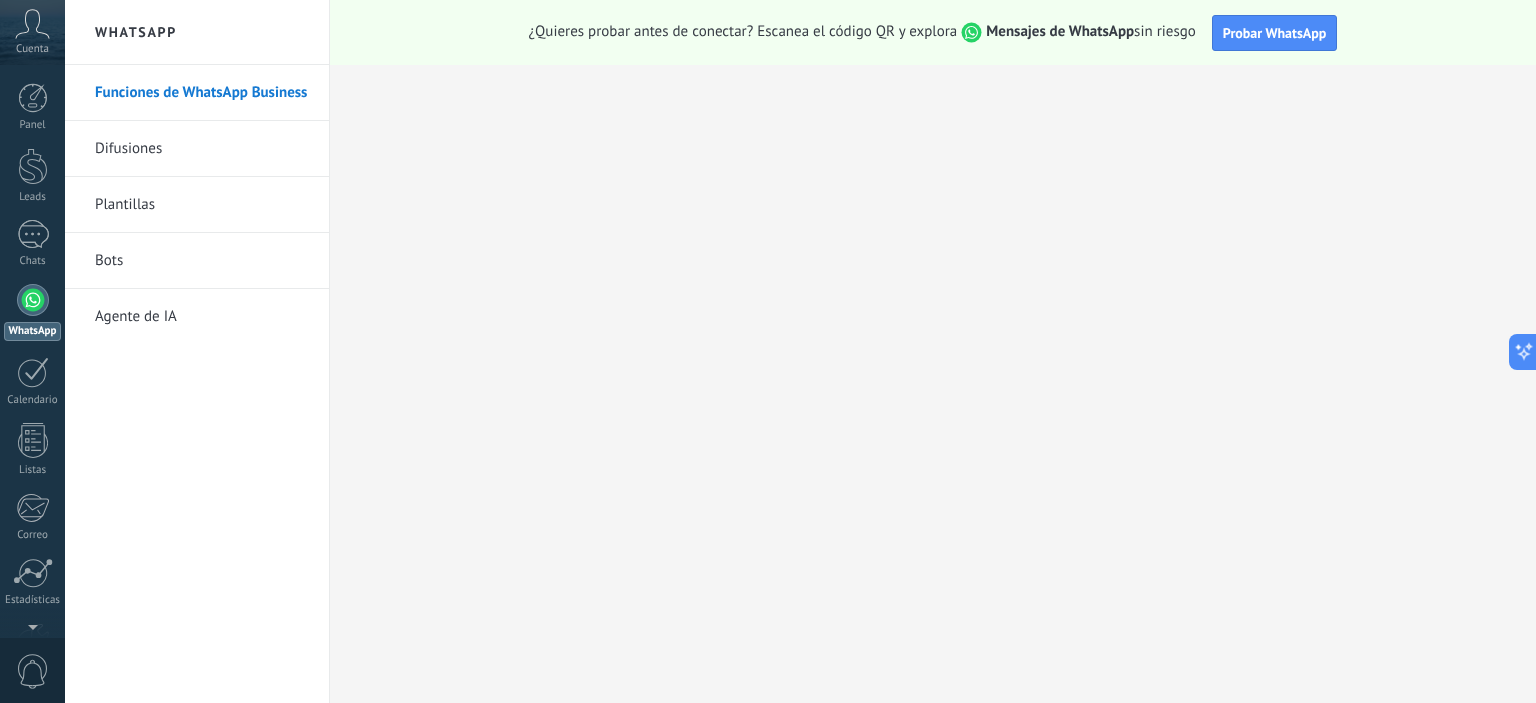 click on "Difusiones" at bounding box center [202, 149] 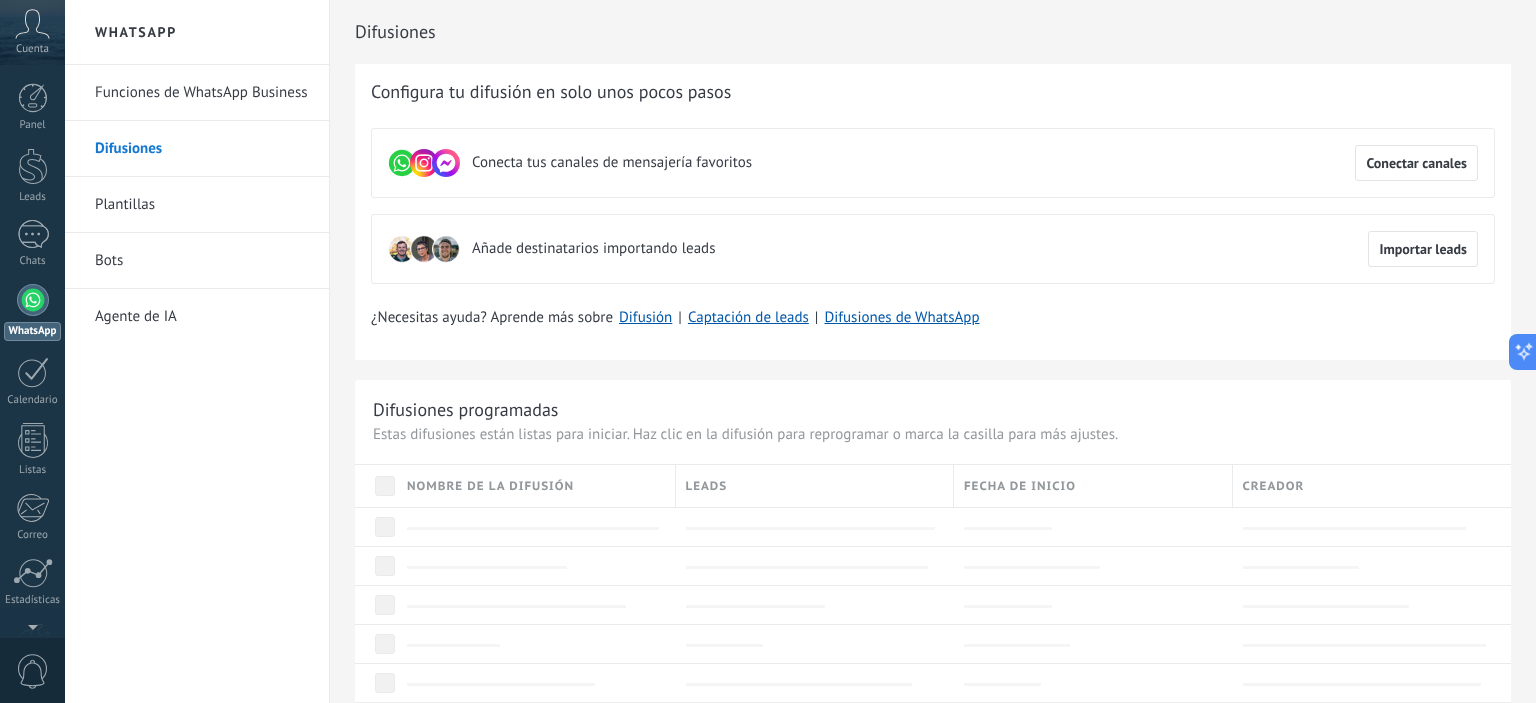 click on "Funciones de WhatsApp Business" at bounding box center (202, 93) 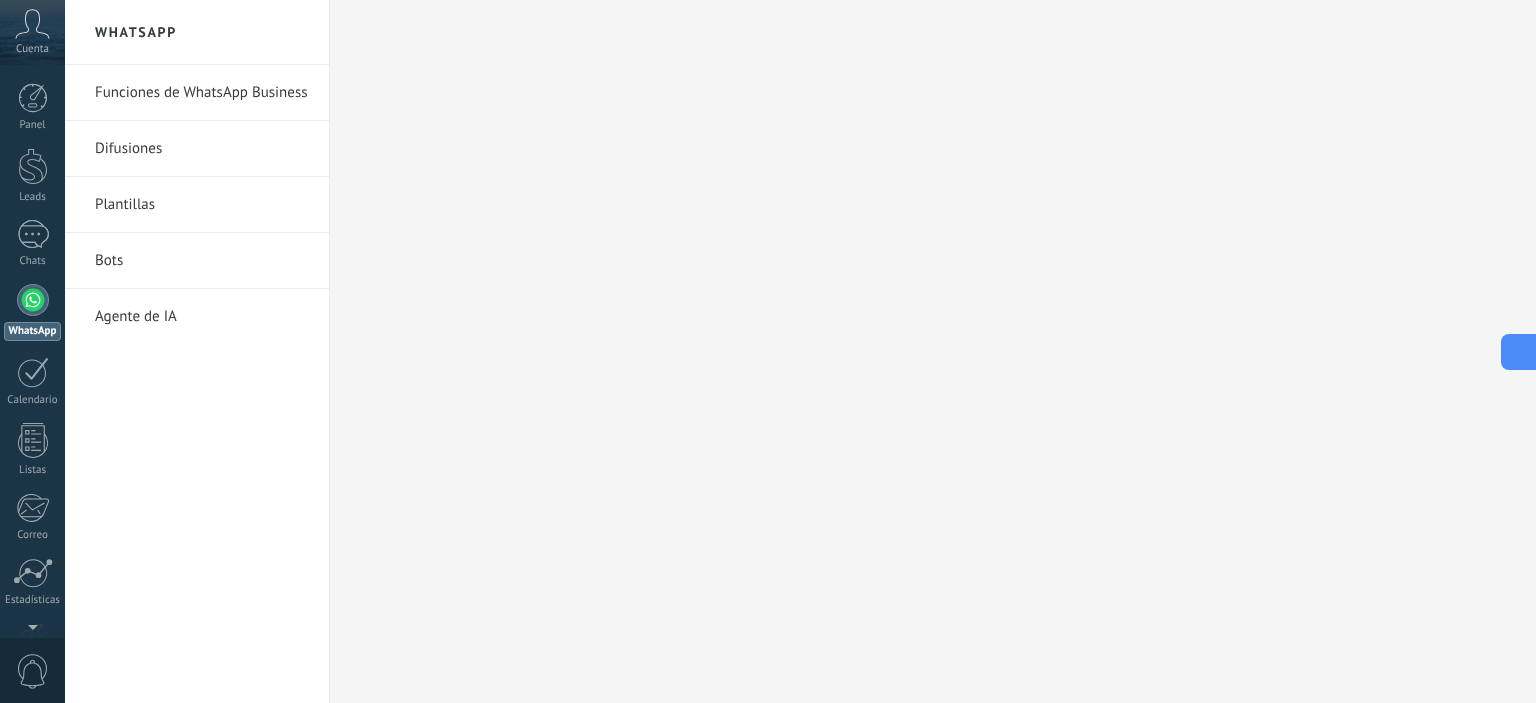 click 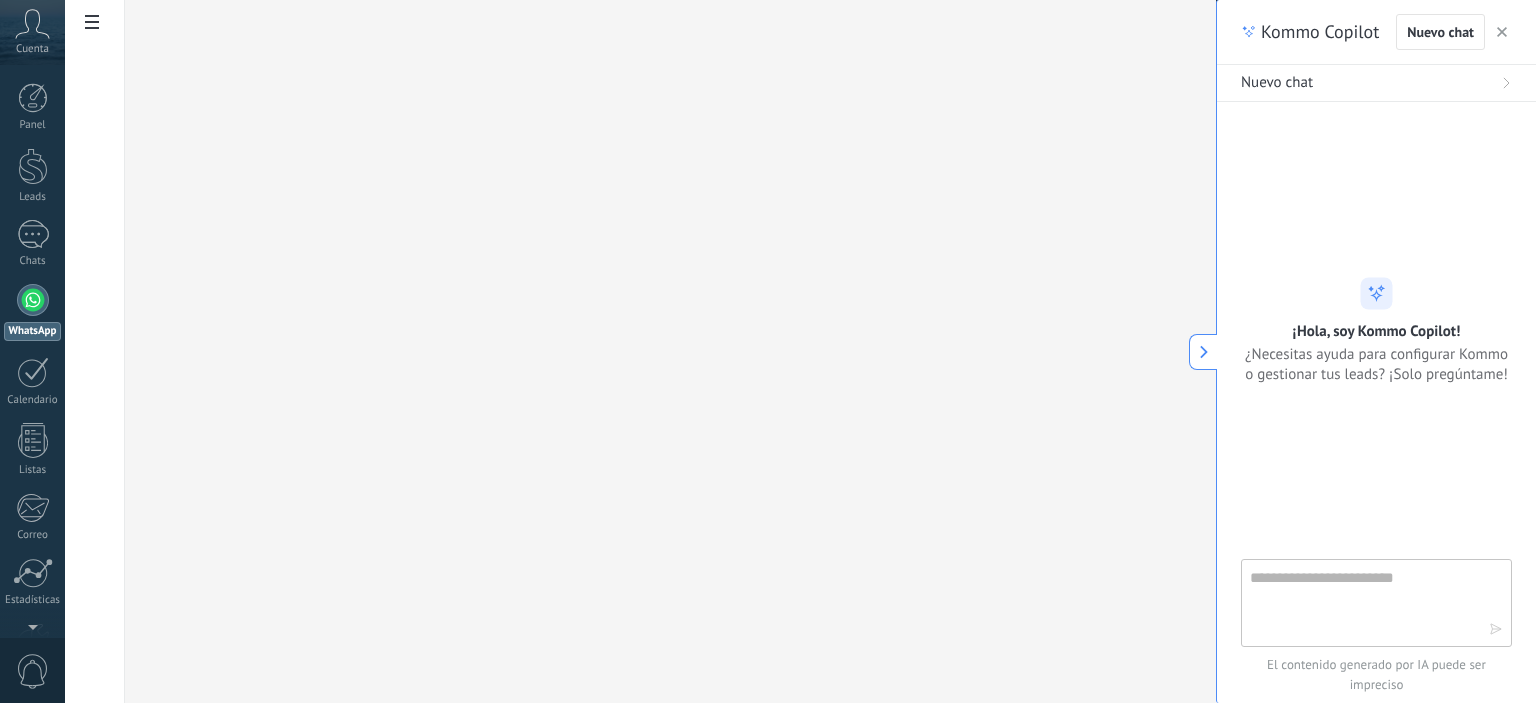 click at bounding box center (1203, 352) 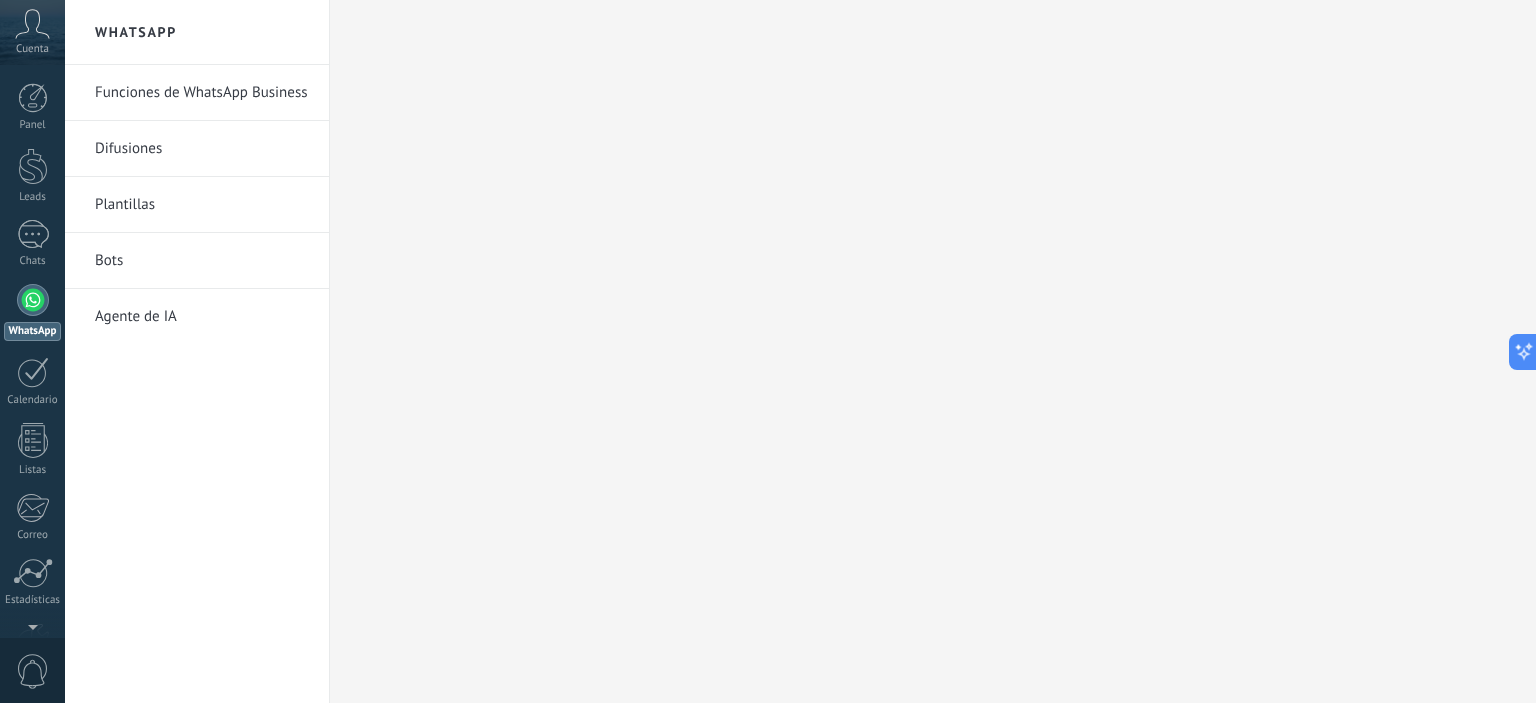 click on "Cuenta" at bounding box center [32, 49] 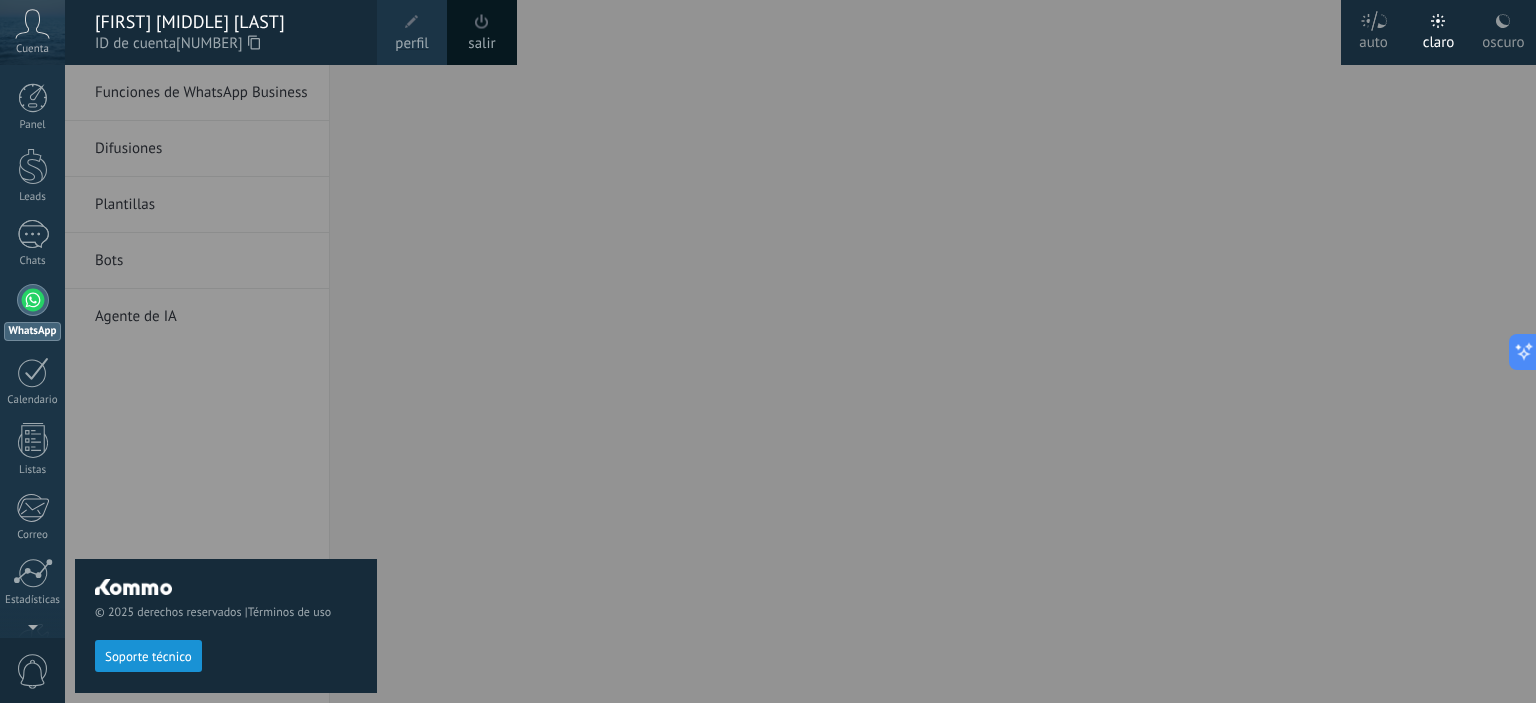 click on "Cuenta" at bounding box center (32, 49) 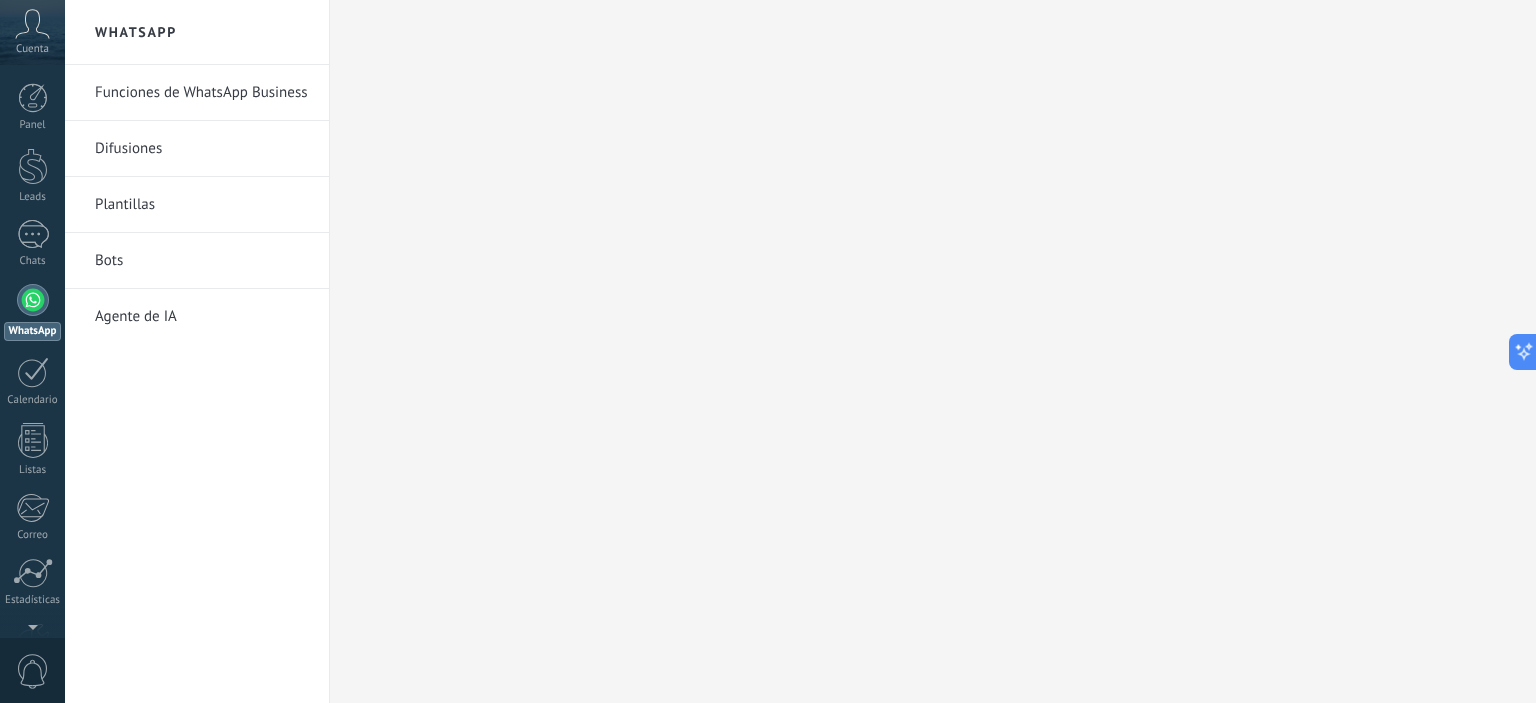 click at bounding box center [33, 300] 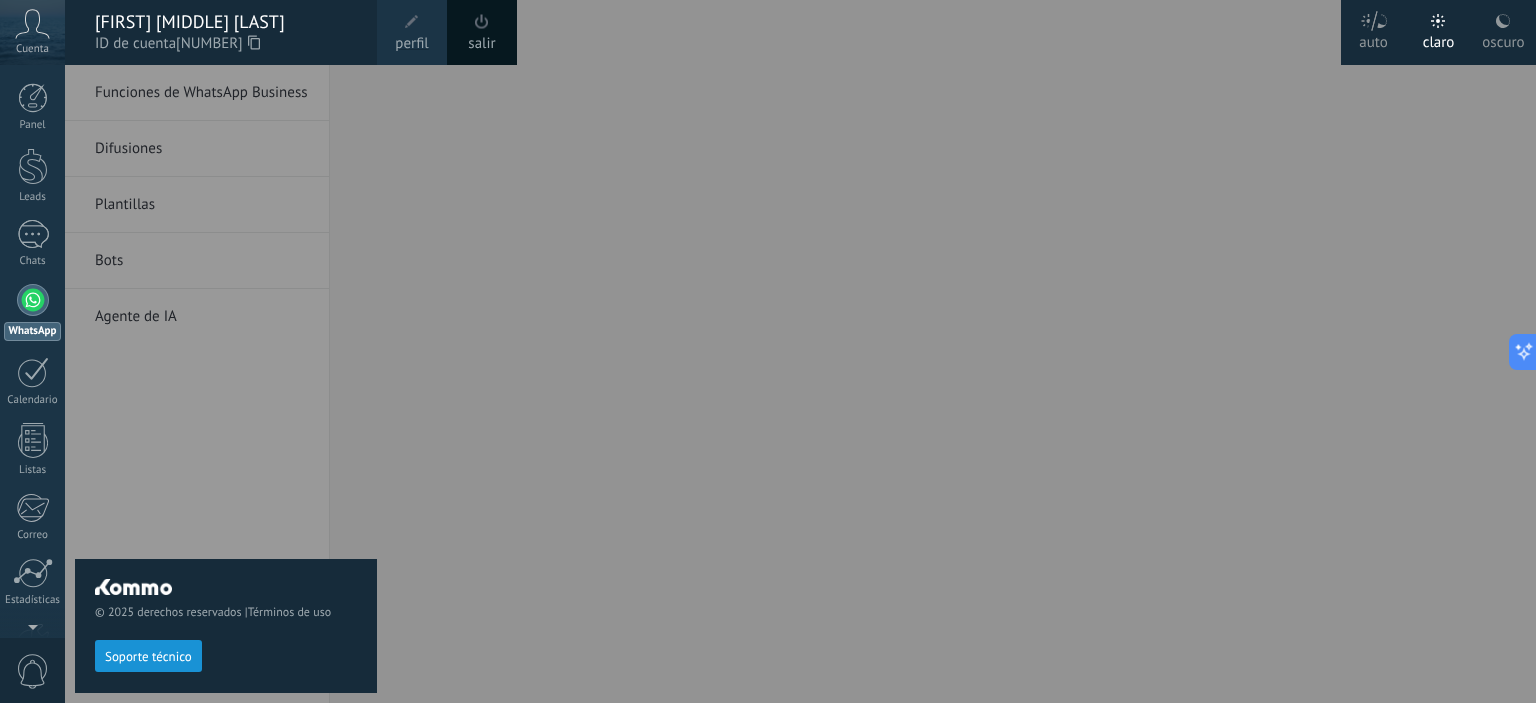click 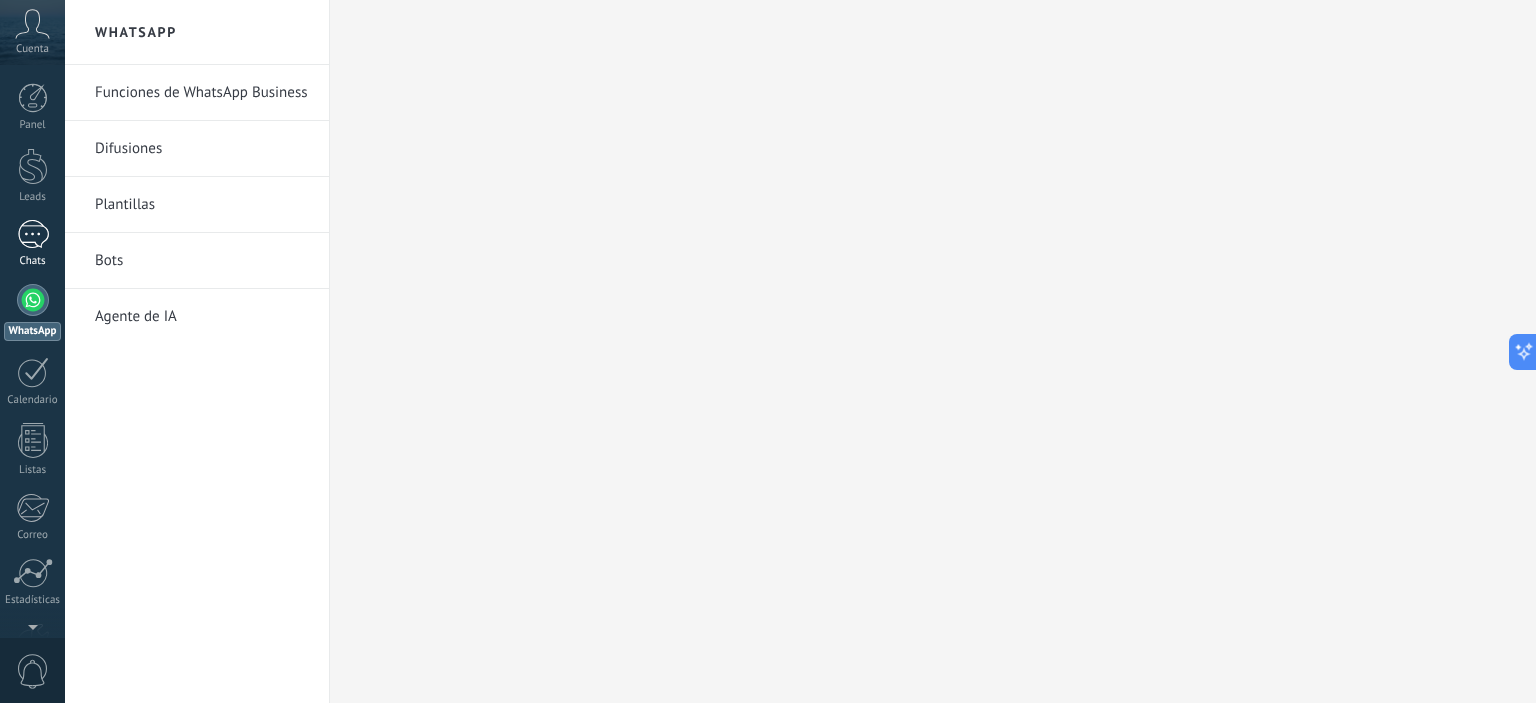 click at bounding box center [33, 234] 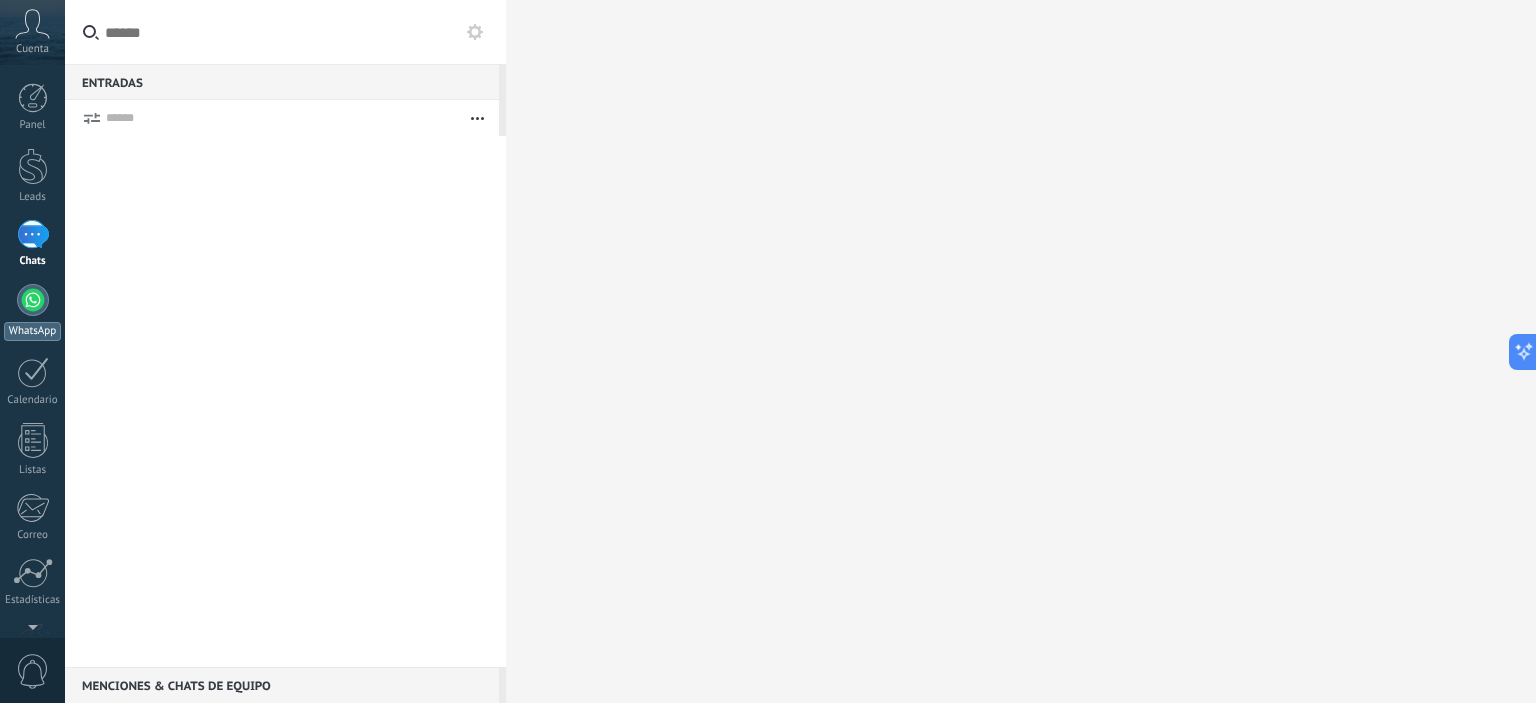 click at bounding box center [33, 300] 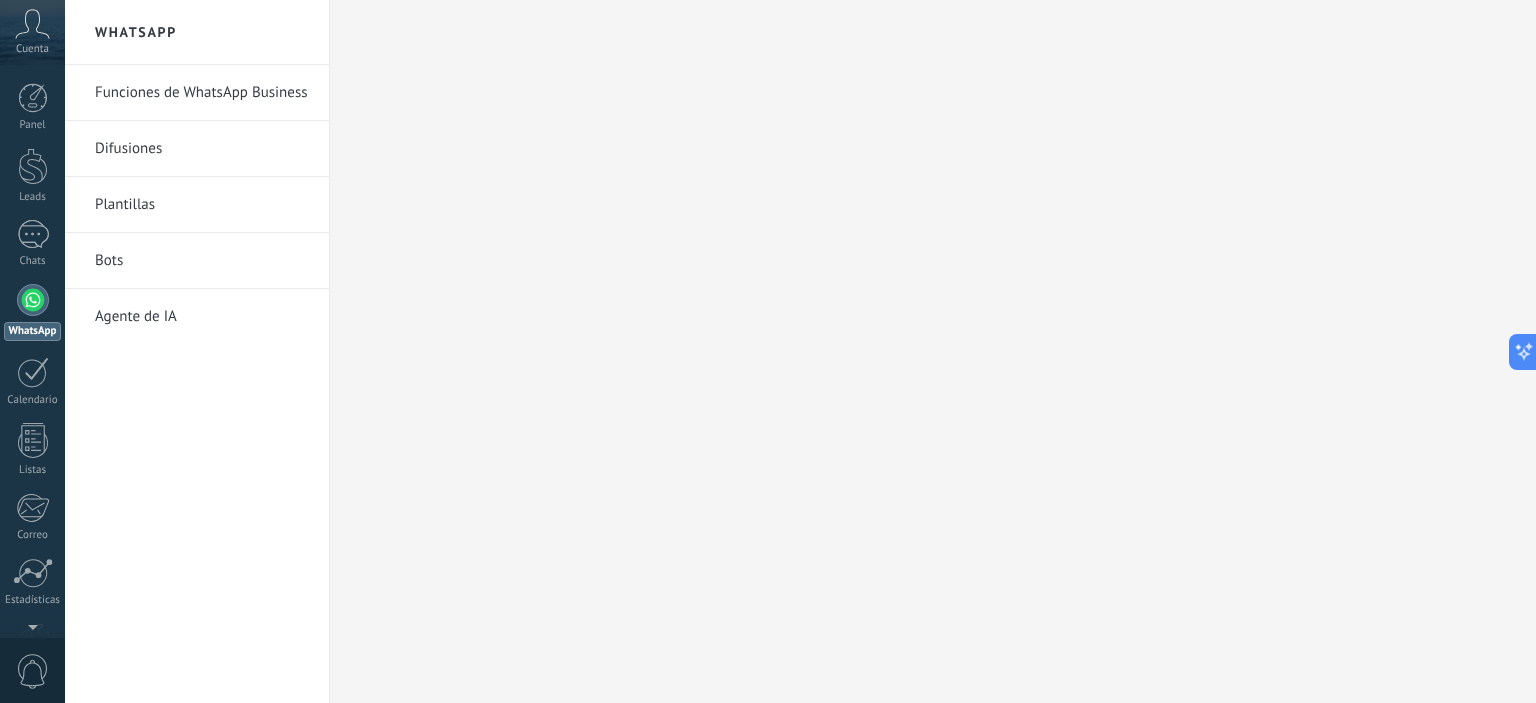 click on "Difusiones" at bounding box center [202, 149] 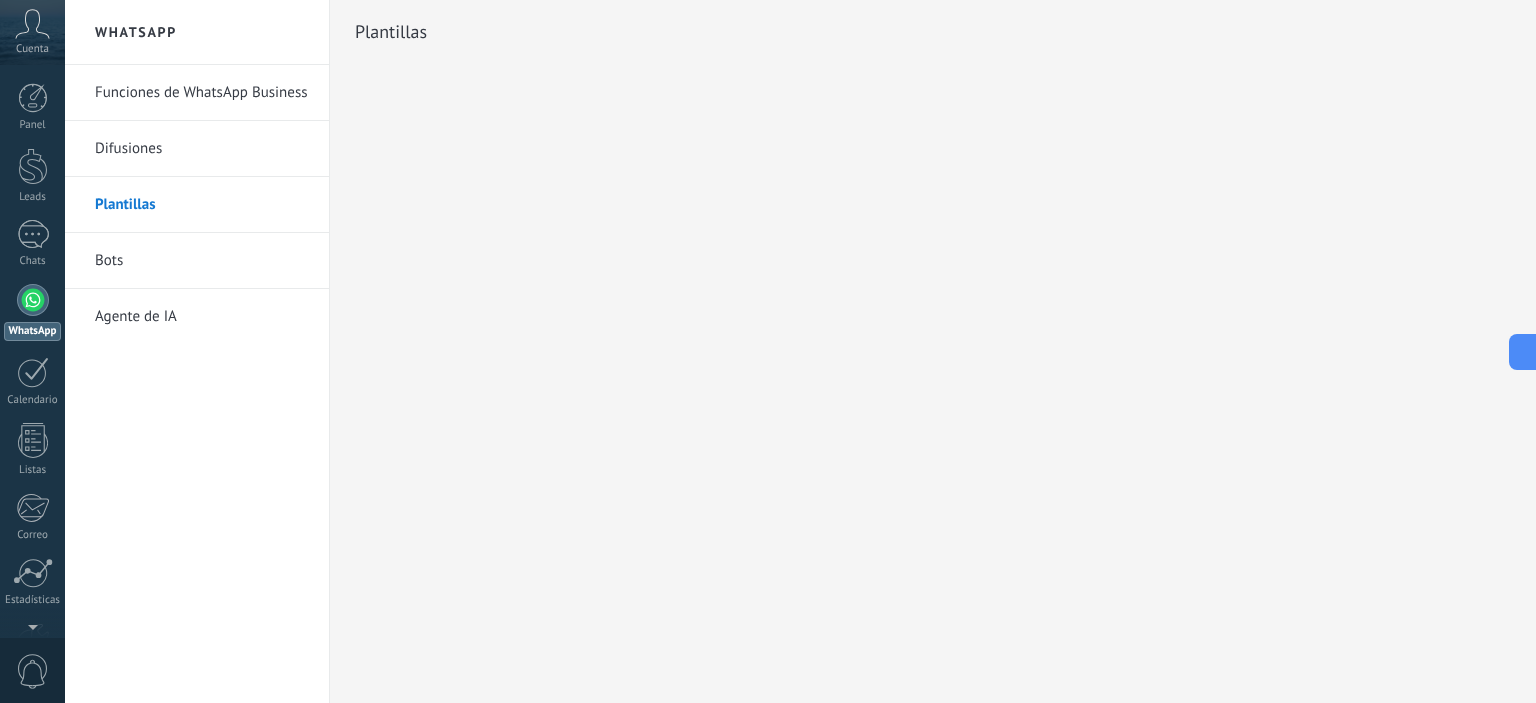 click on "Bots" at bounding box center (202, 261) 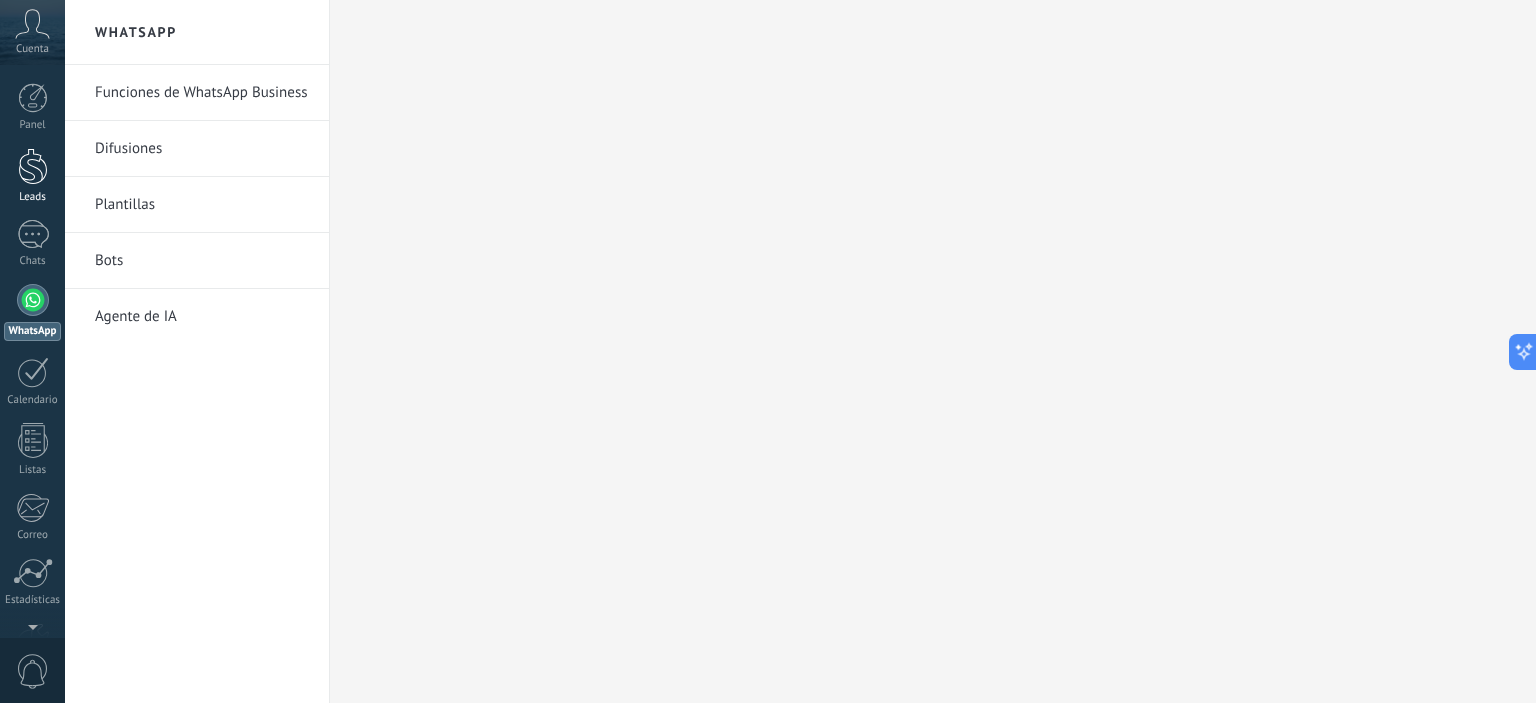 click at bounding box center [33, 166] 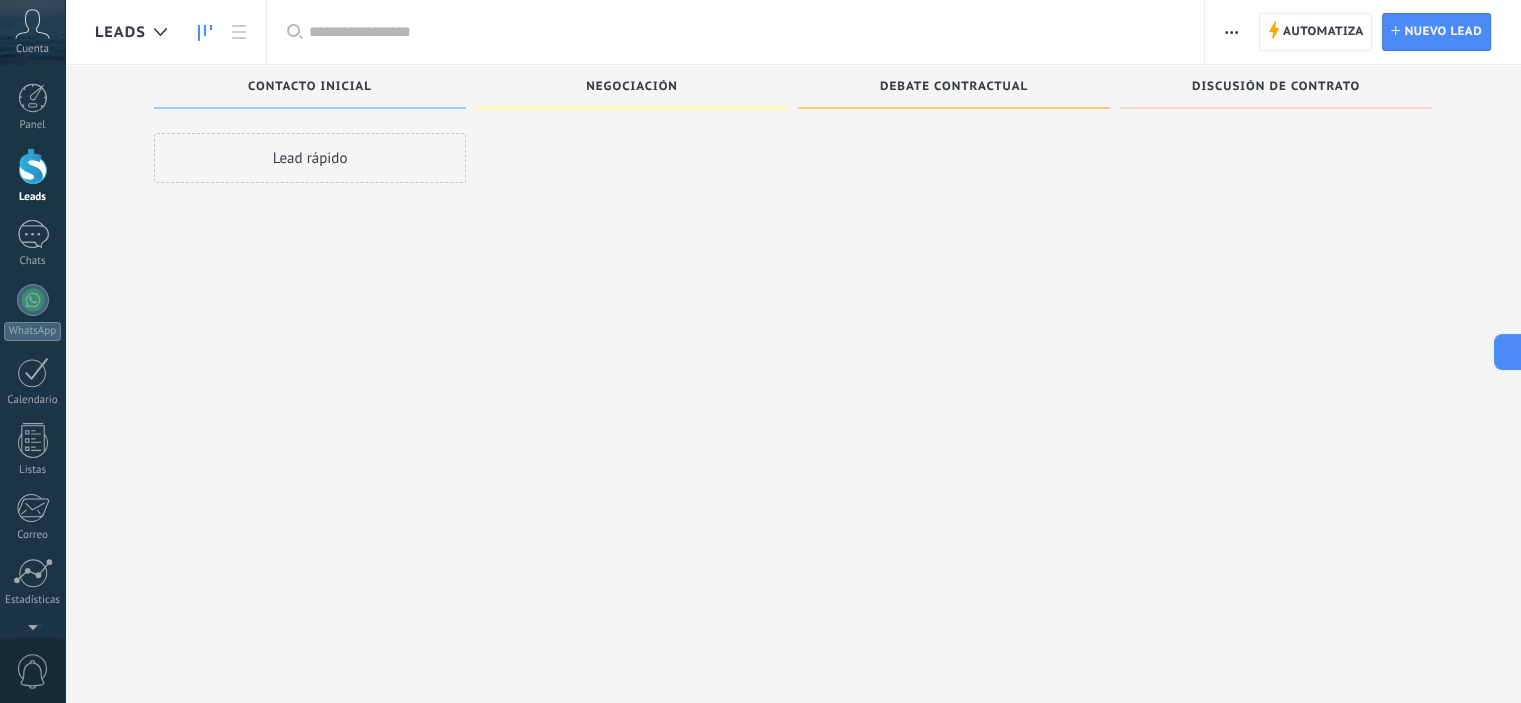 click on "Lead rápido" at bounding box center (310, 158) 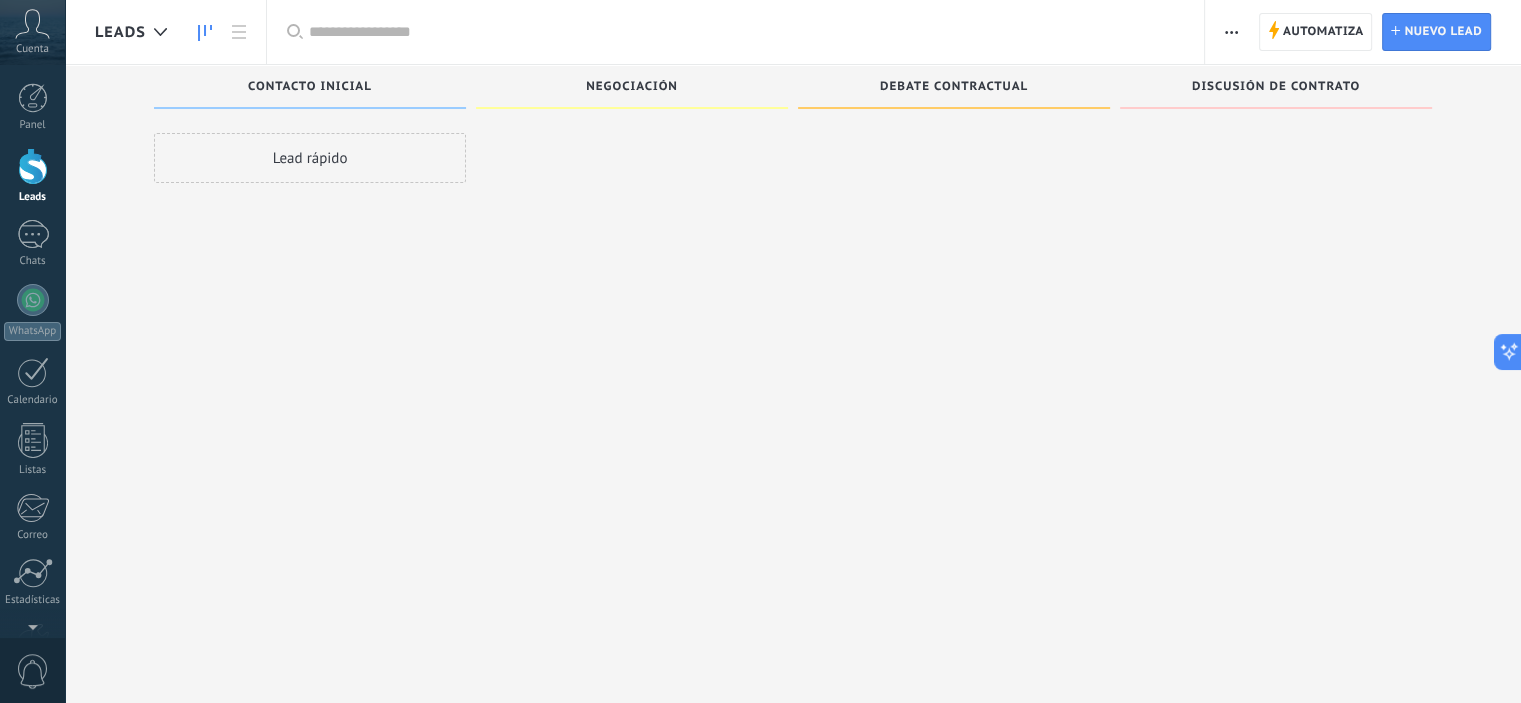 click on "Contacto inicial" at bounding box center [310, 87] 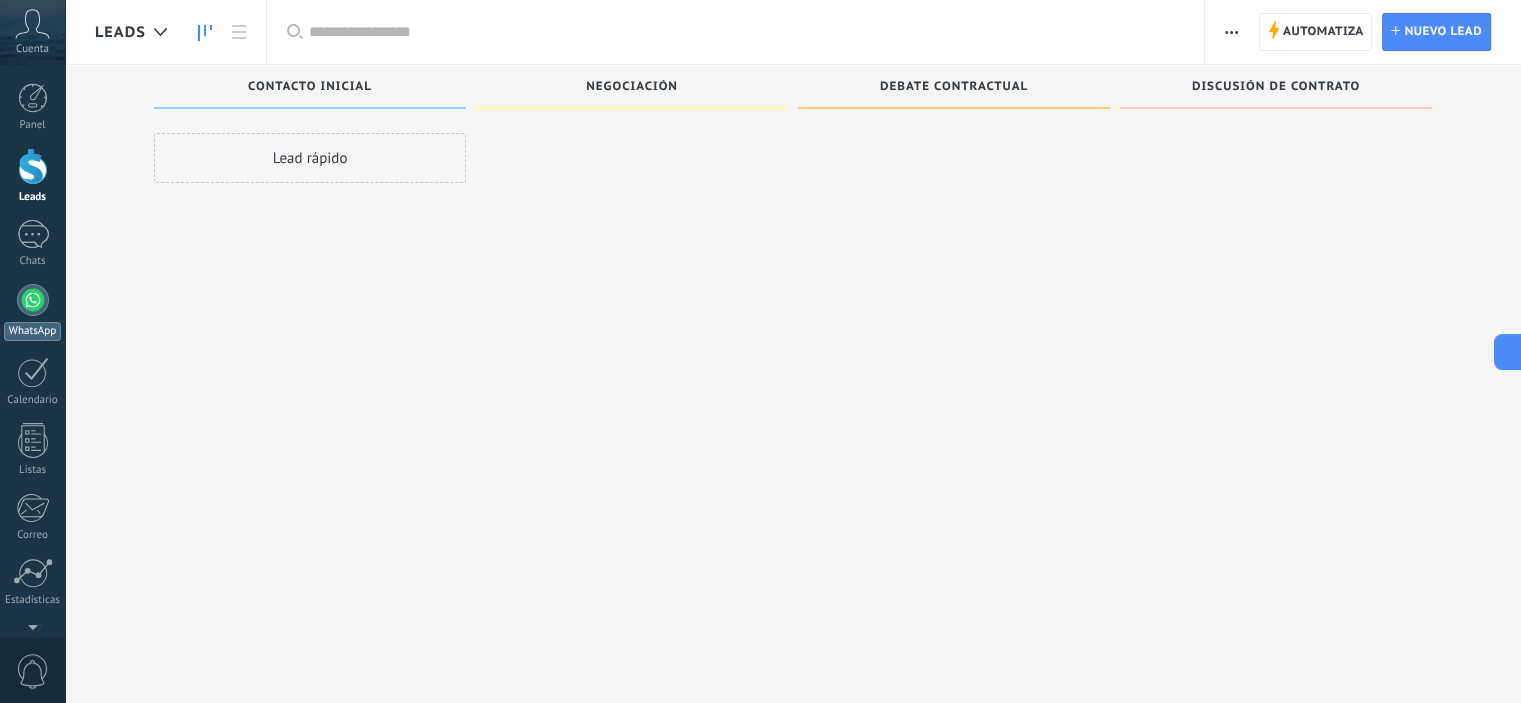 click at bounding box center [33, 300] 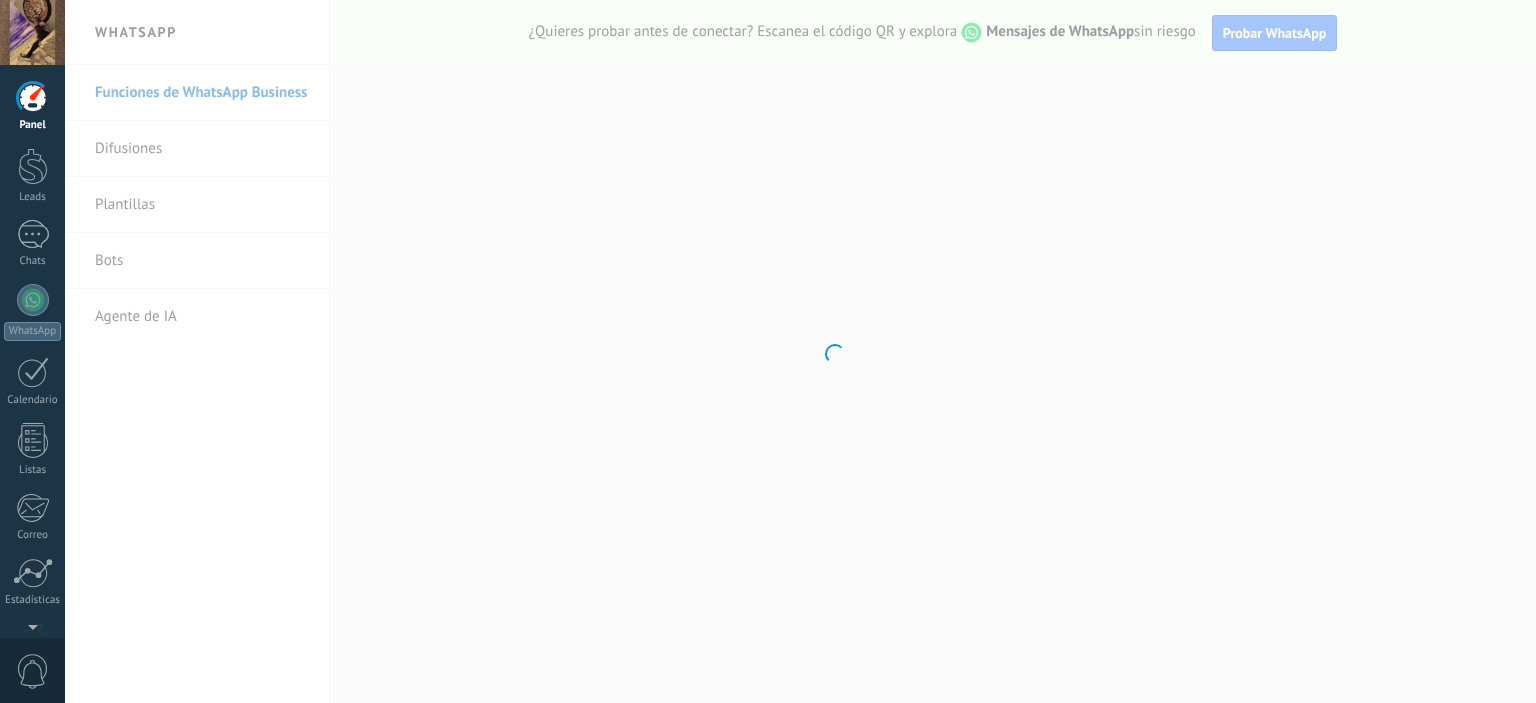 scroll, scrollTop: 0, scrollLeft: 0, axis: both 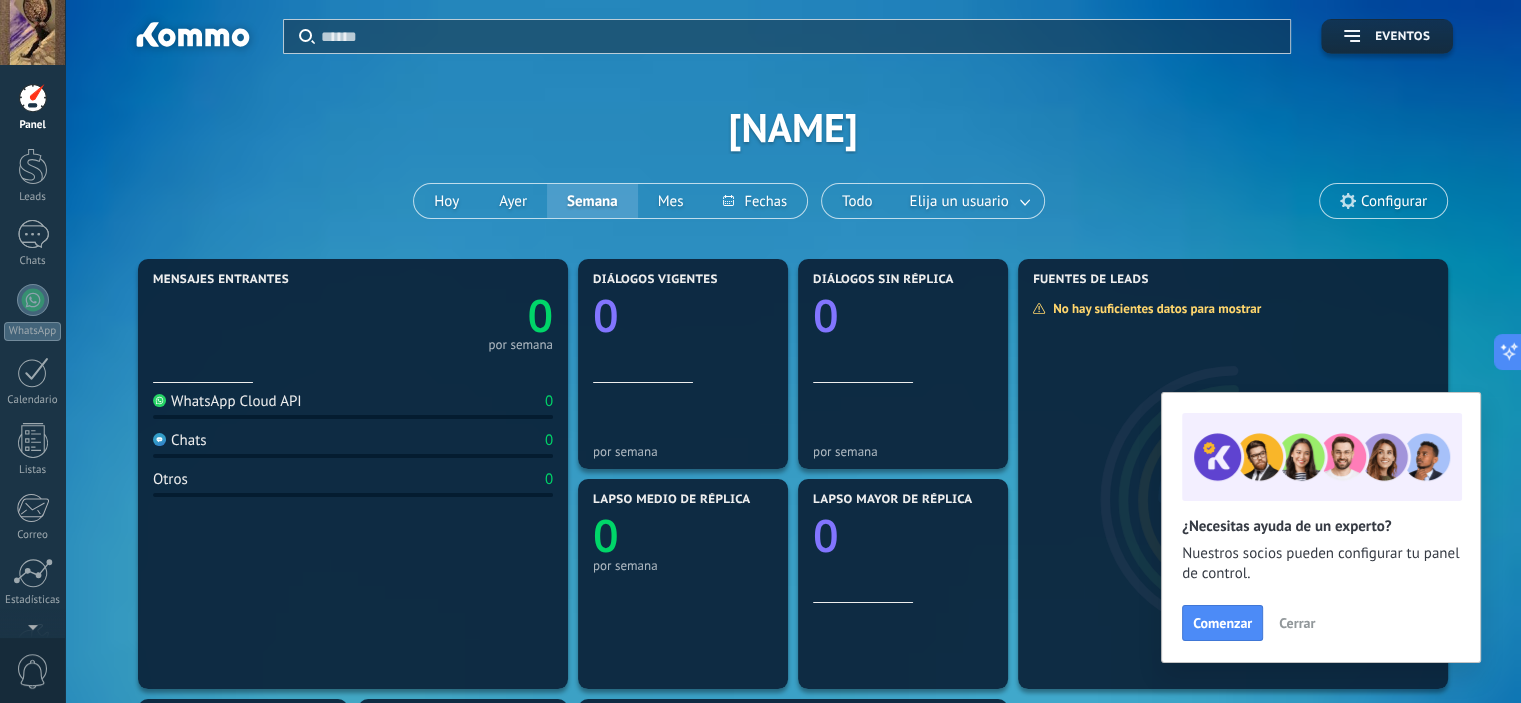 click on "Cerrar" at bounding box center (1297, 623) 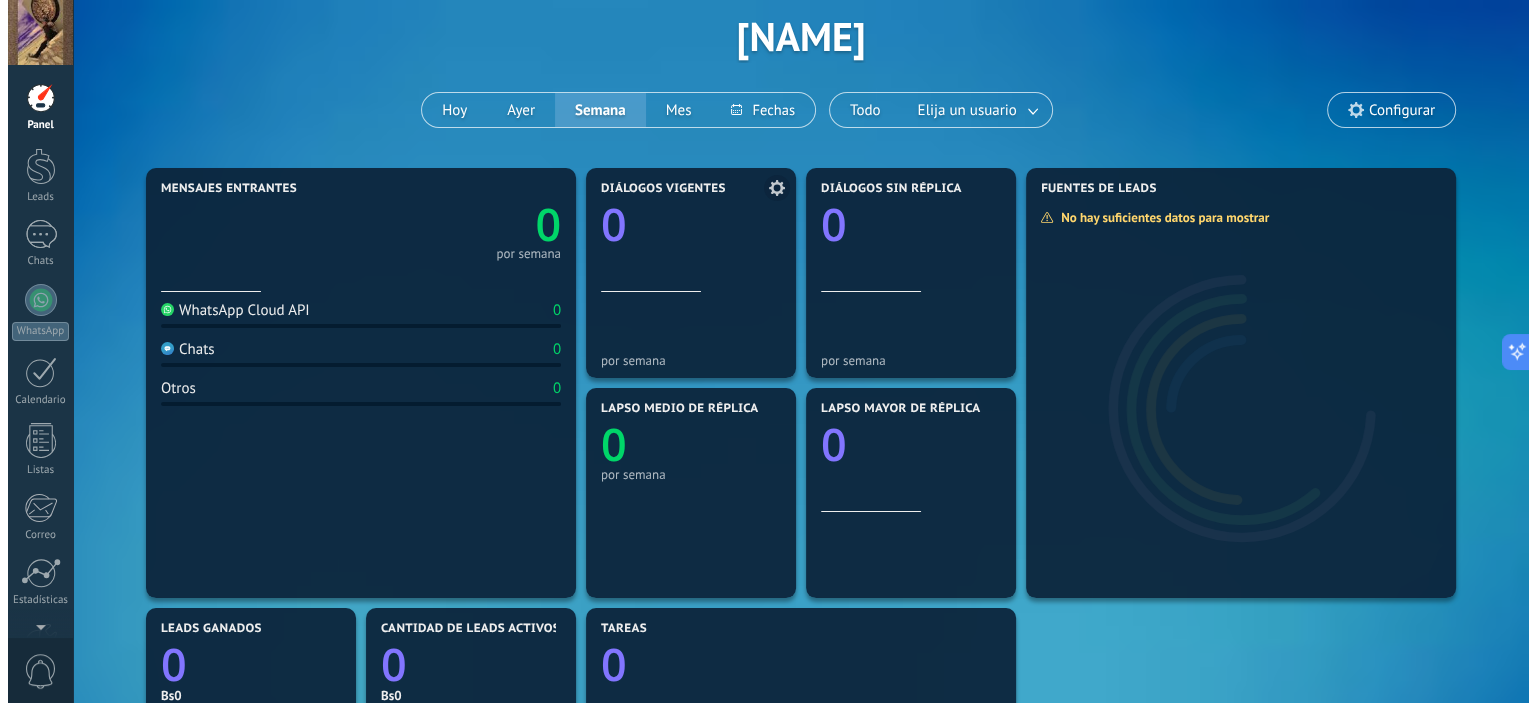 scroll, scrollTop: 0, scrollLeft: 0, axis: both 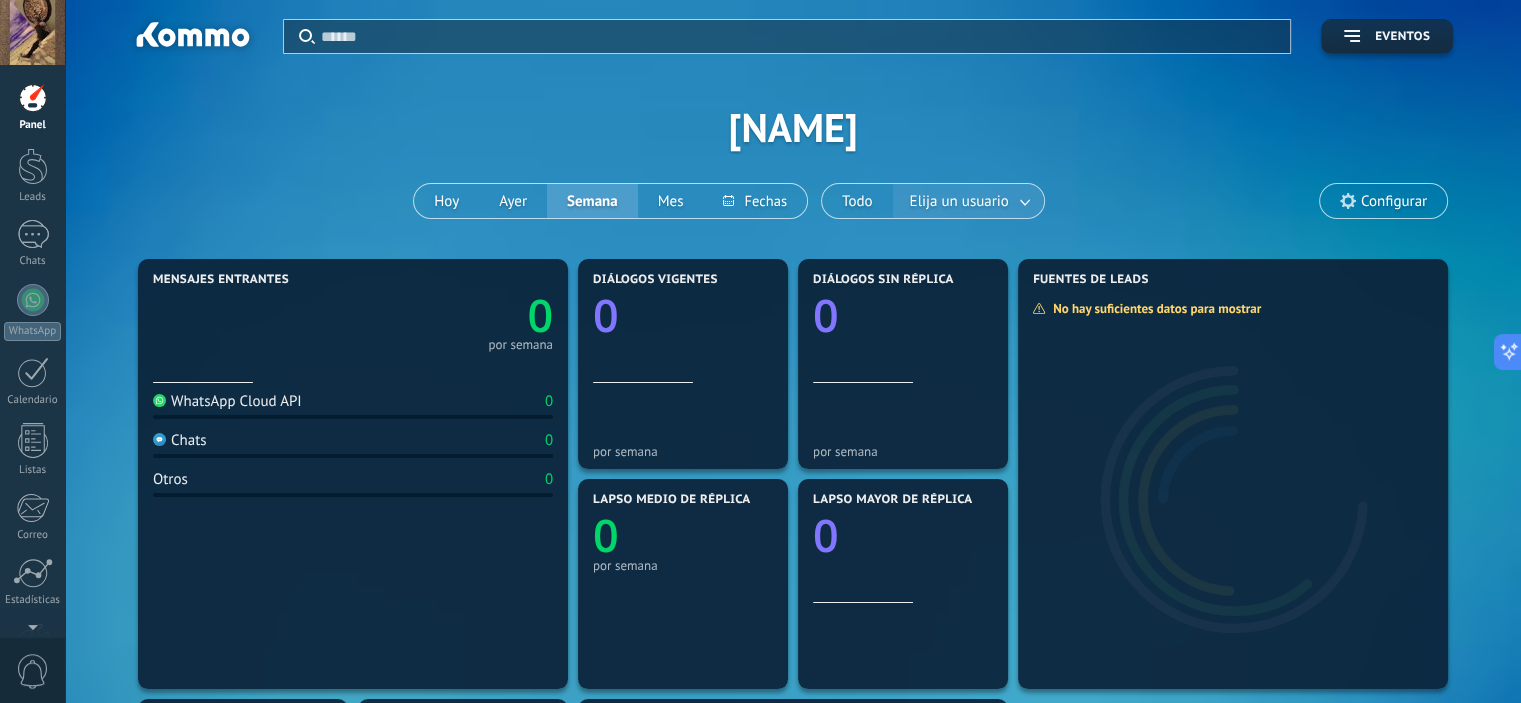 click on "Elija un usuario" at bounding box center [959, 201] 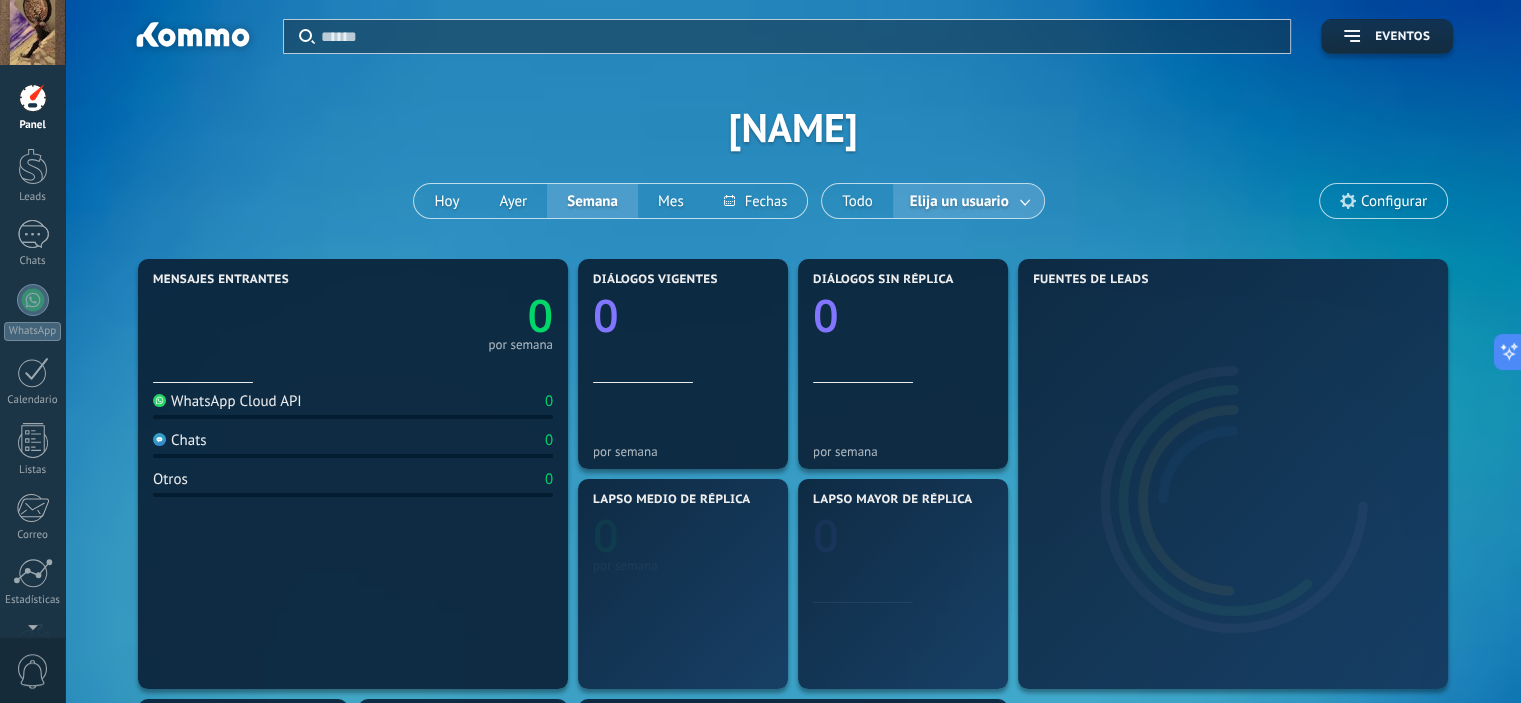 click on "Elija un usuario" at bounding box center (959, 201) 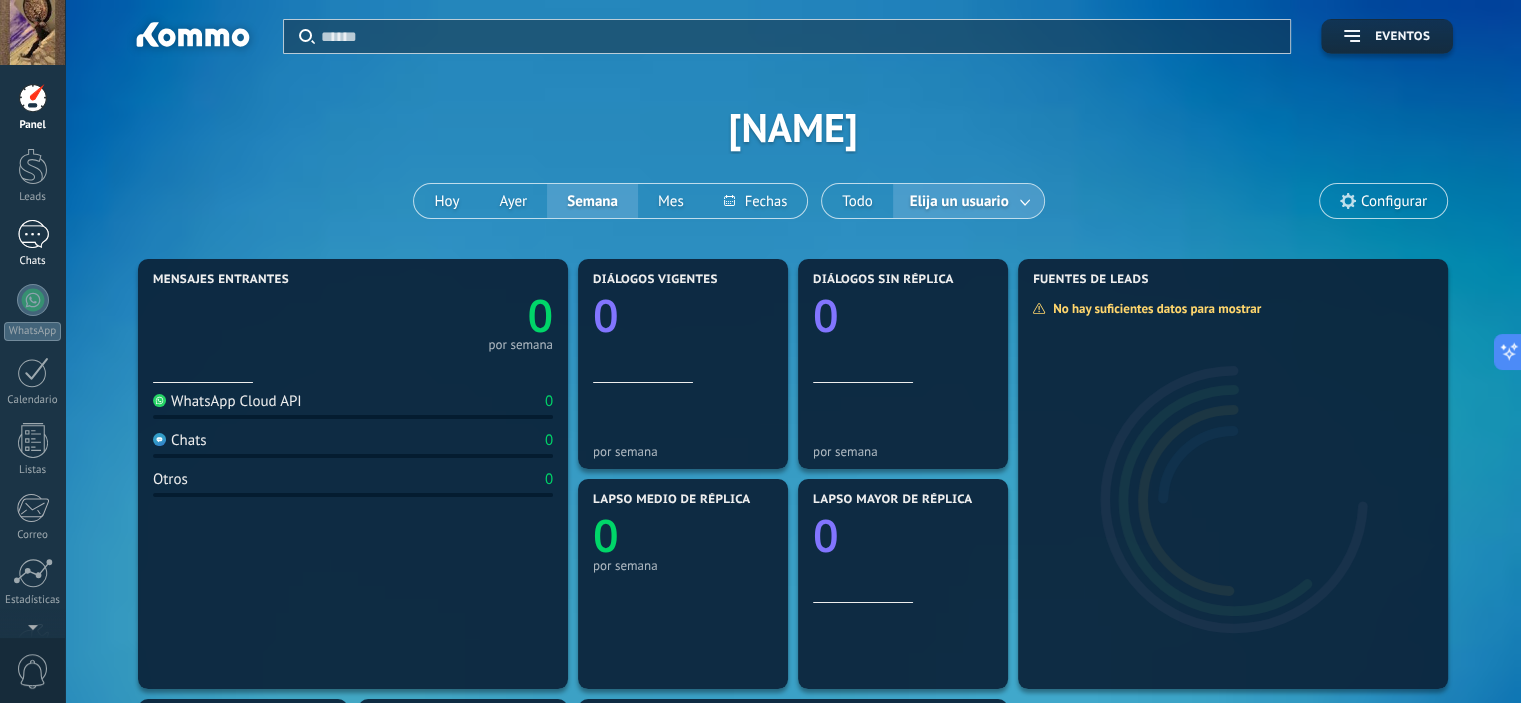 click at bounding box center [33, 234] 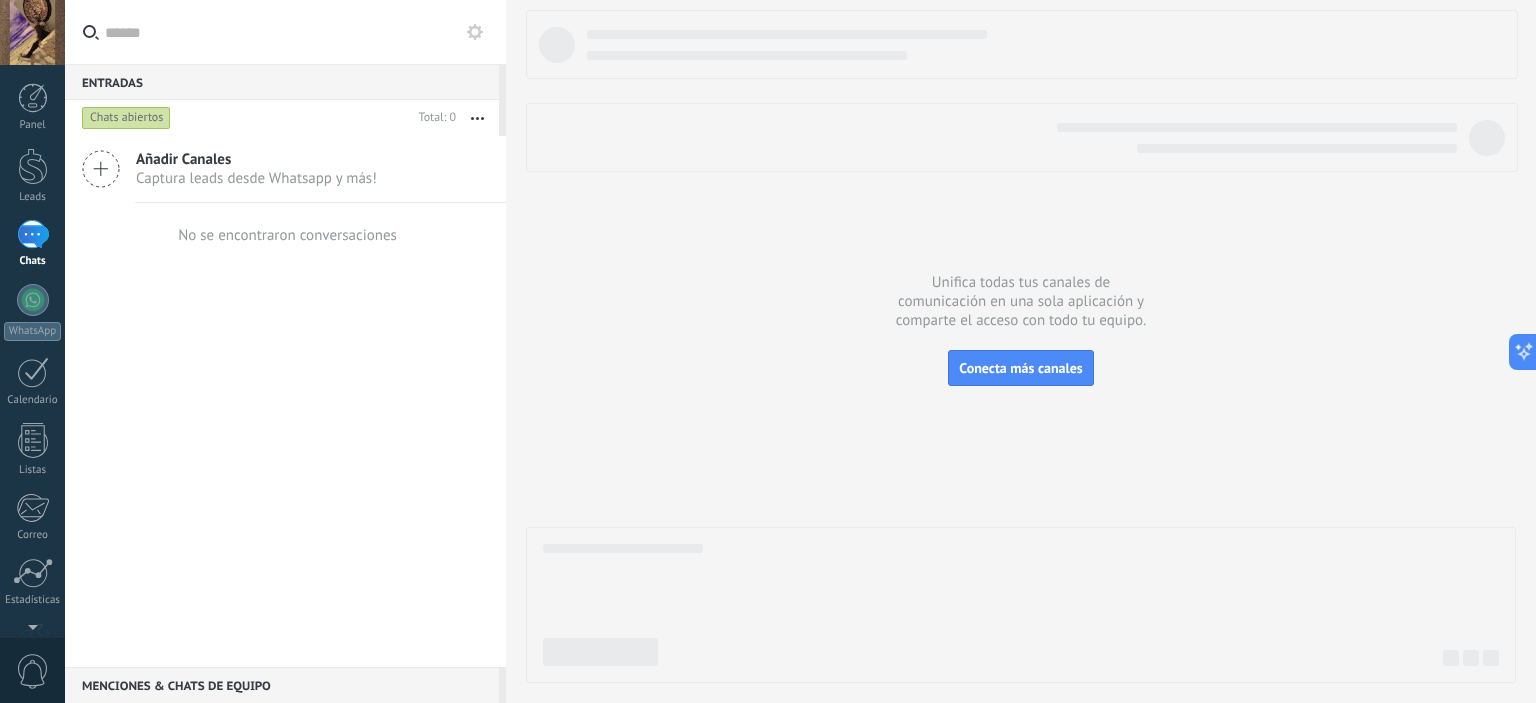 click on "No se encontraron conversaciones" at bounding box center [285, 235] 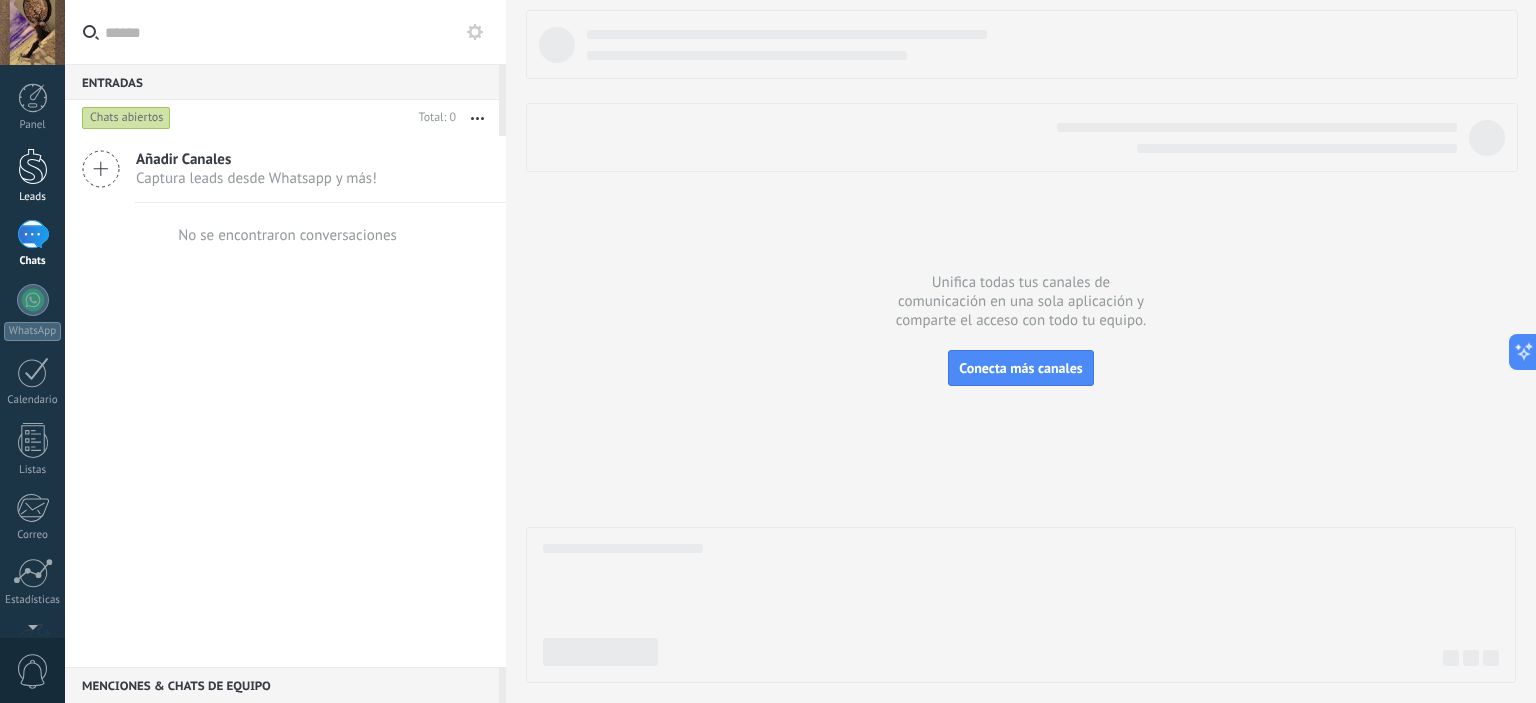 click at bounding box center [33, 166] 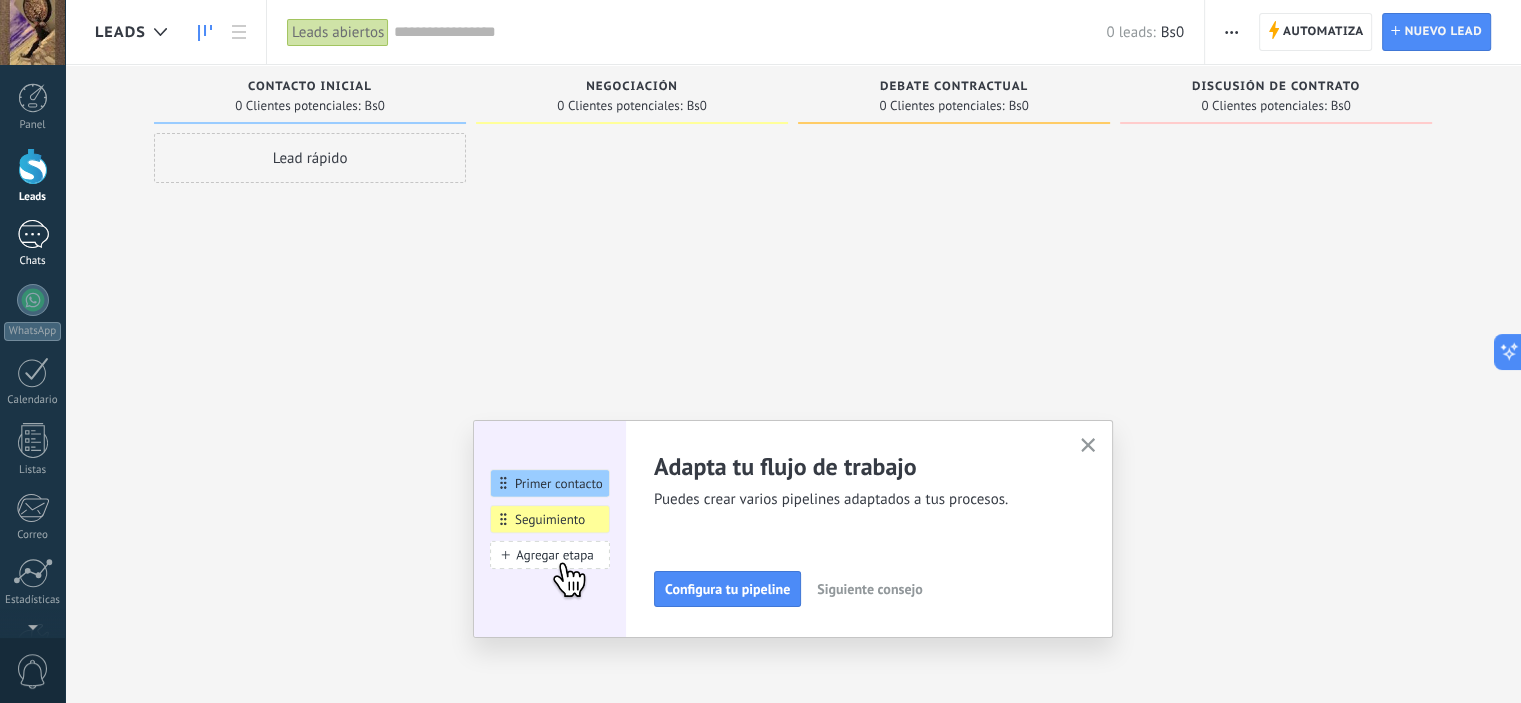 click at bounding box center [33, 234] 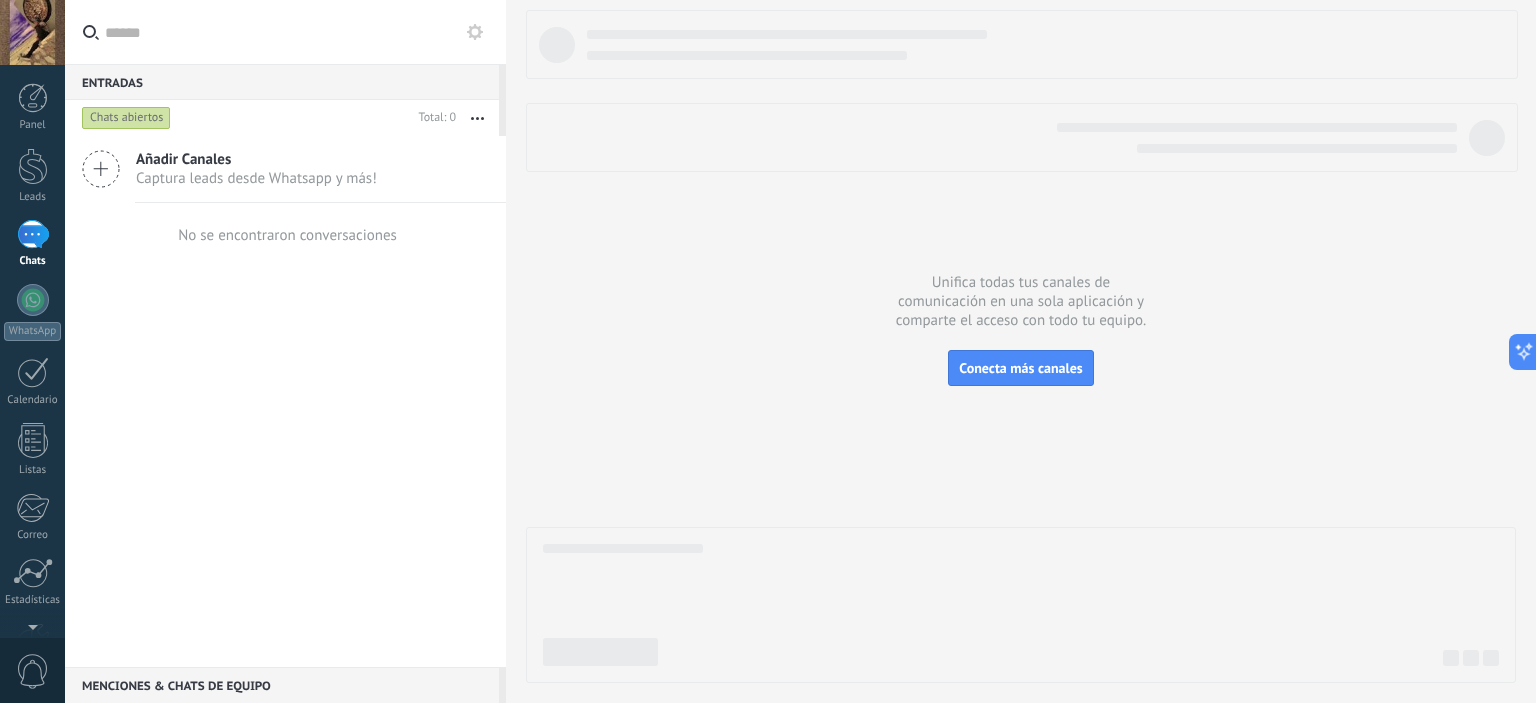 click at bounding box center (477, 118) 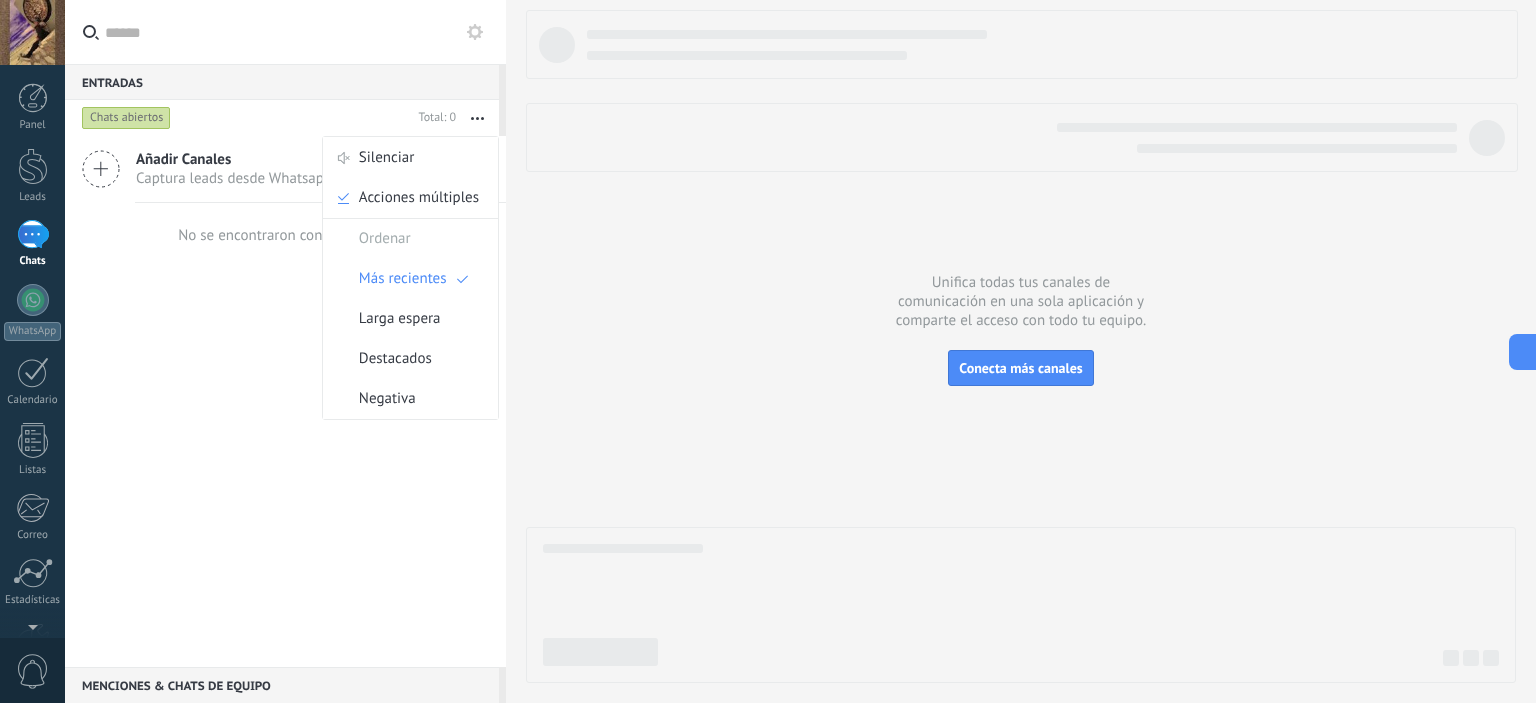 click on "Añadir Canales
Captura leads desde Whatsapp y más!
No se encontraron conversaciones" at bounding box center [285, 401] 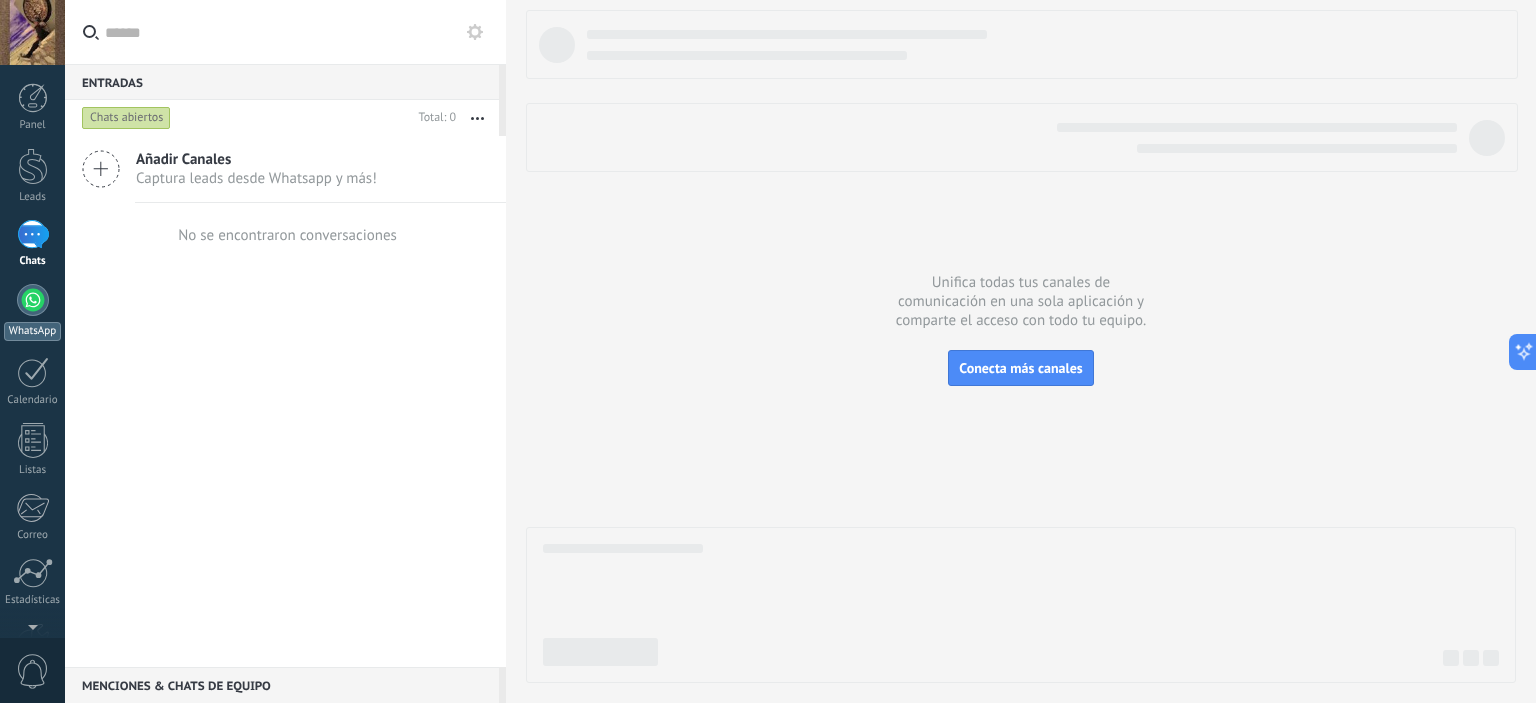 click at bounding box center (33, 300) 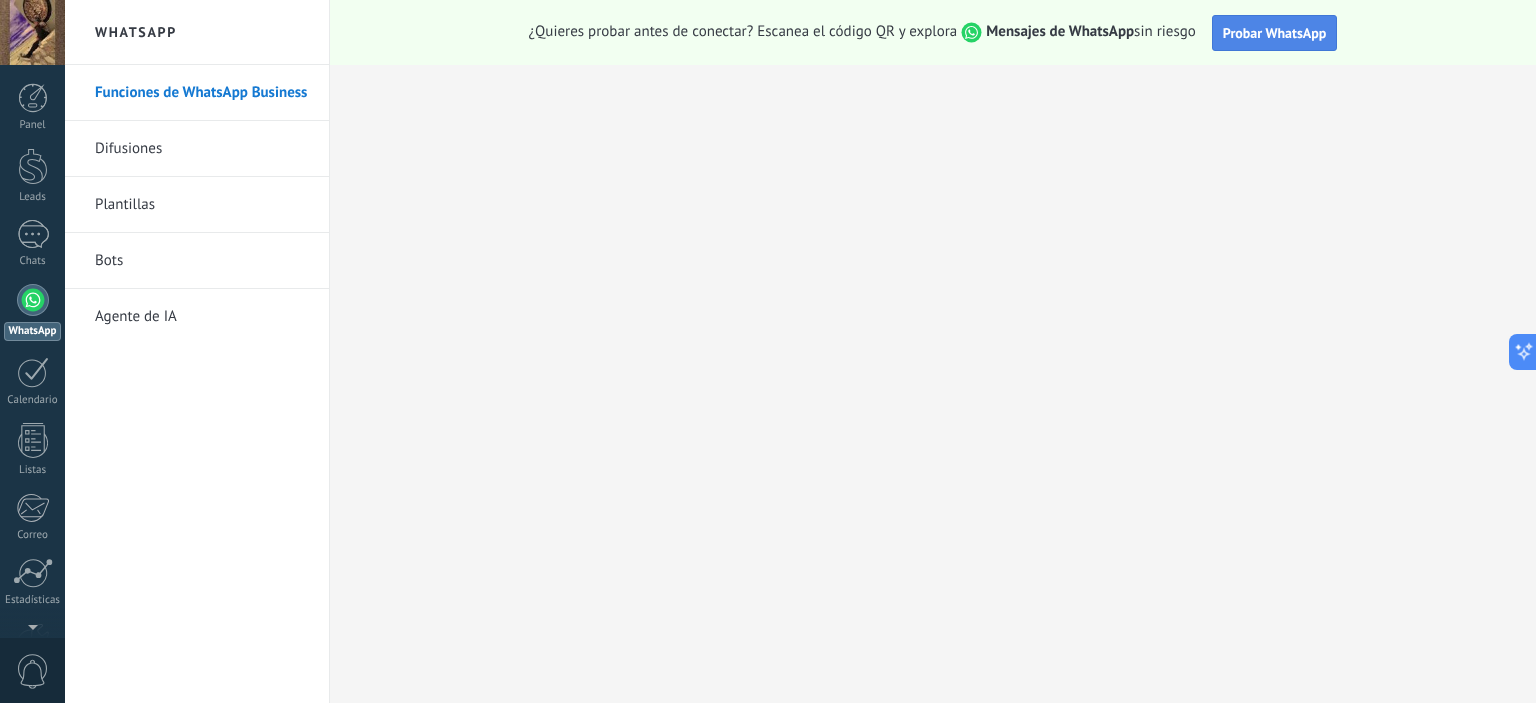 click on "Probar WhatsApp" at bounding box center [1275, 33] 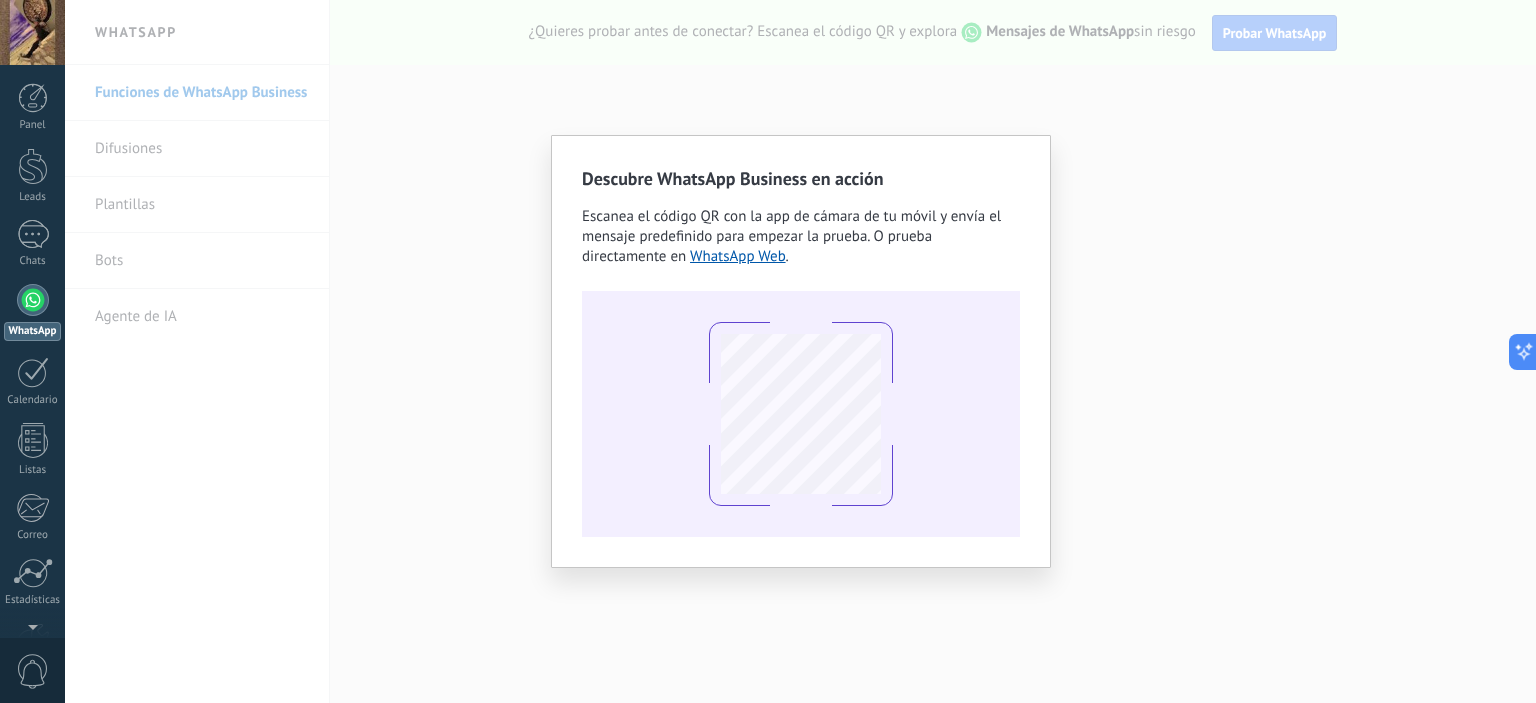 click on "Descubre WhatsApp Business en acción Escanea el código QR con la app de cámara de tu móvil y envía el mensaje predefinido para empezar la prueba. O prueba directamente en   WhatsApp Web ." at bounding box center (800, 351) 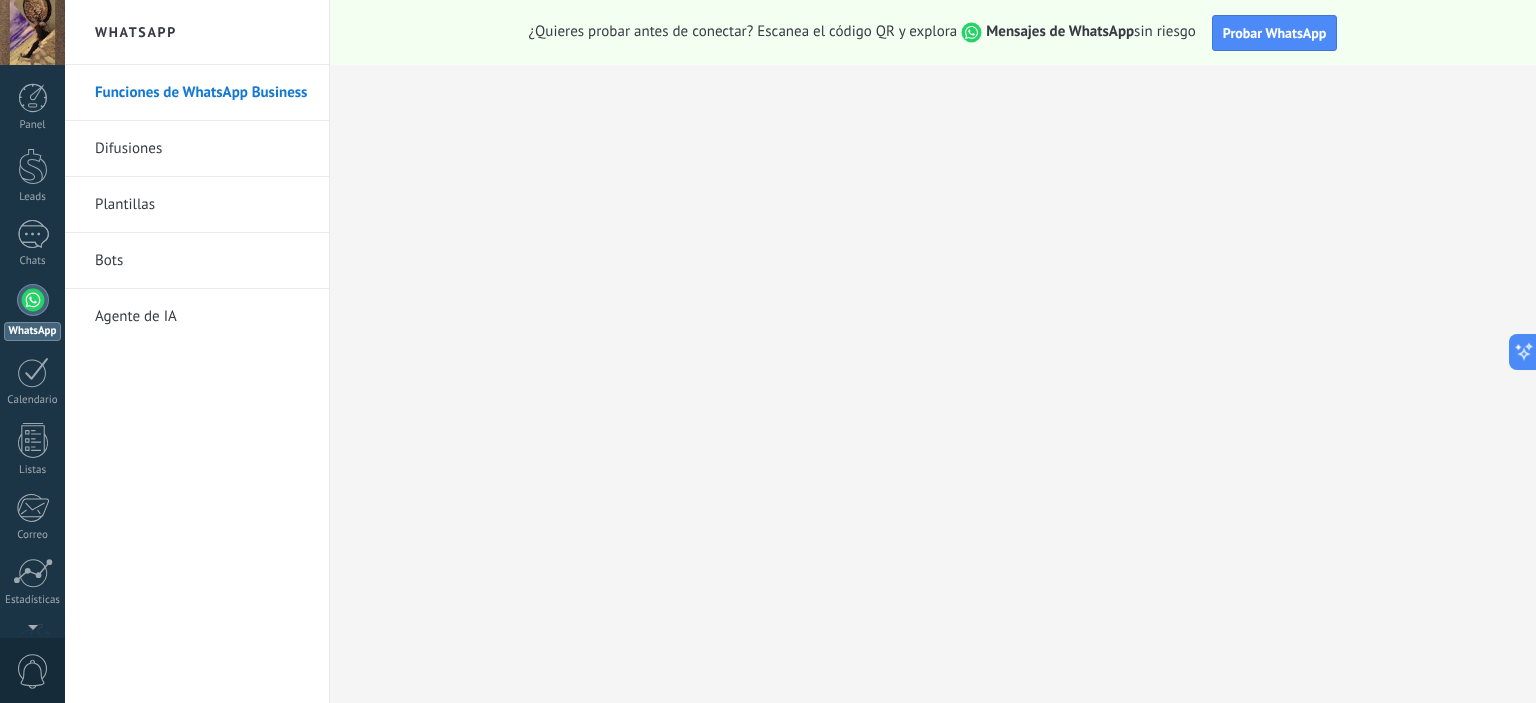 click at bounding box center [32, 32] 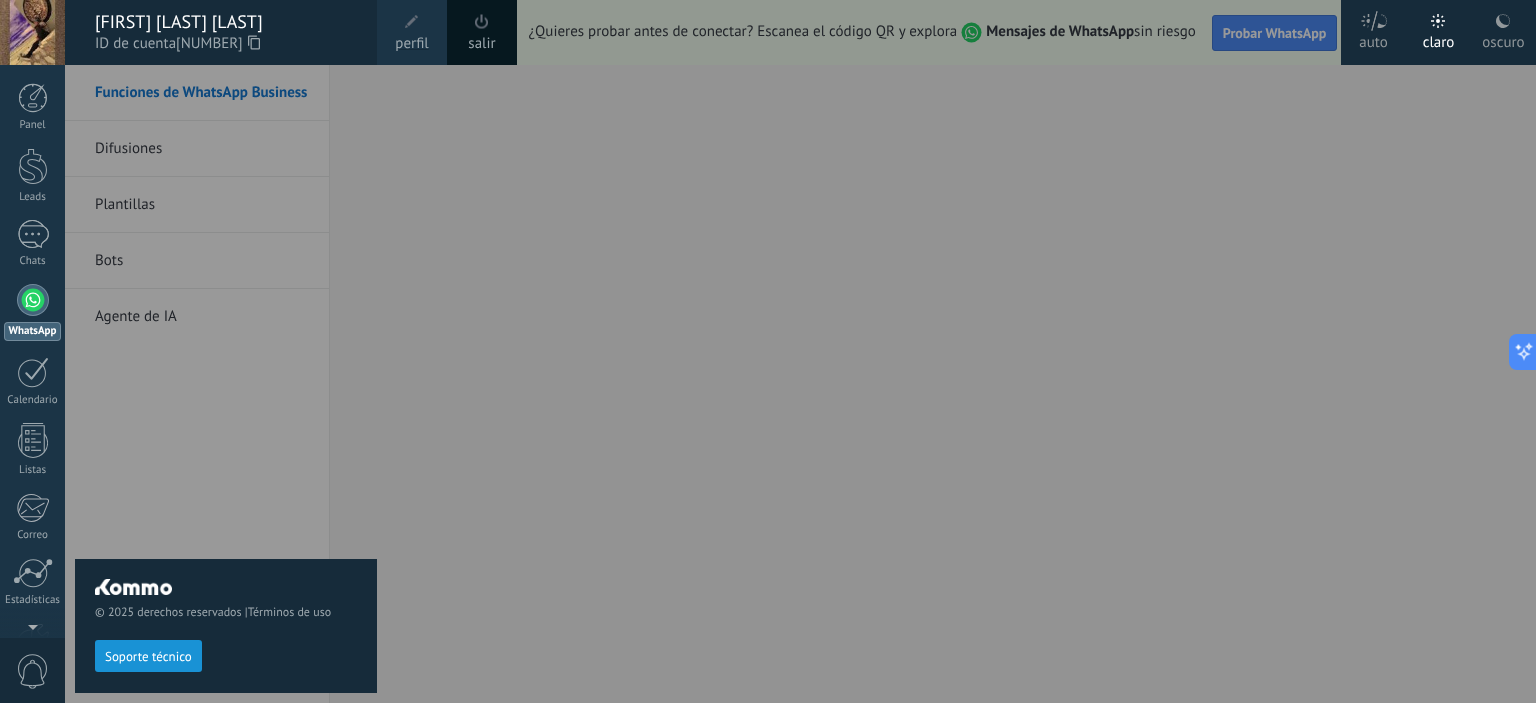 click 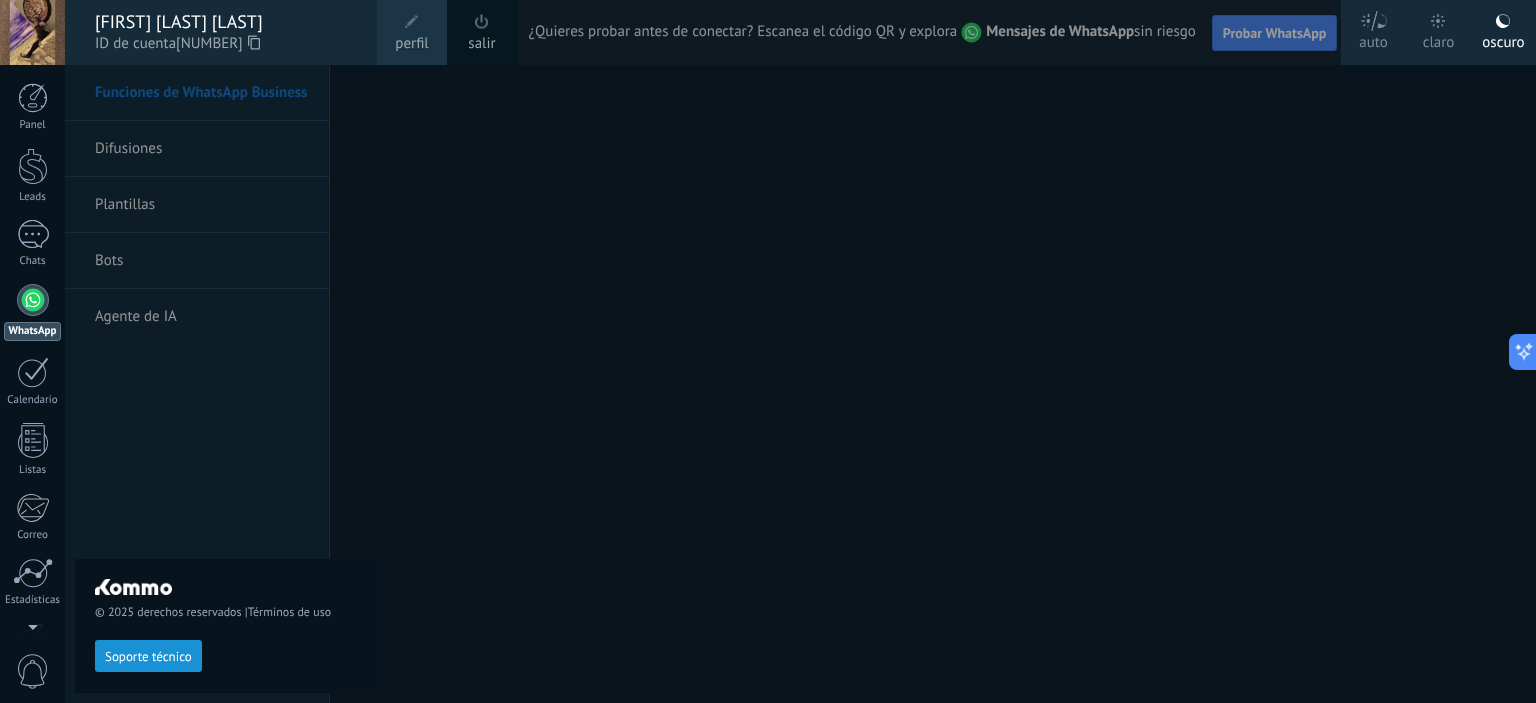 click 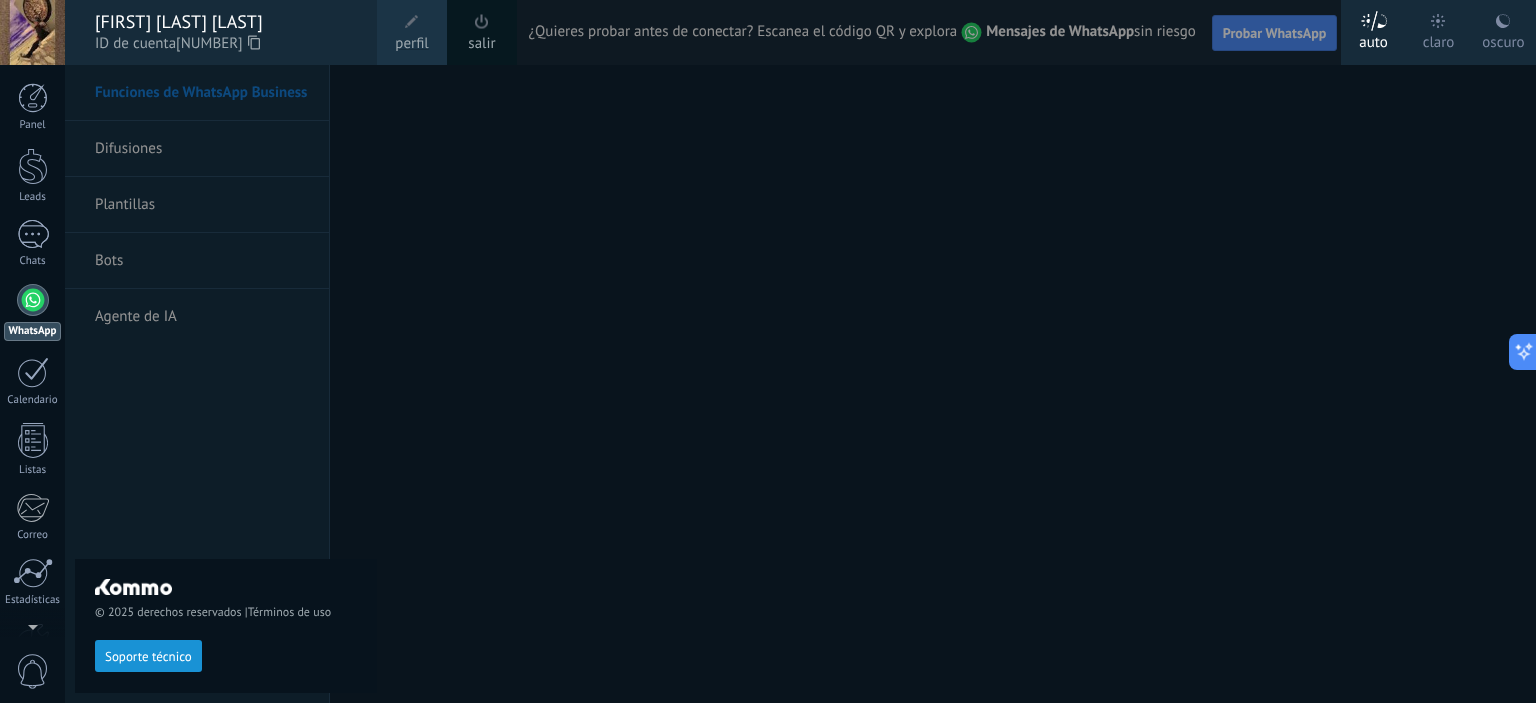 click 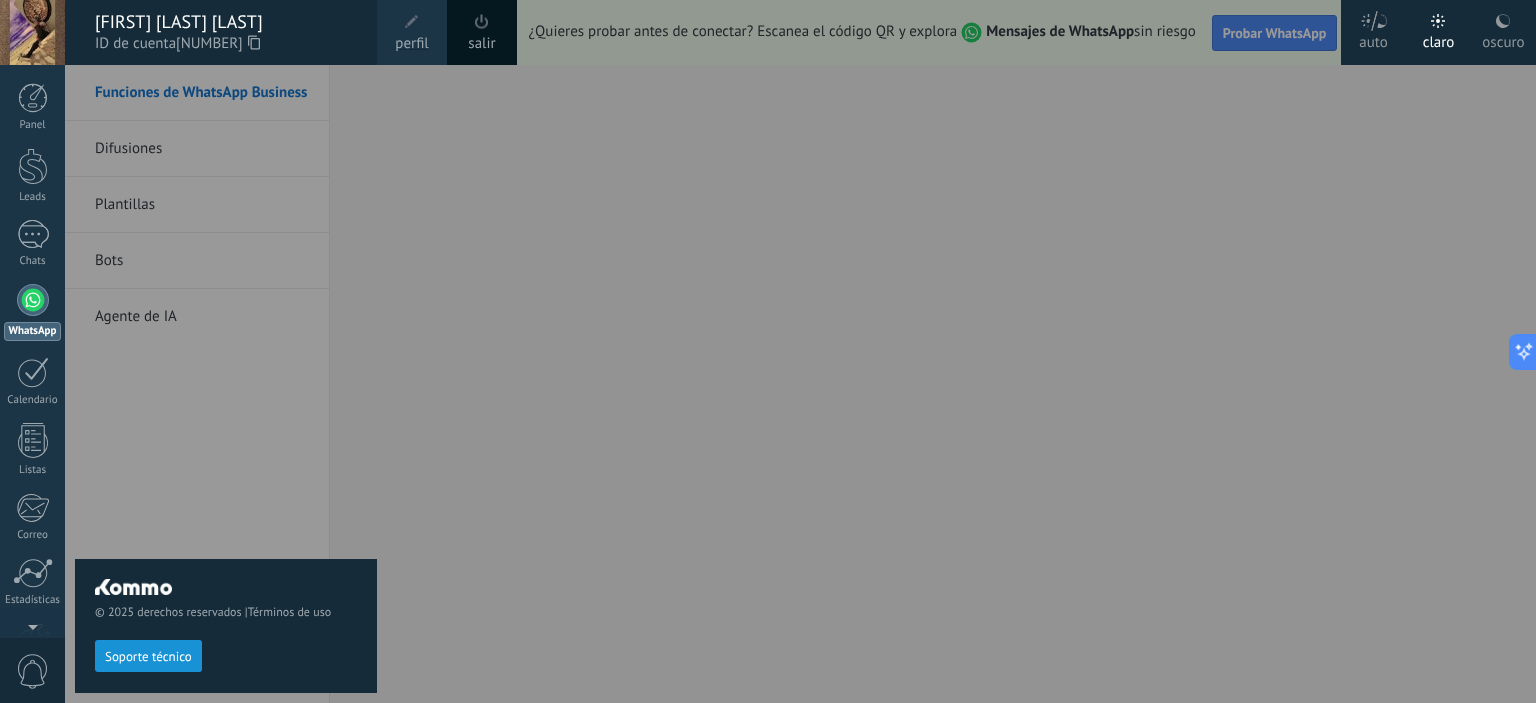 click at bounding box center (833, 351) 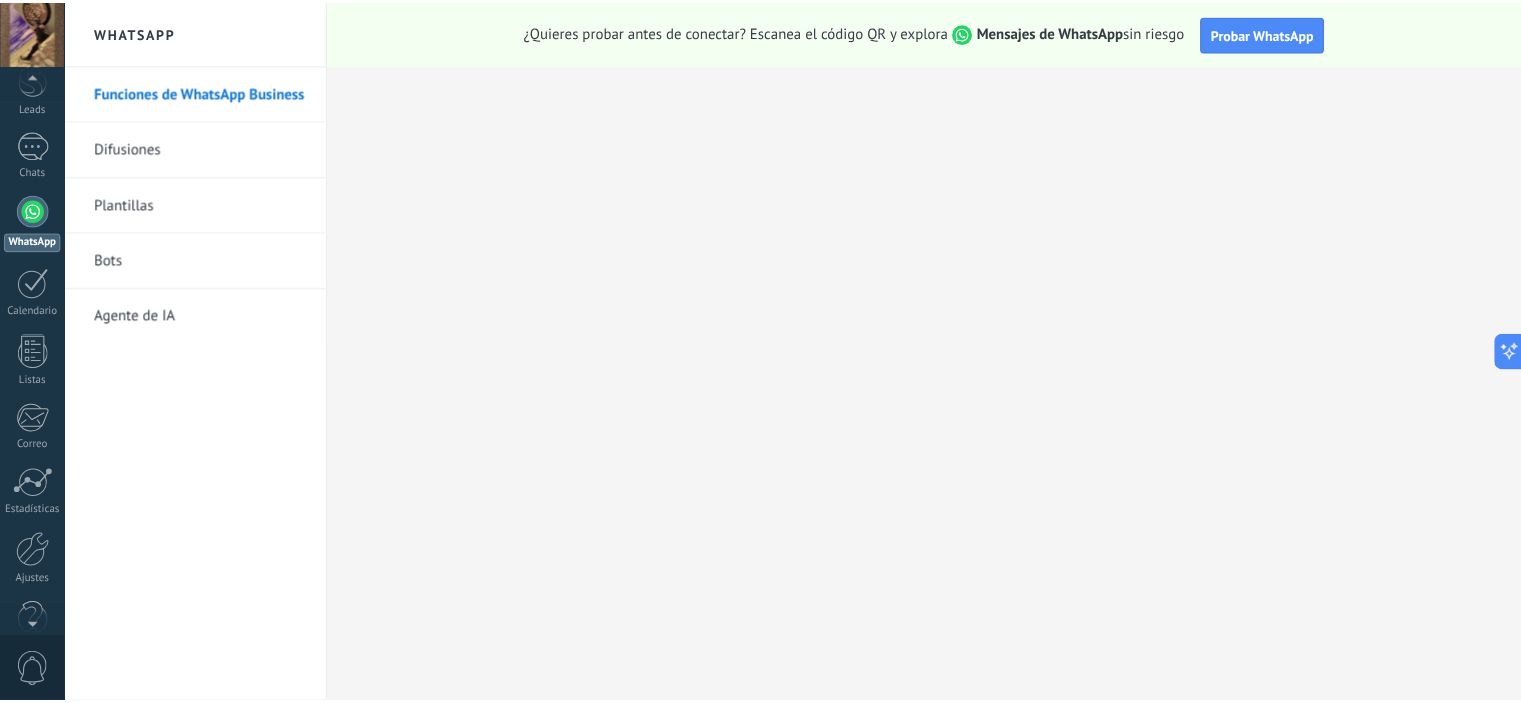 scroll, scrollTop: 128, scrollLeft: 0, axis: vertical 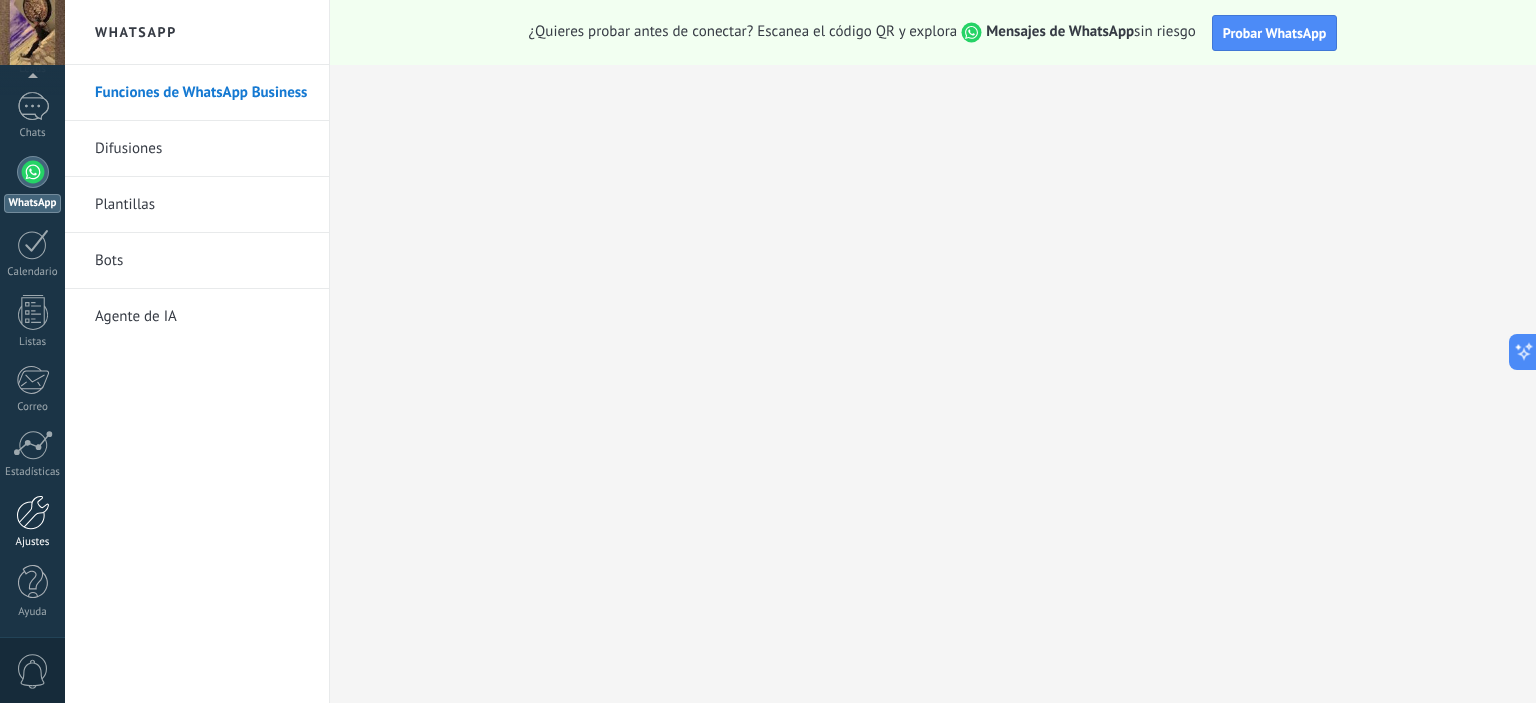 click at bounding box center (33, 512) 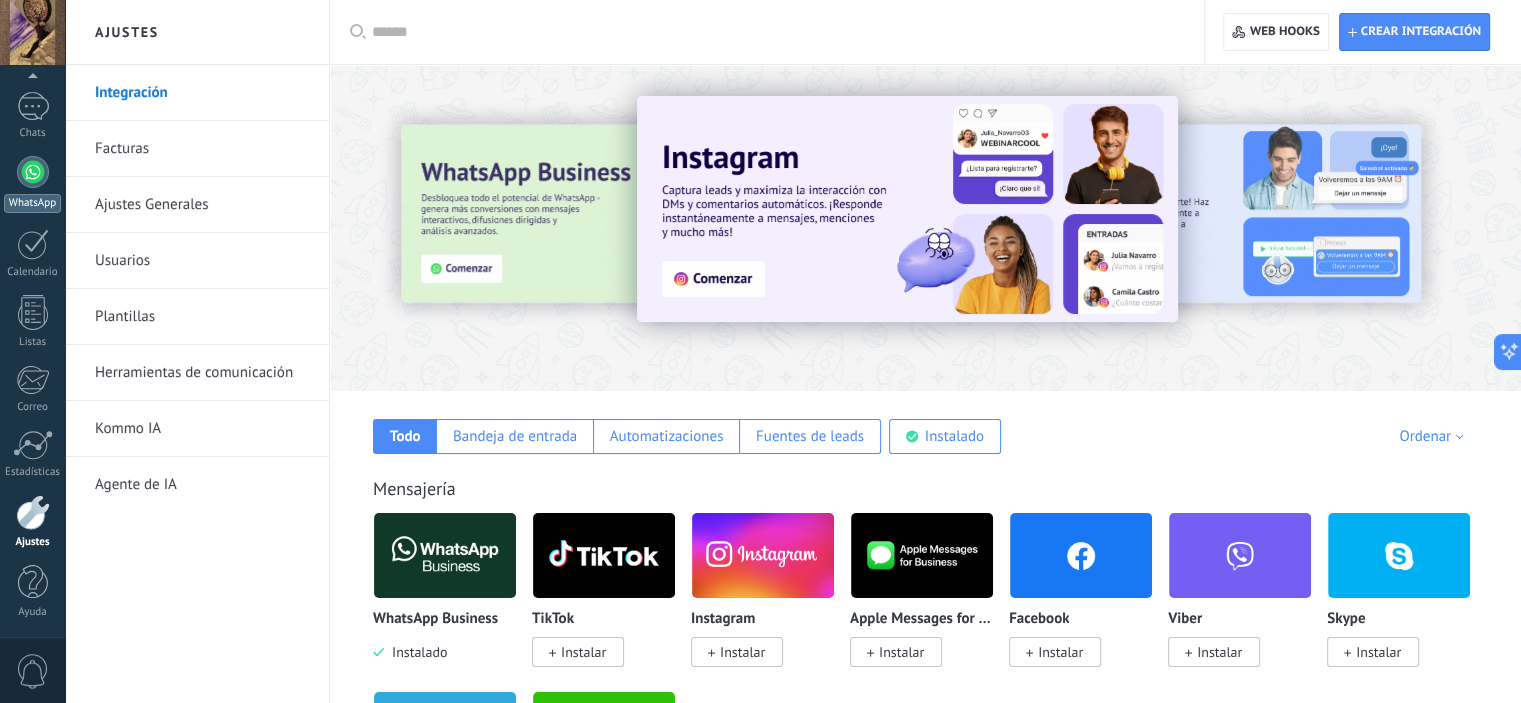 click at bounding box center [33, 172] 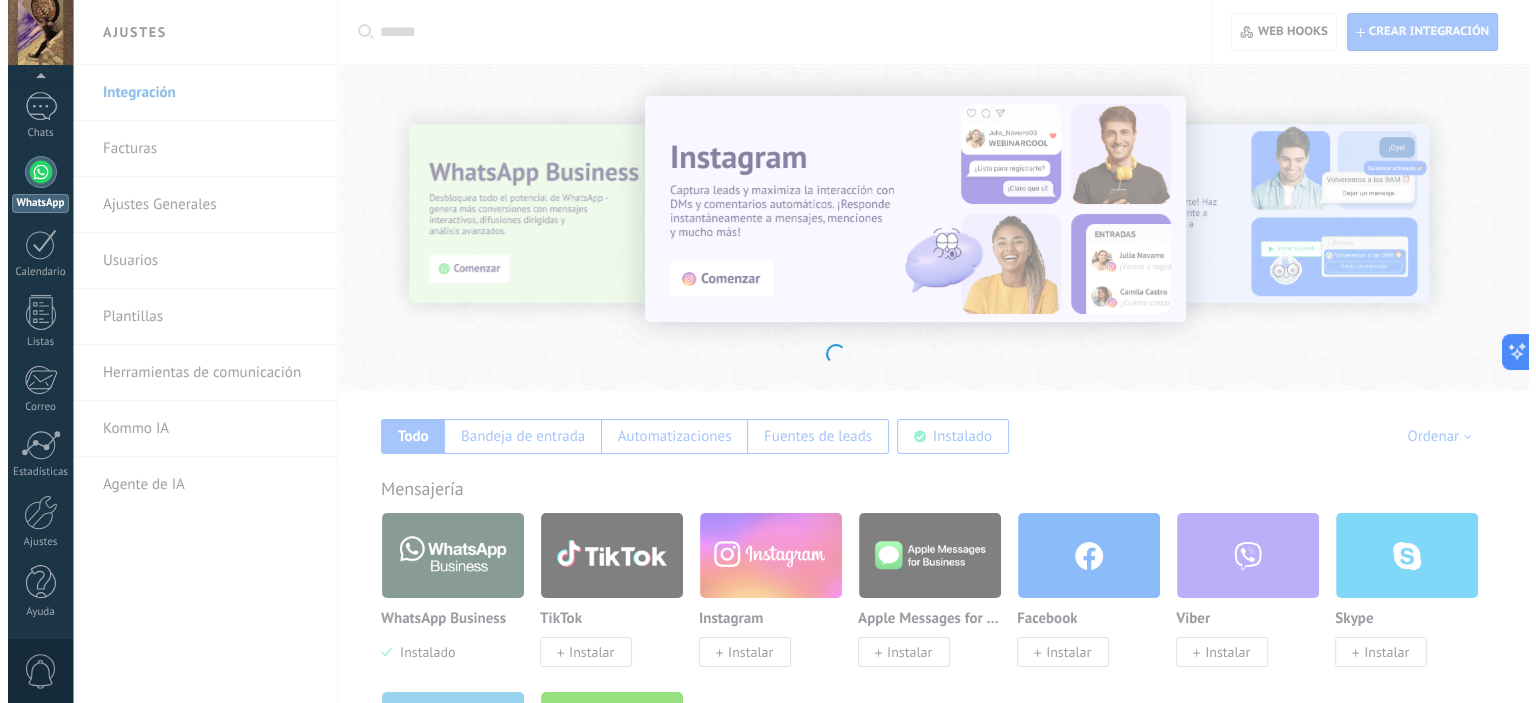 scroll, scrollTop: 0, scrollLeft: 0, axis: both 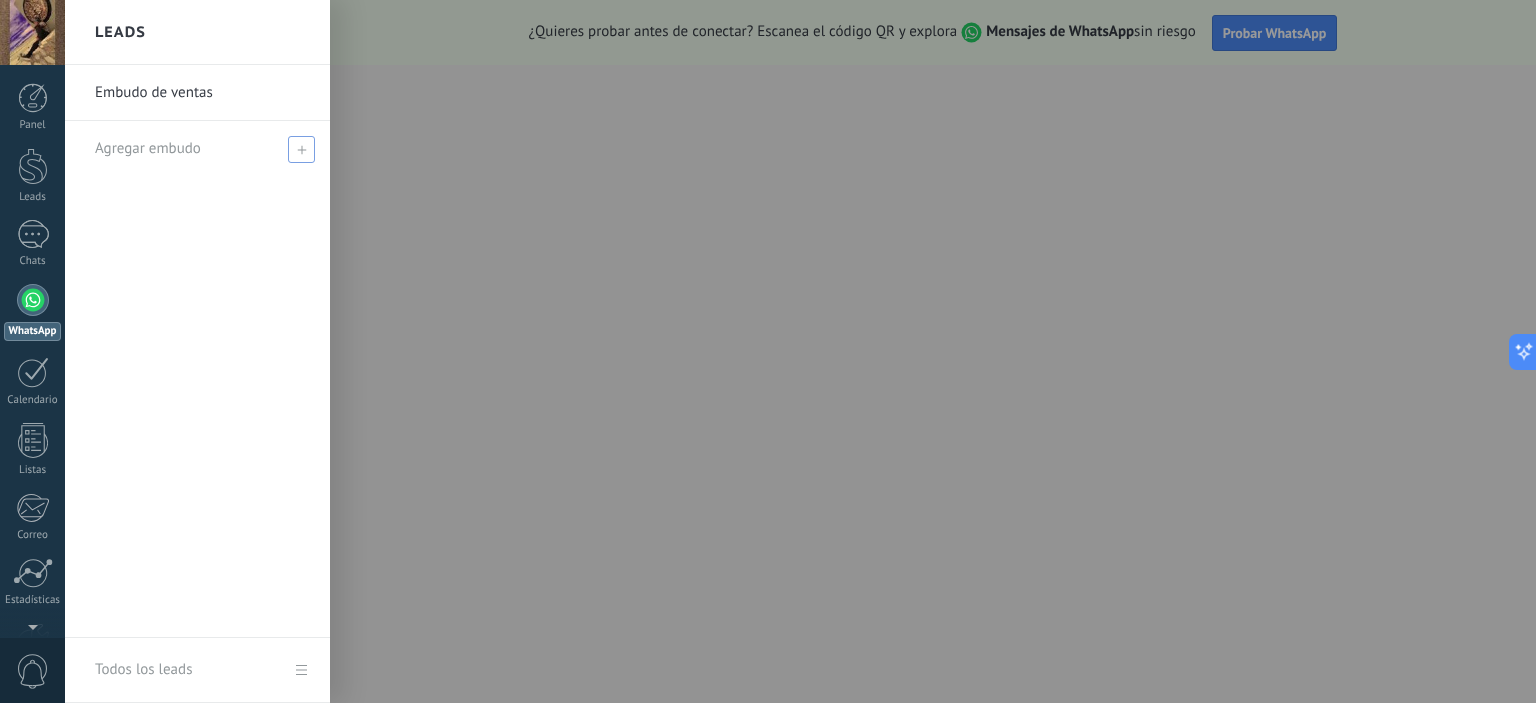 click 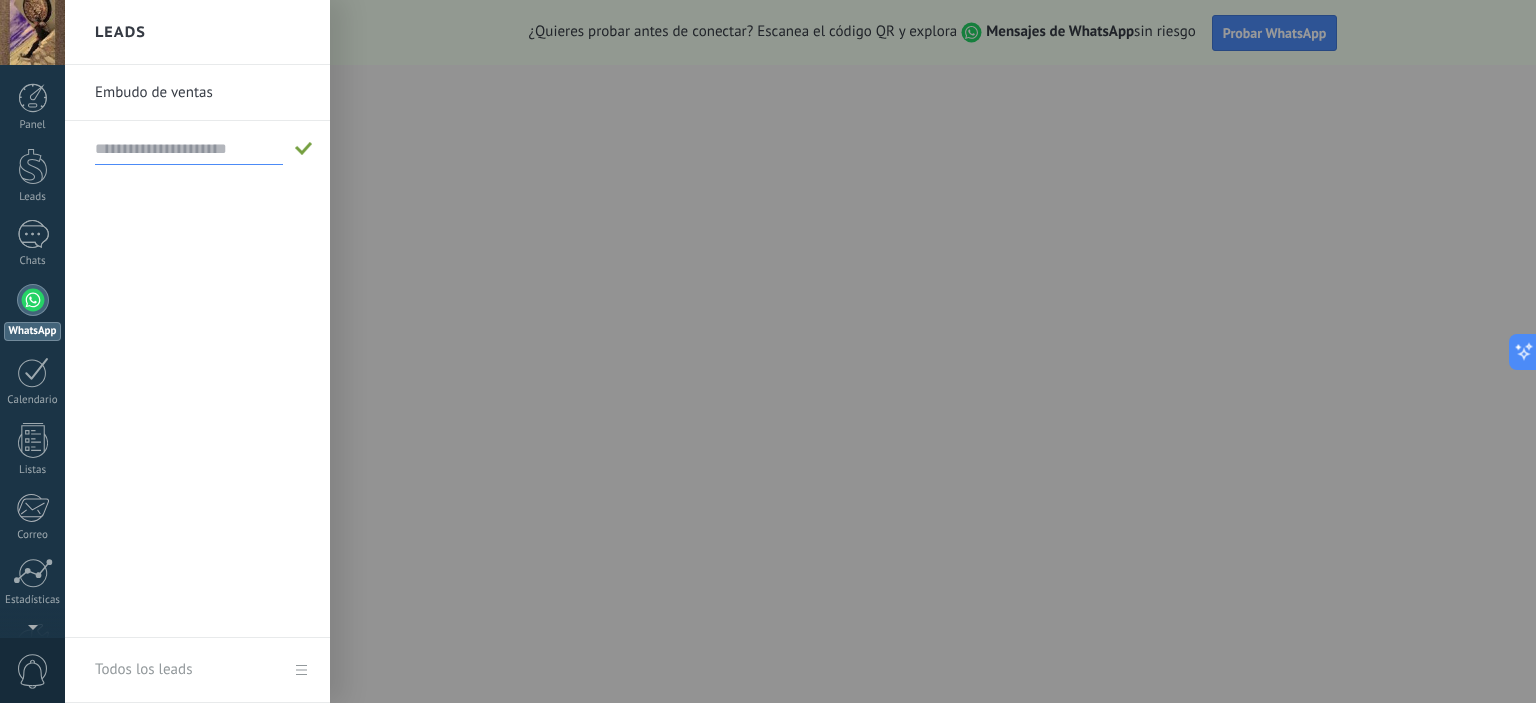 click at bounding box center [189, 149] 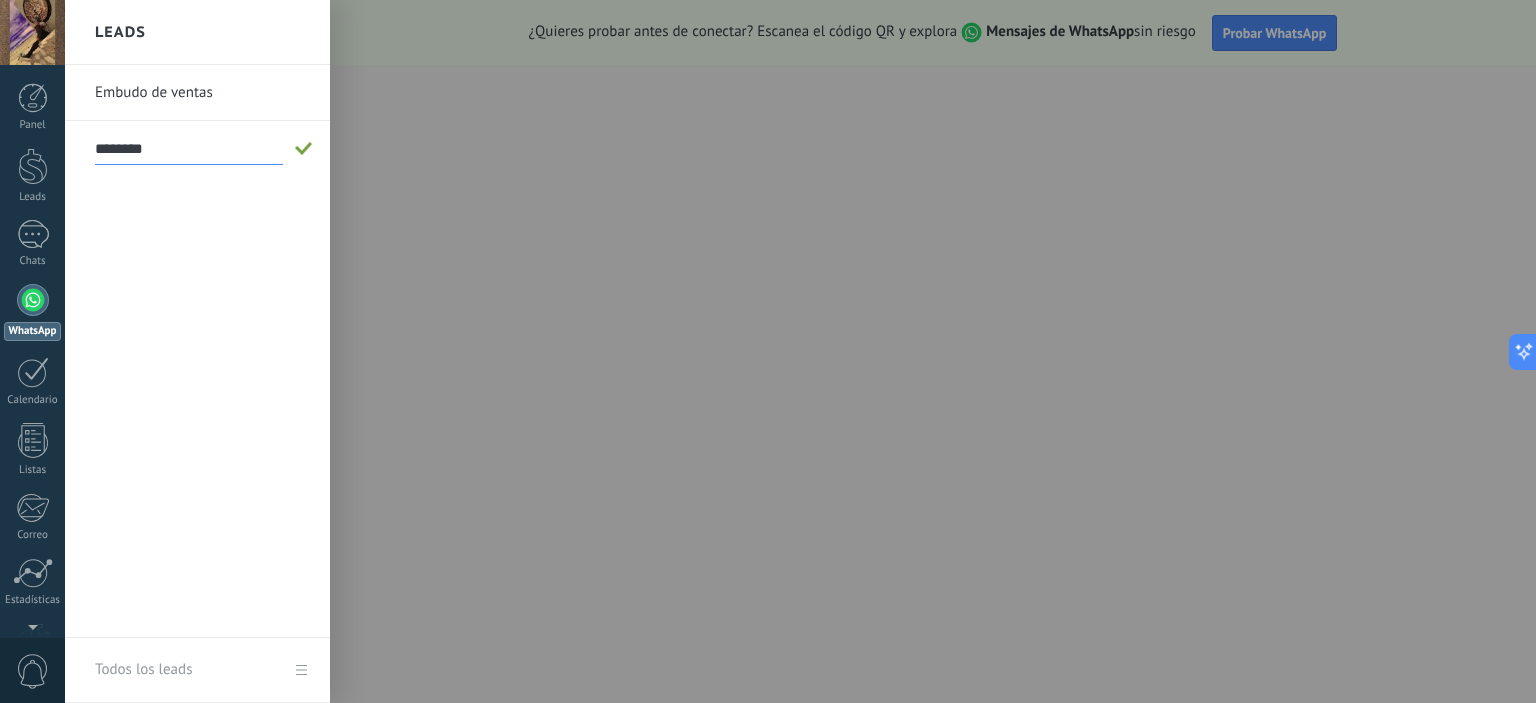 type on "********" 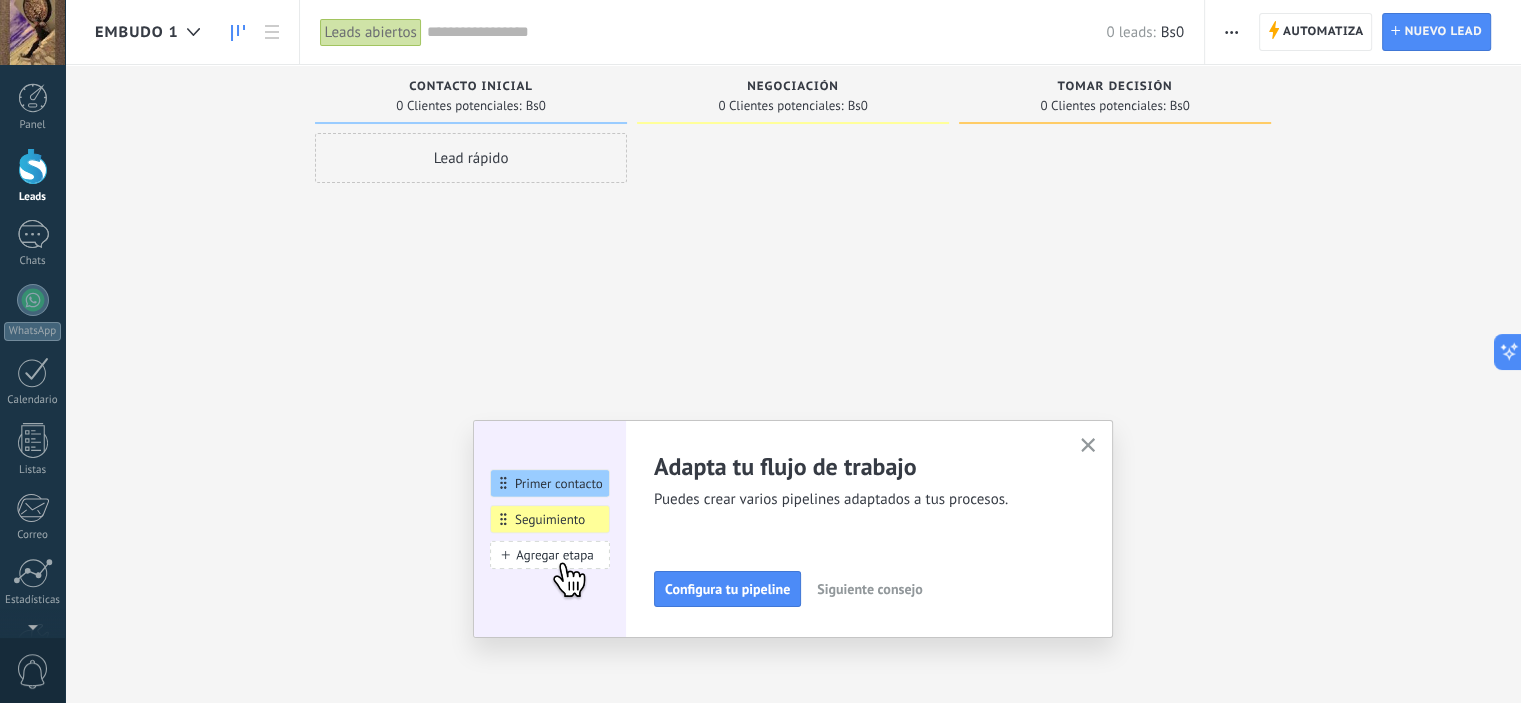 click 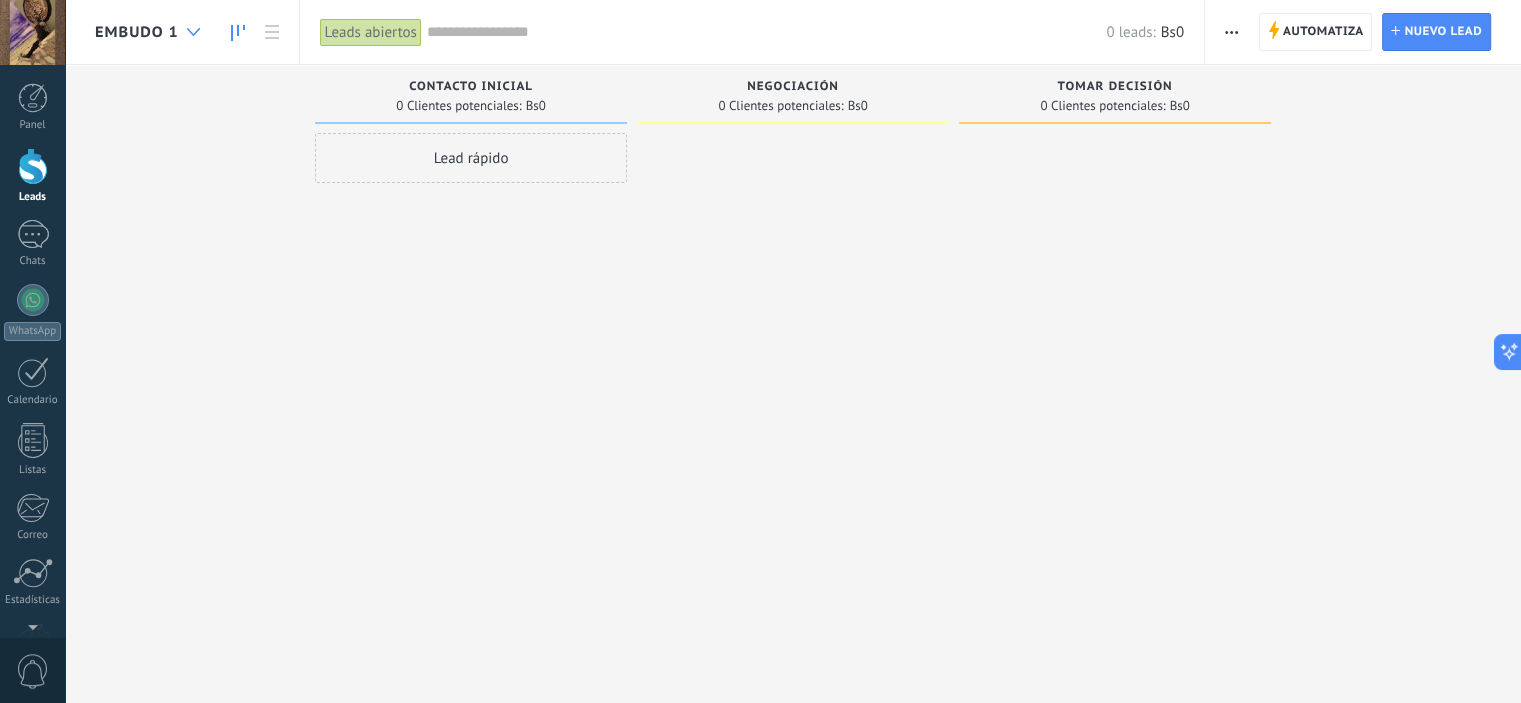 click at bounding box center (193, 32) 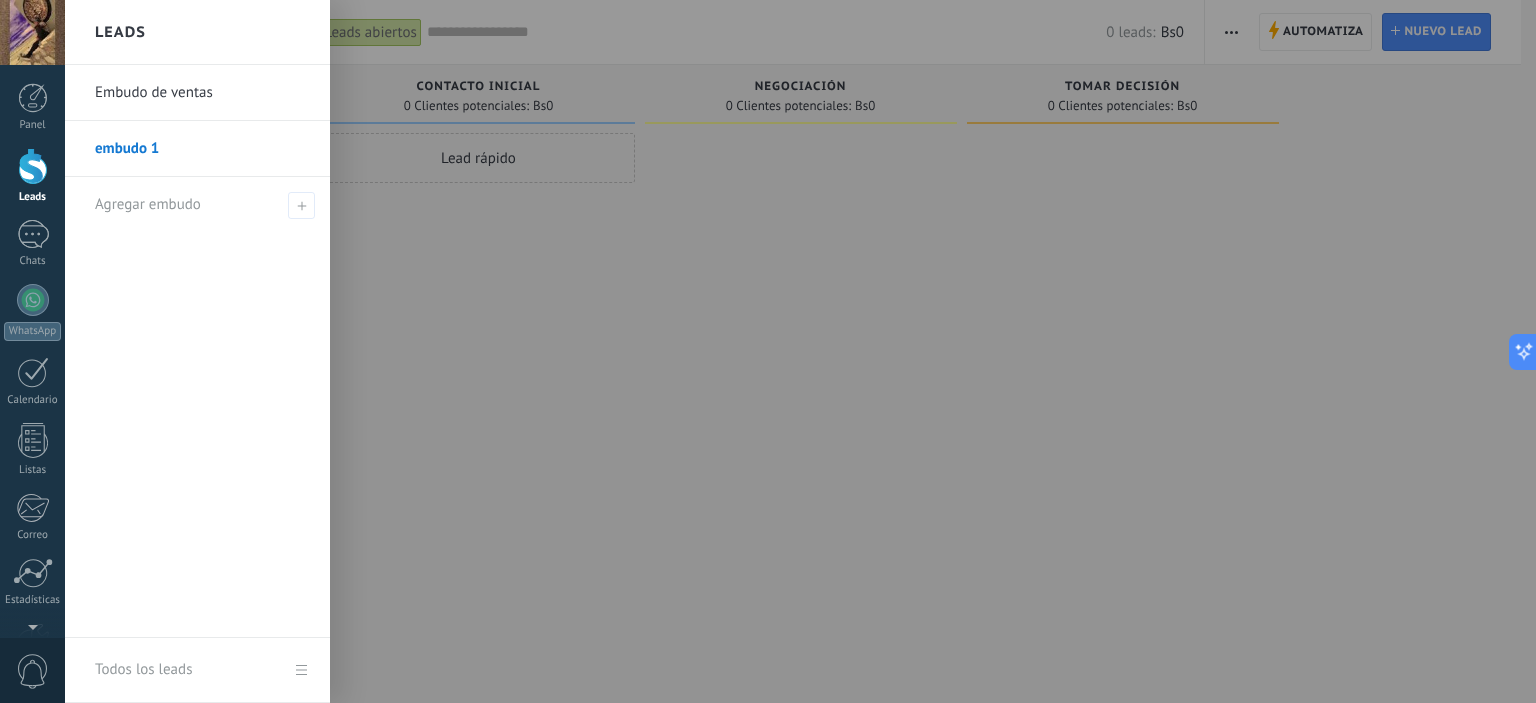 click on "Embudo de ventas" at bounding box center (202, 93) 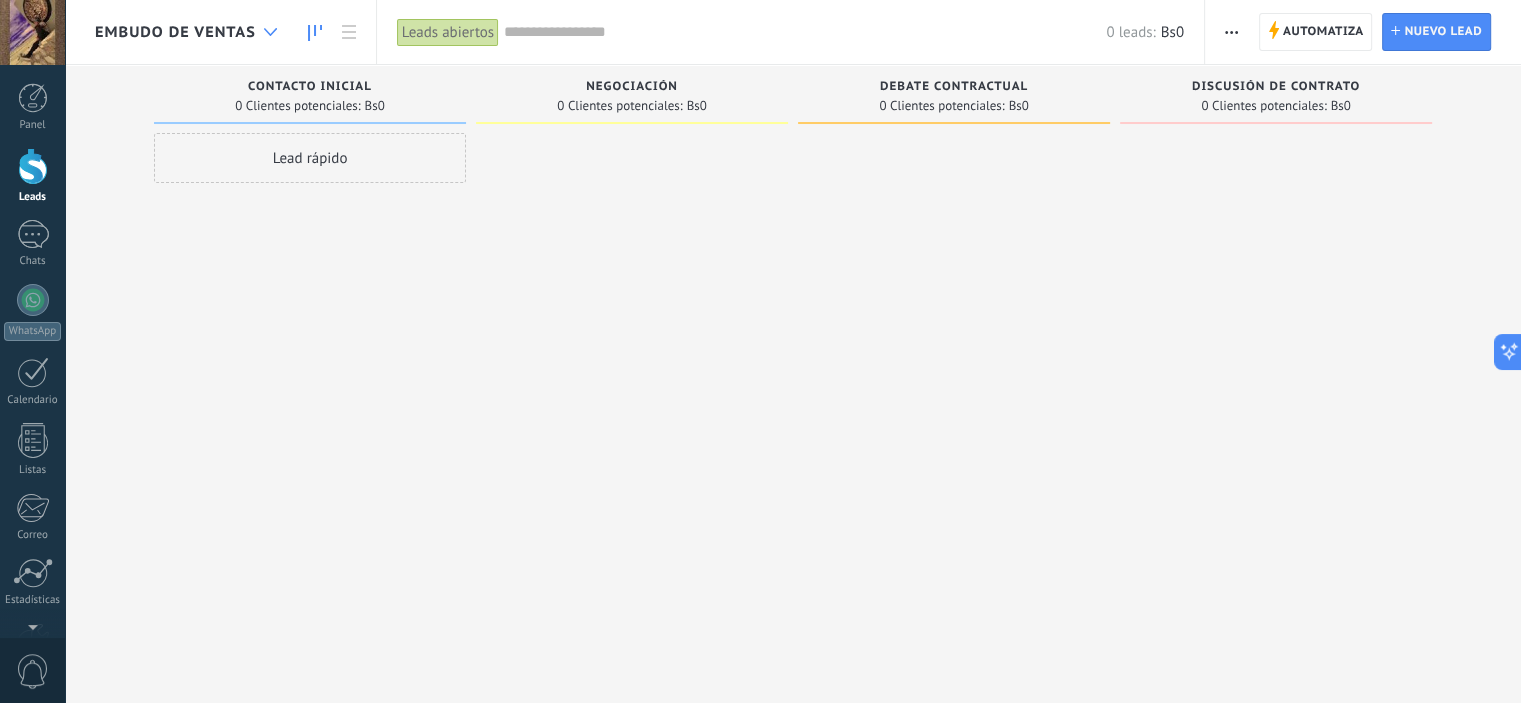 click at bounding box center (270, 32) 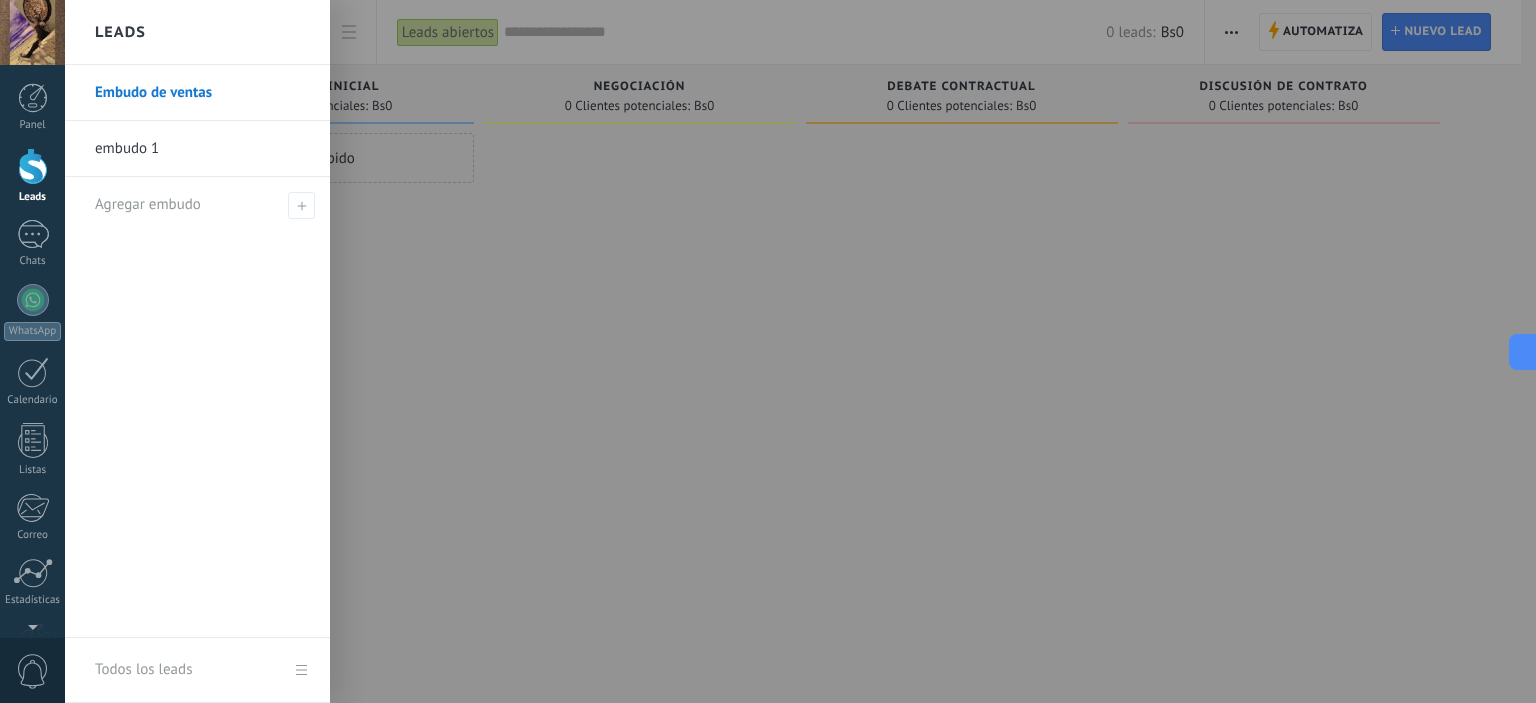 click at bounding box center [833, 351] 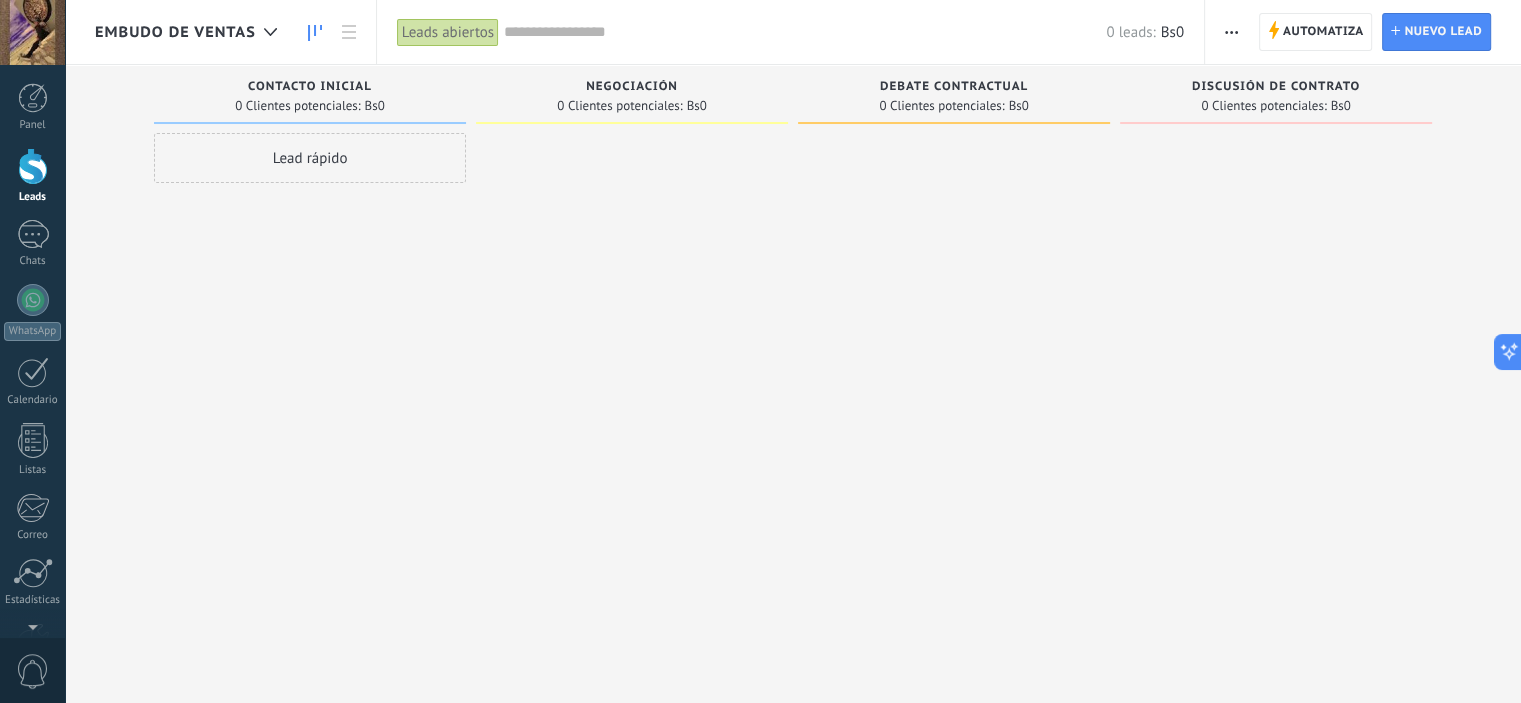 click at bounding box center [632, 354] 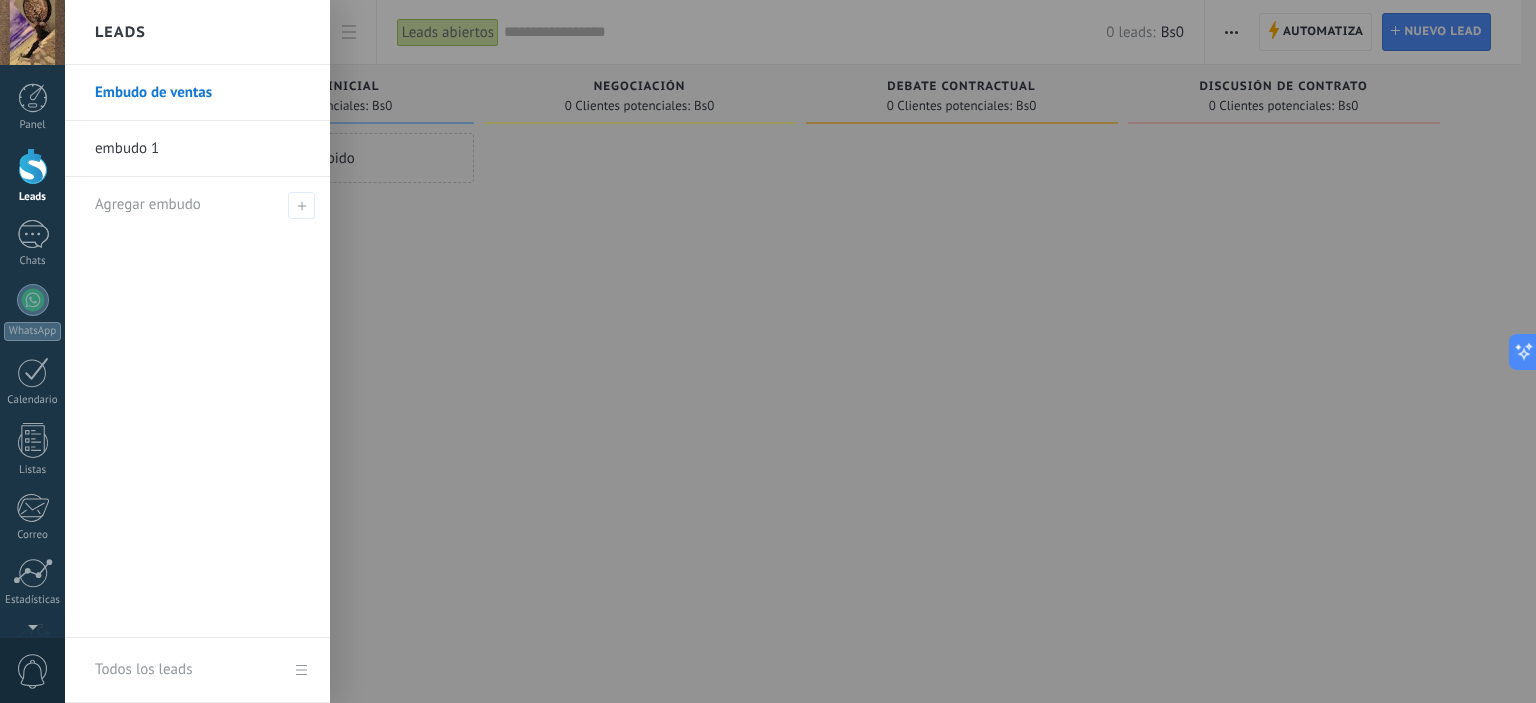 click on "embudo 1" at bounding box center [202, 149] 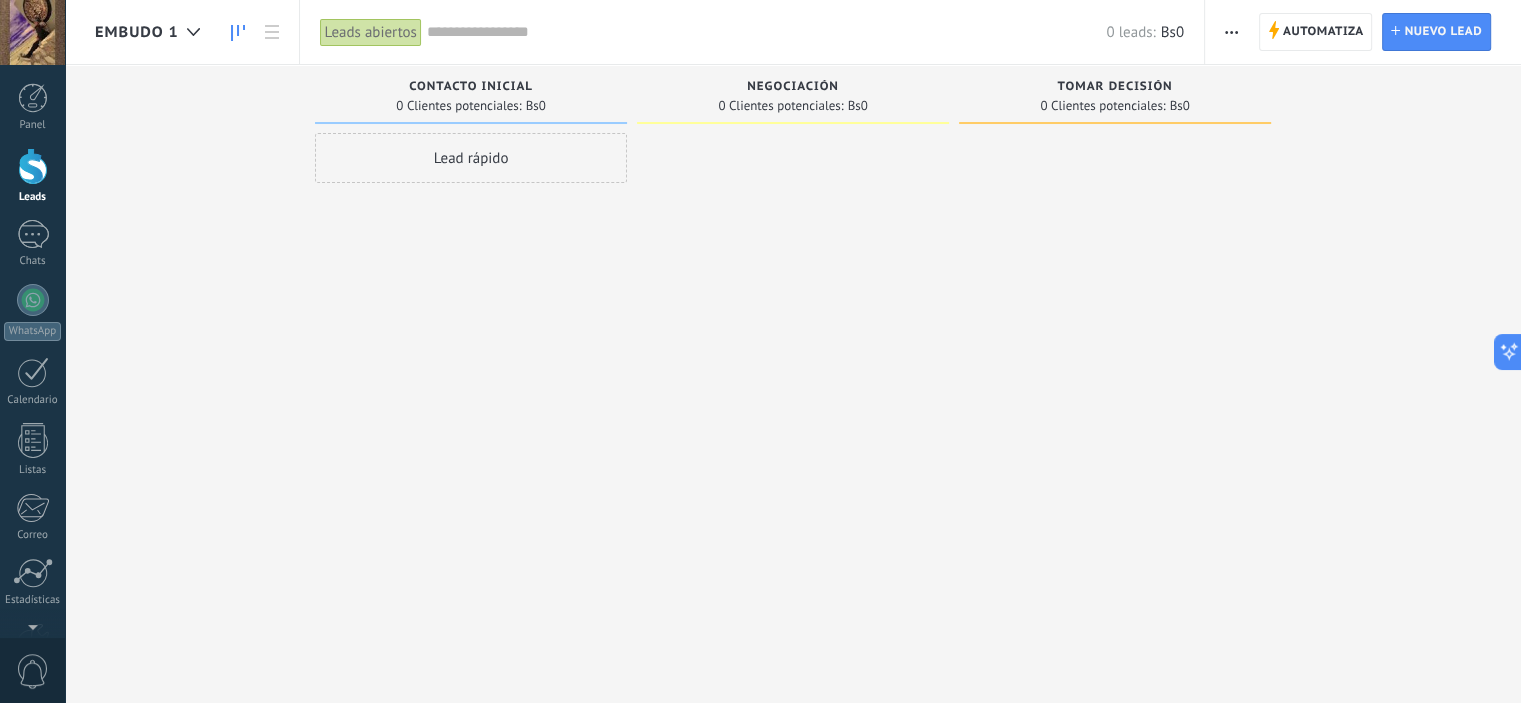 click on "0  Clientes potenciales:  Bs0" at bounding box center [471, 105] 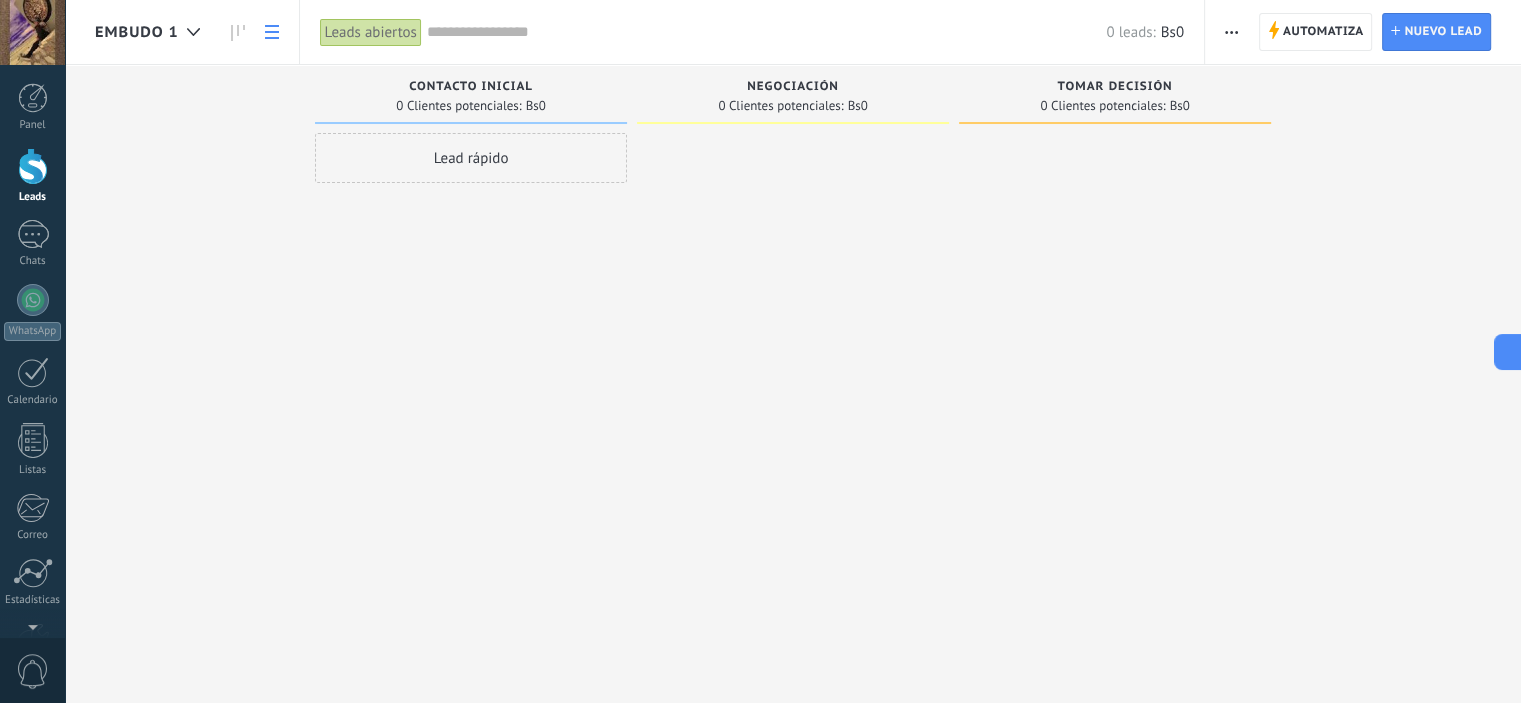 click 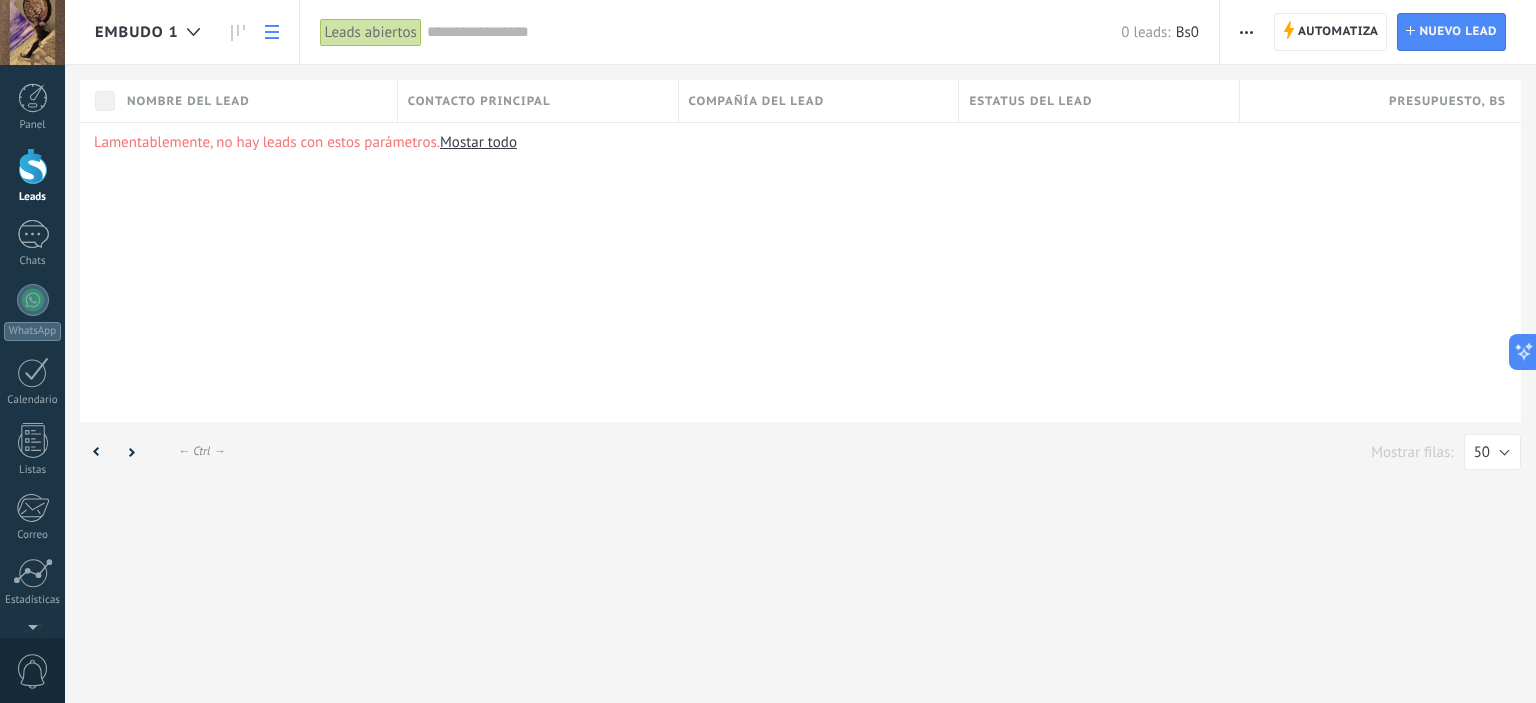 click on "Contacto principal" at bounding box center (479, 101) 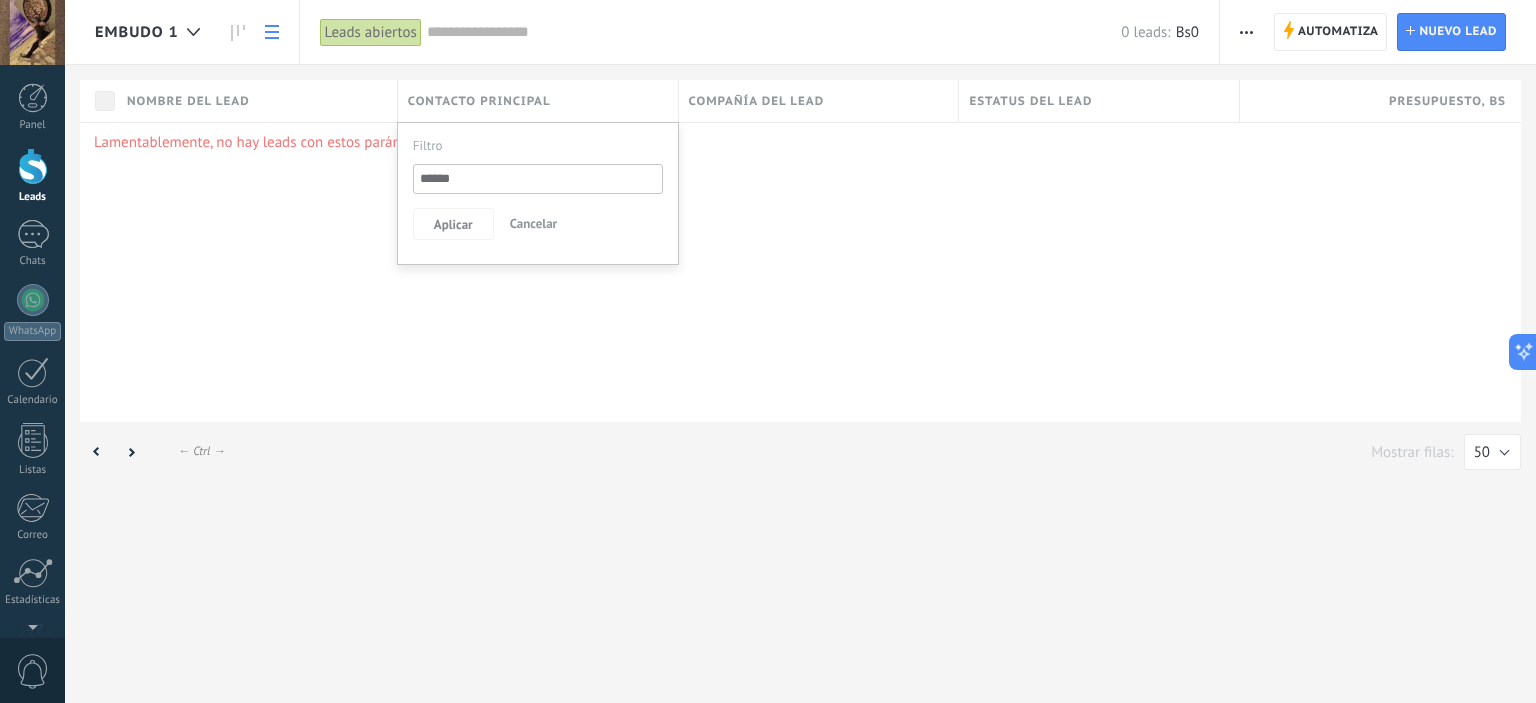 click on "Cancelar" at bounding box center (534, 223) 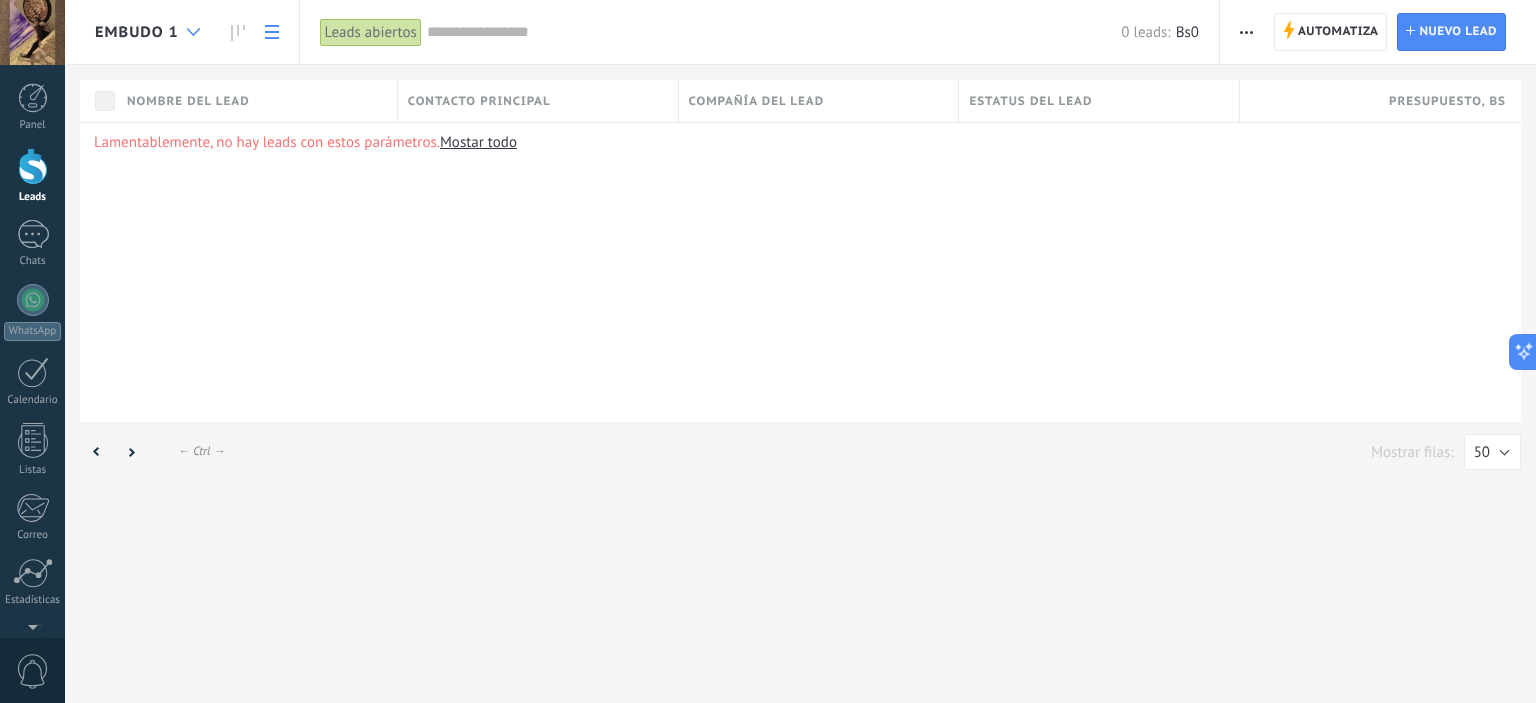 click 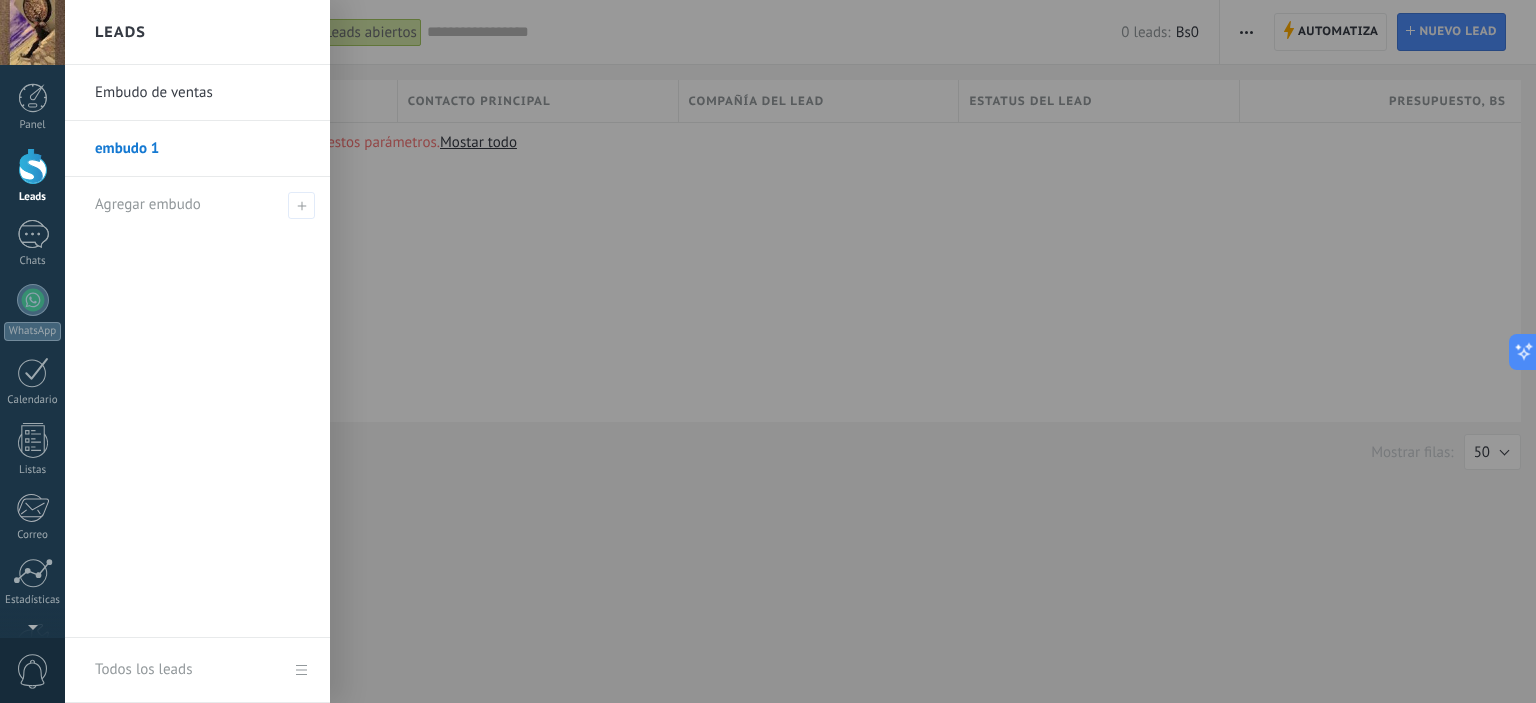 click on "embudo 1" at bounding box center [202, 149] 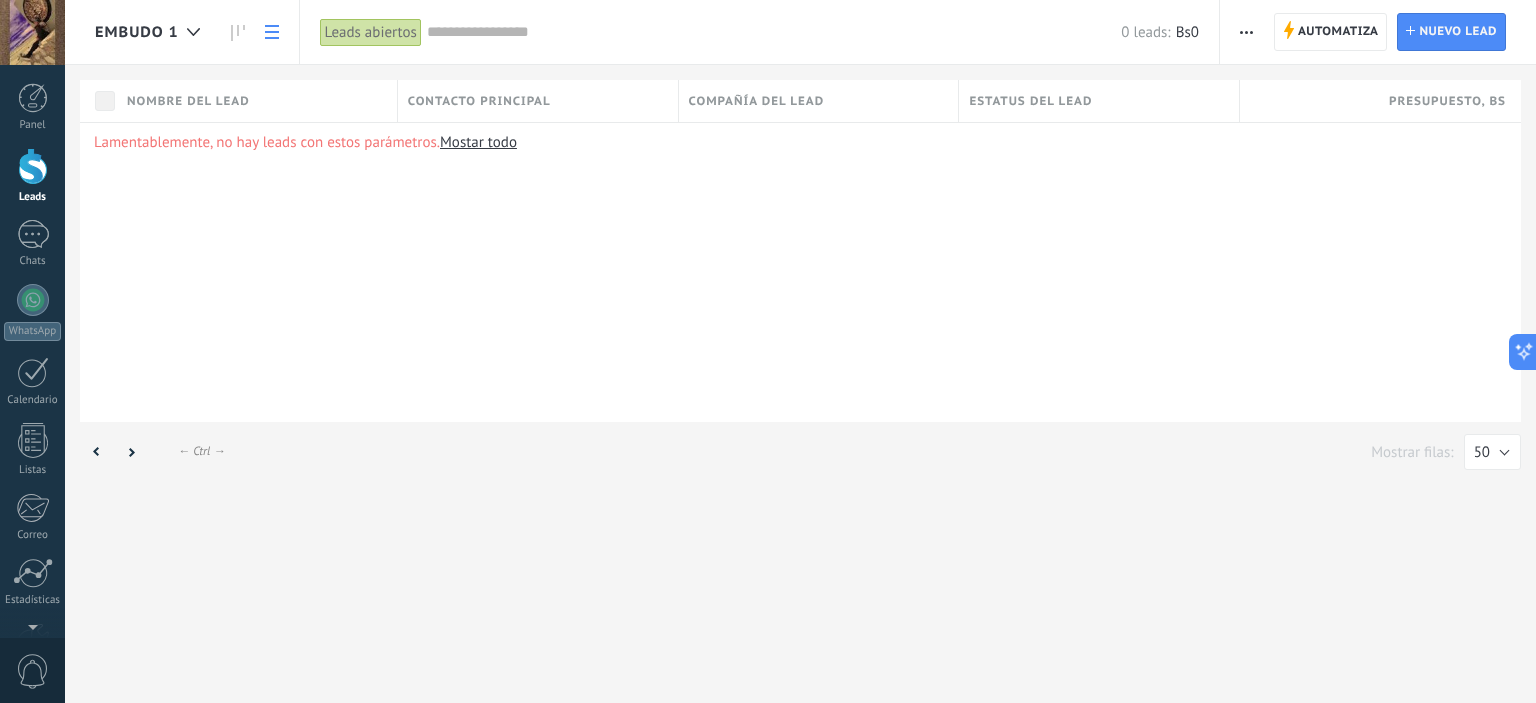click on "Mostar todo" at bounding box center (478, 142) 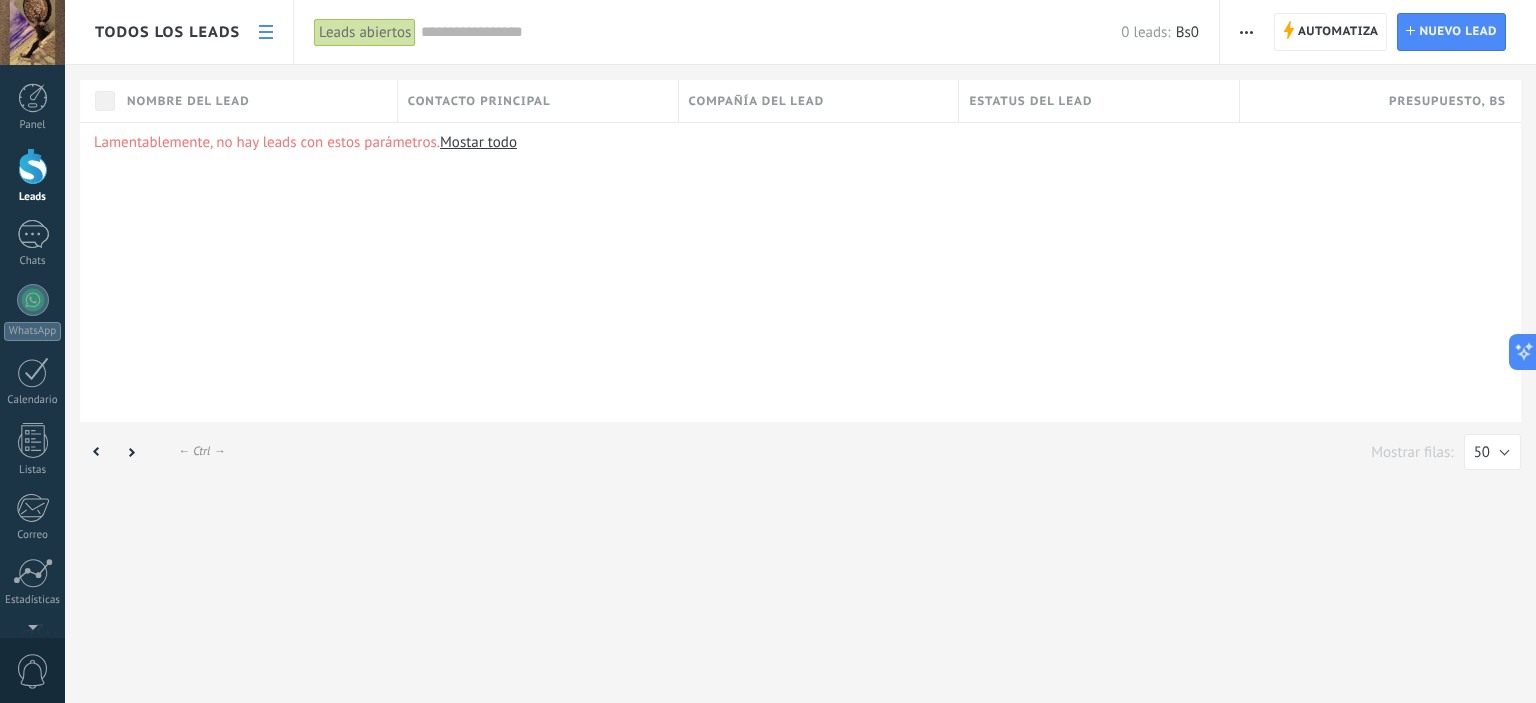 click on "Leads abiertos" at bounding box center (365, 32) 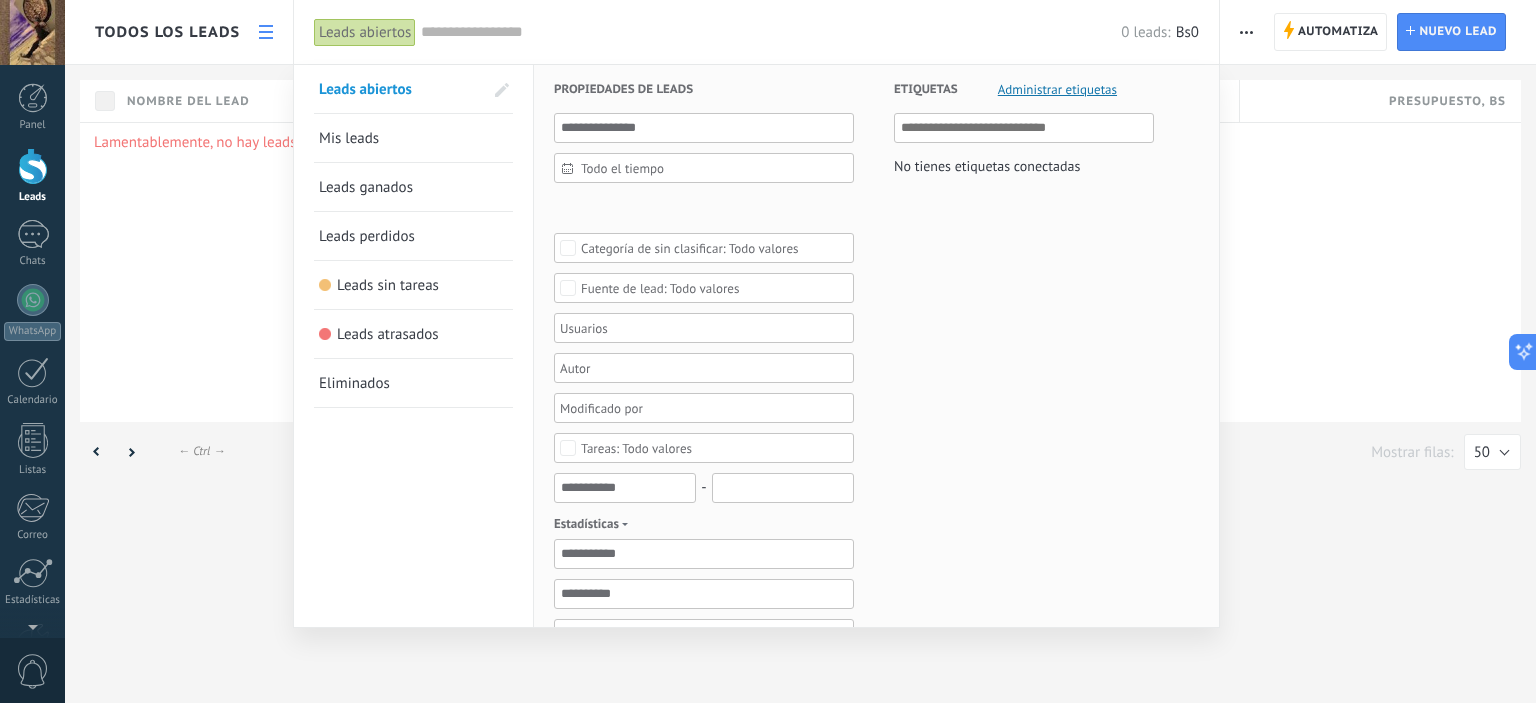 click on "Leads abiertos" at bounding box center (365, 32) 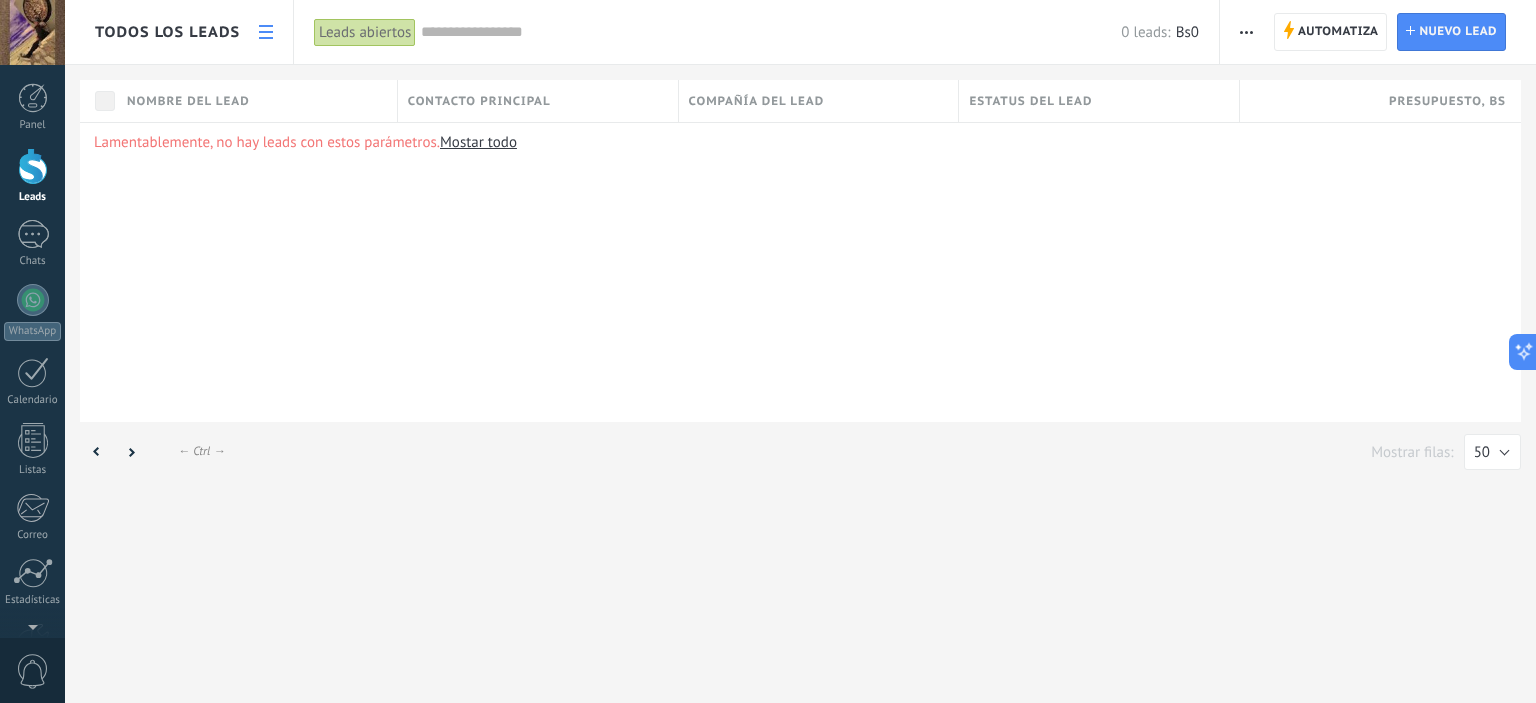drag, startPoint x: 1152, startPoint y: 49, endPoint x: 1128, endPoint y: 60, distance: 26.400757 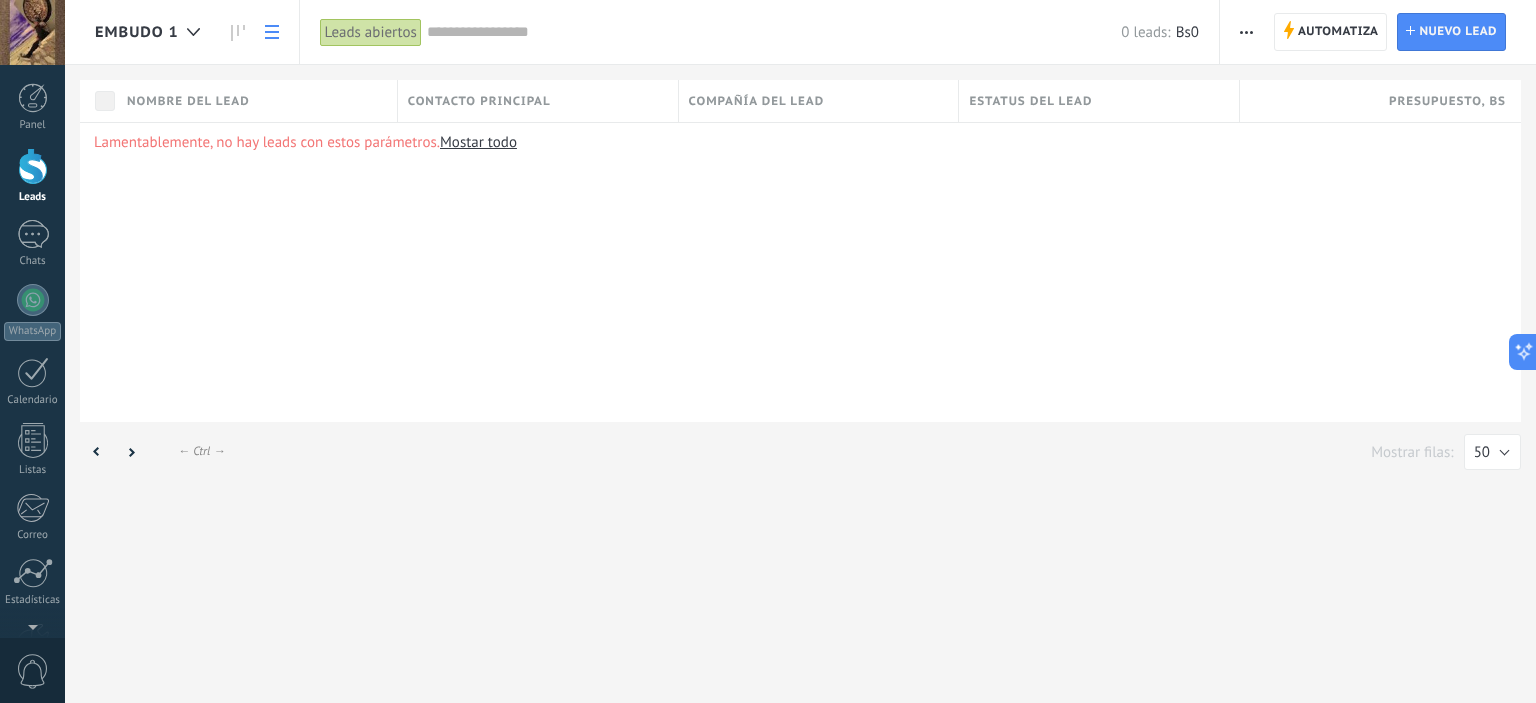 drag, startPoint x: 1099, startPoint y: 89, endPoint x: 1072, endPoint y: 95, distance: 27.658634 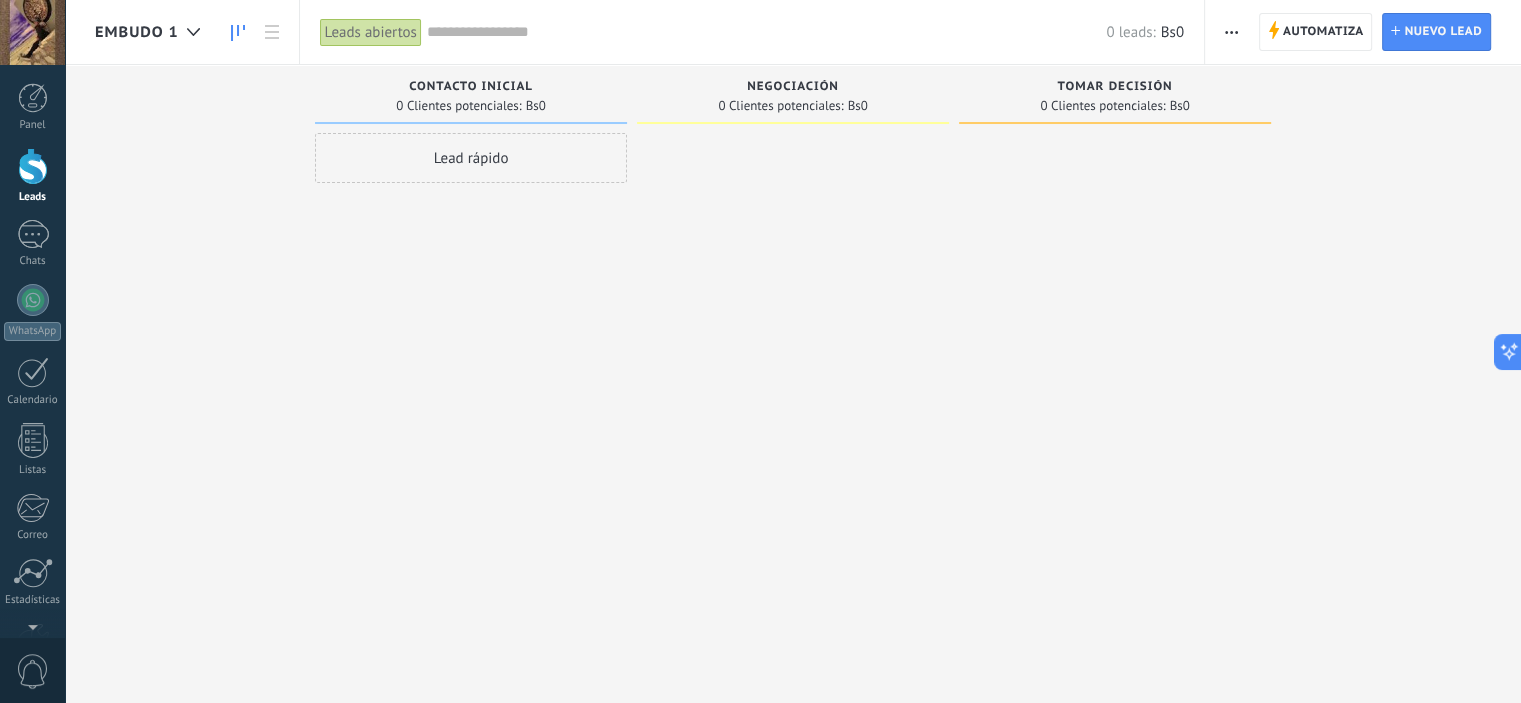 click on "Contacto inicial" at bounding box center (471, 88) 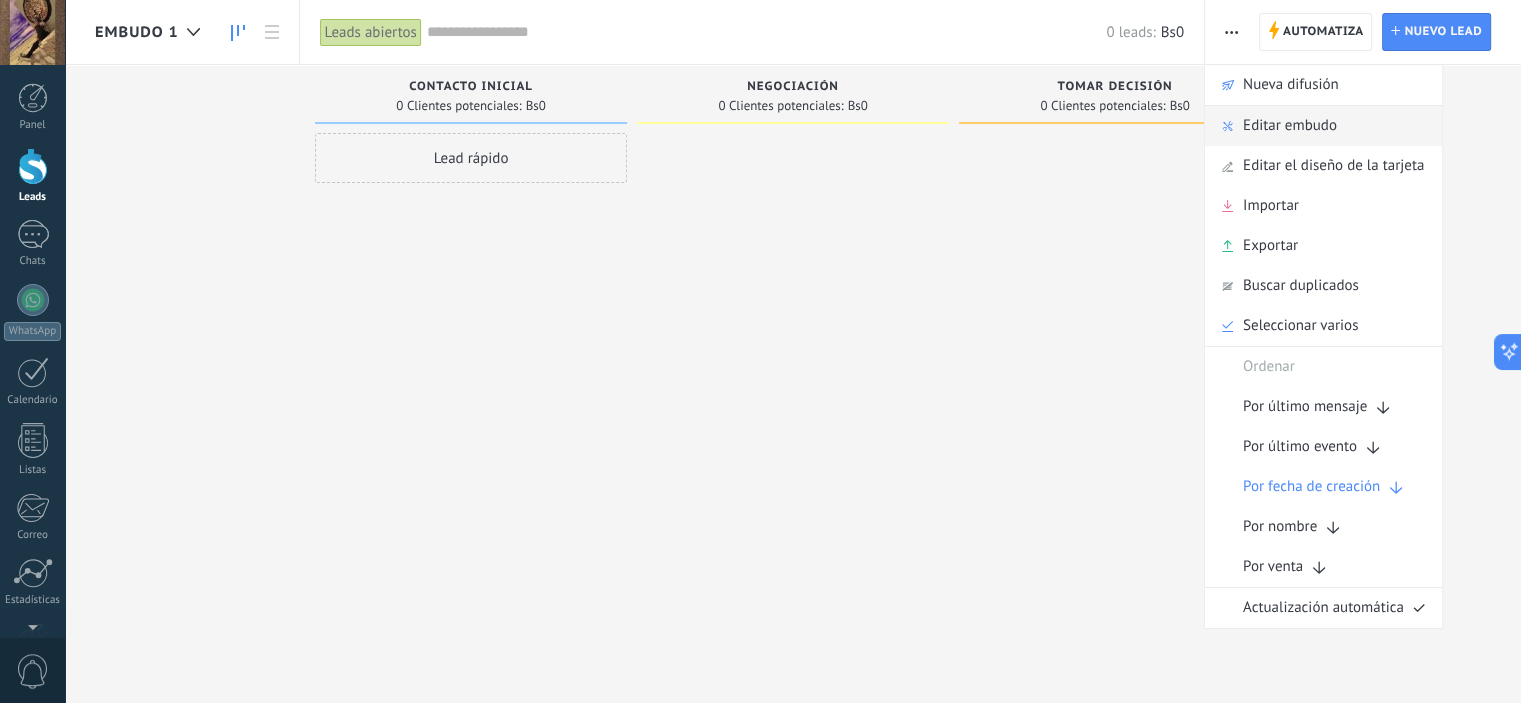click on "Editar embudo" at bounding box center (1290, 126) 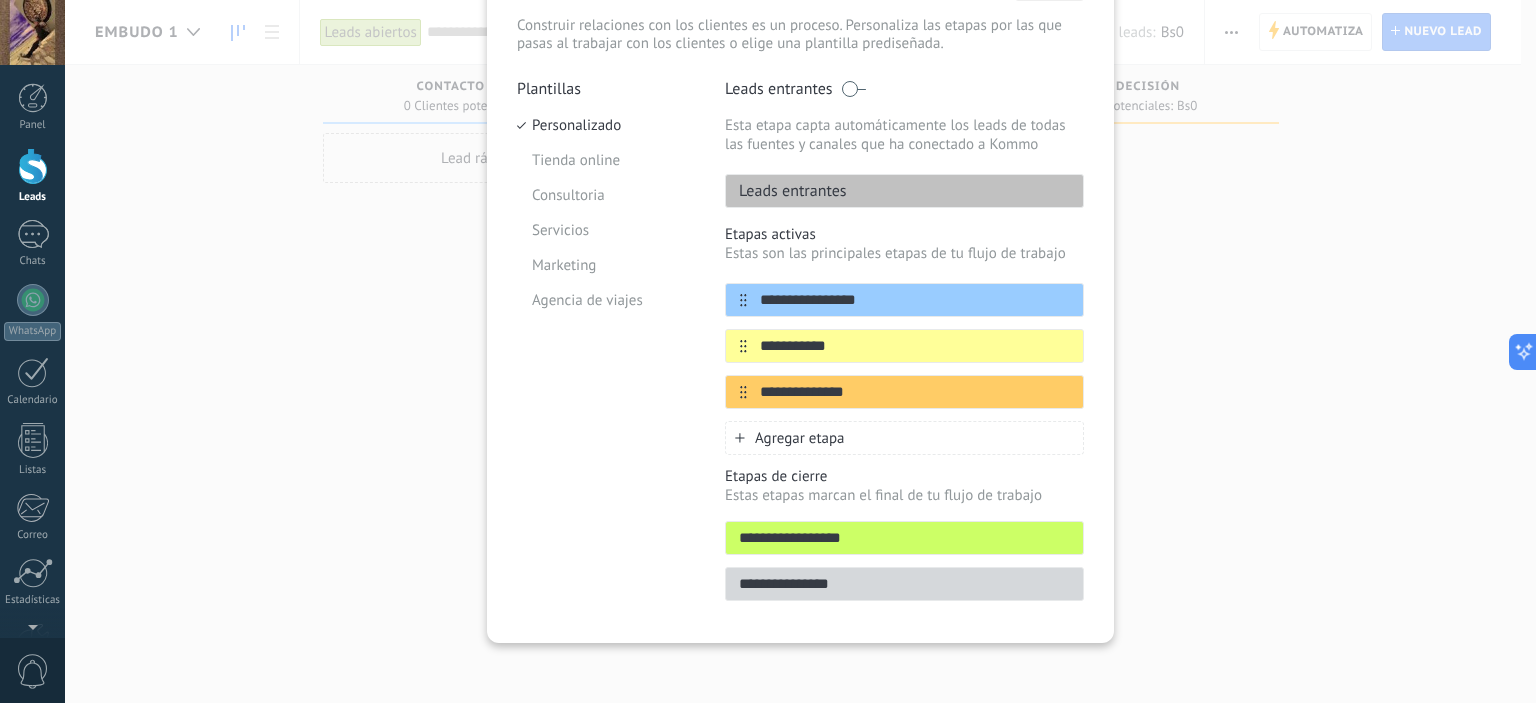 scroll, scrollTop: 133, scrollLeft: 0, axis: vertical 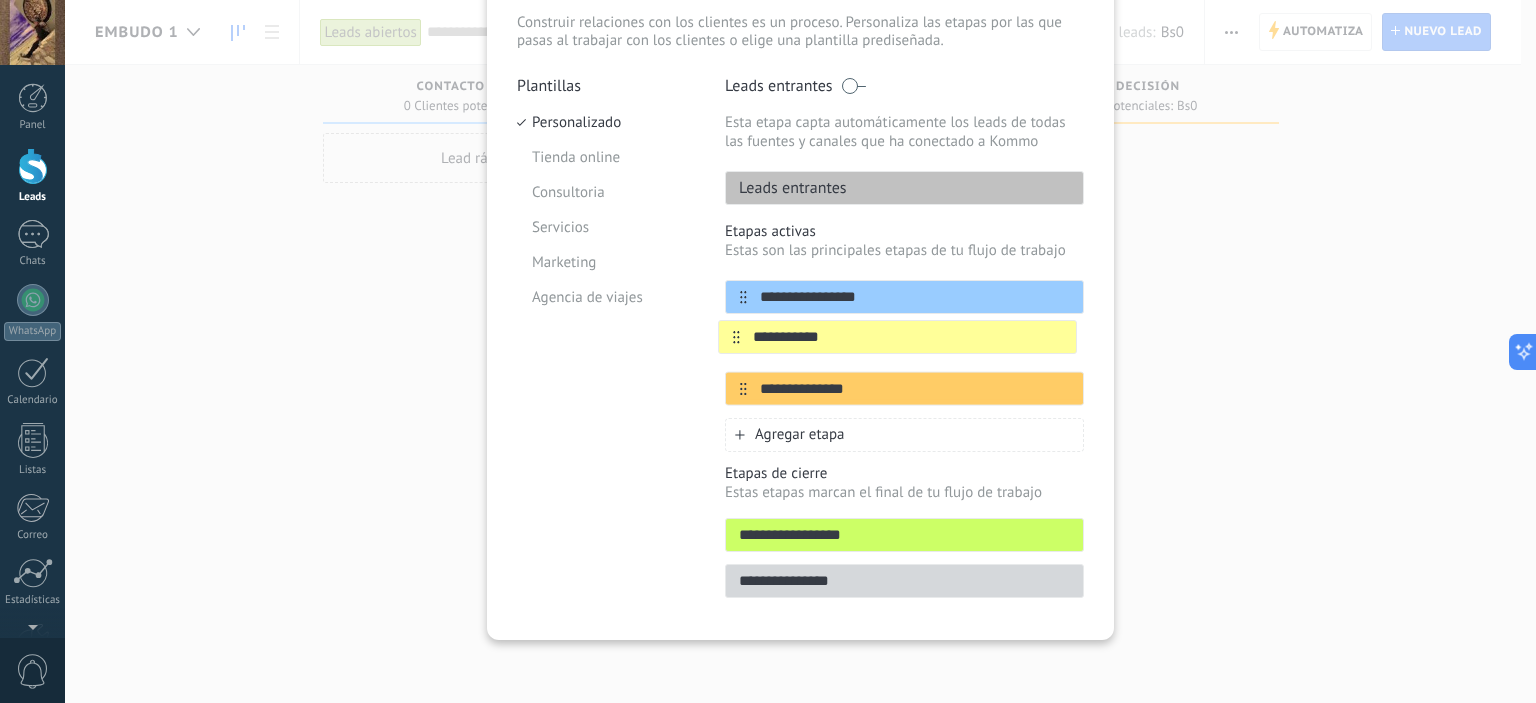 drag, startPoint x: 736, startPoint y: 341, endPoint x: 735, endPoint y: 329, distance: 12.0415945 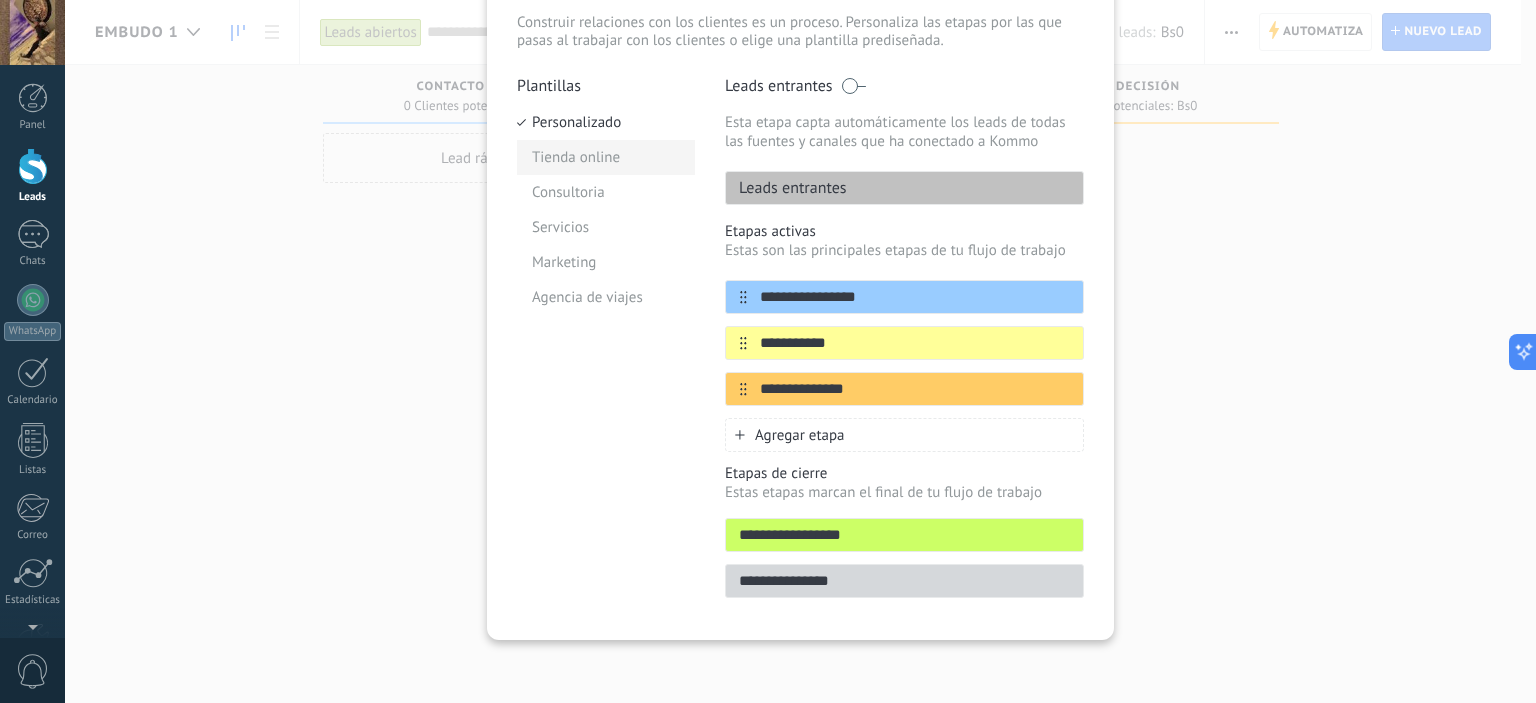 click on "Tienda online" at bounding box center (606, 157) 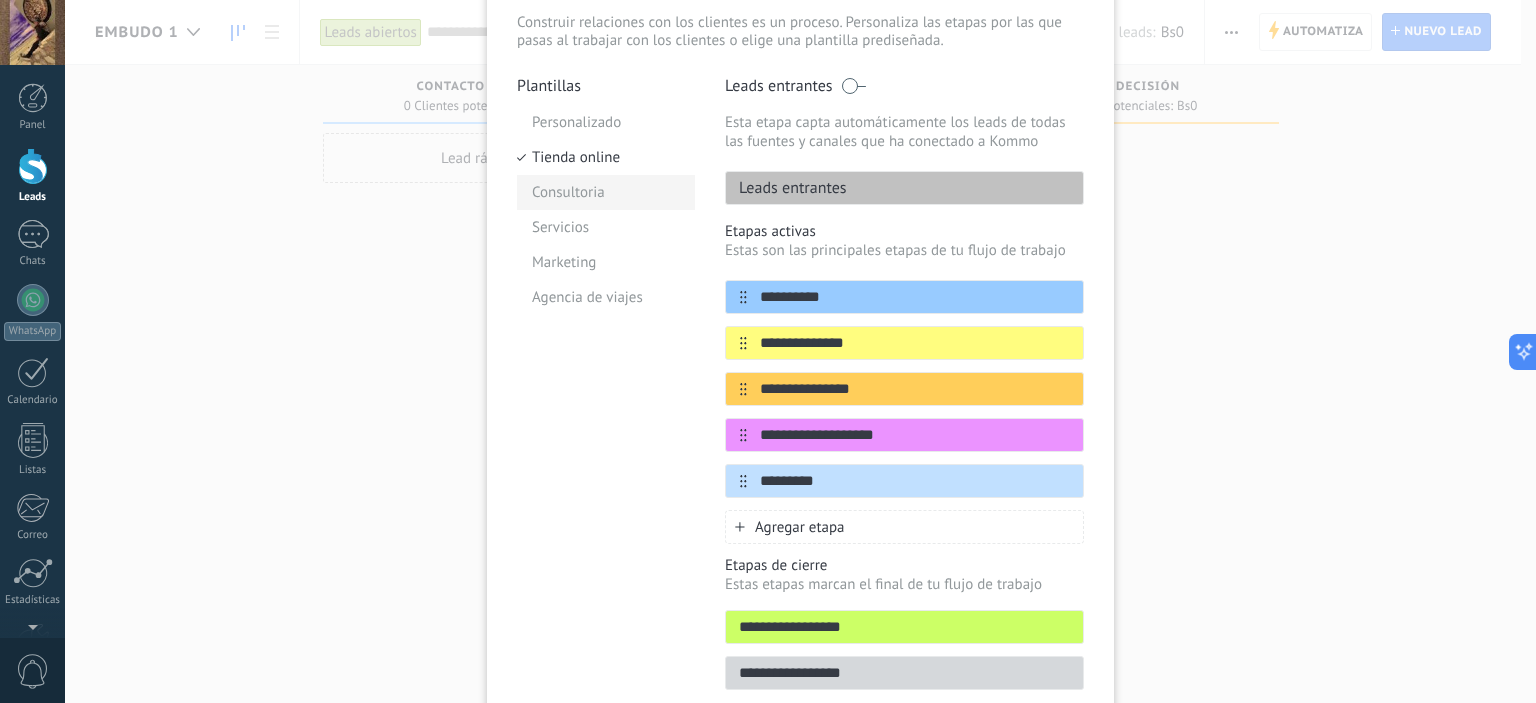 click on "Consultoria" at bounding box center (606, 192) 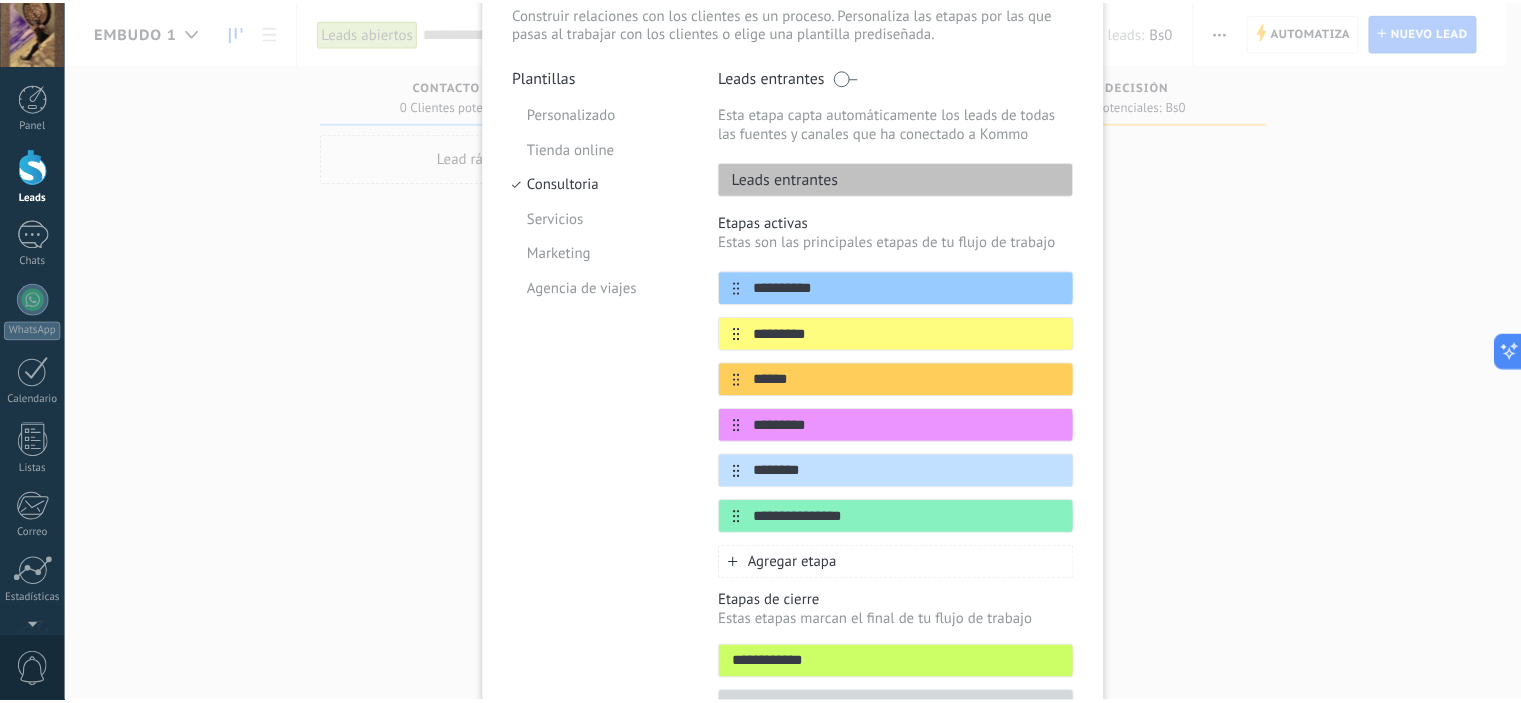scroll, scrollTop: 0, scrollLeft: 0, axis: both 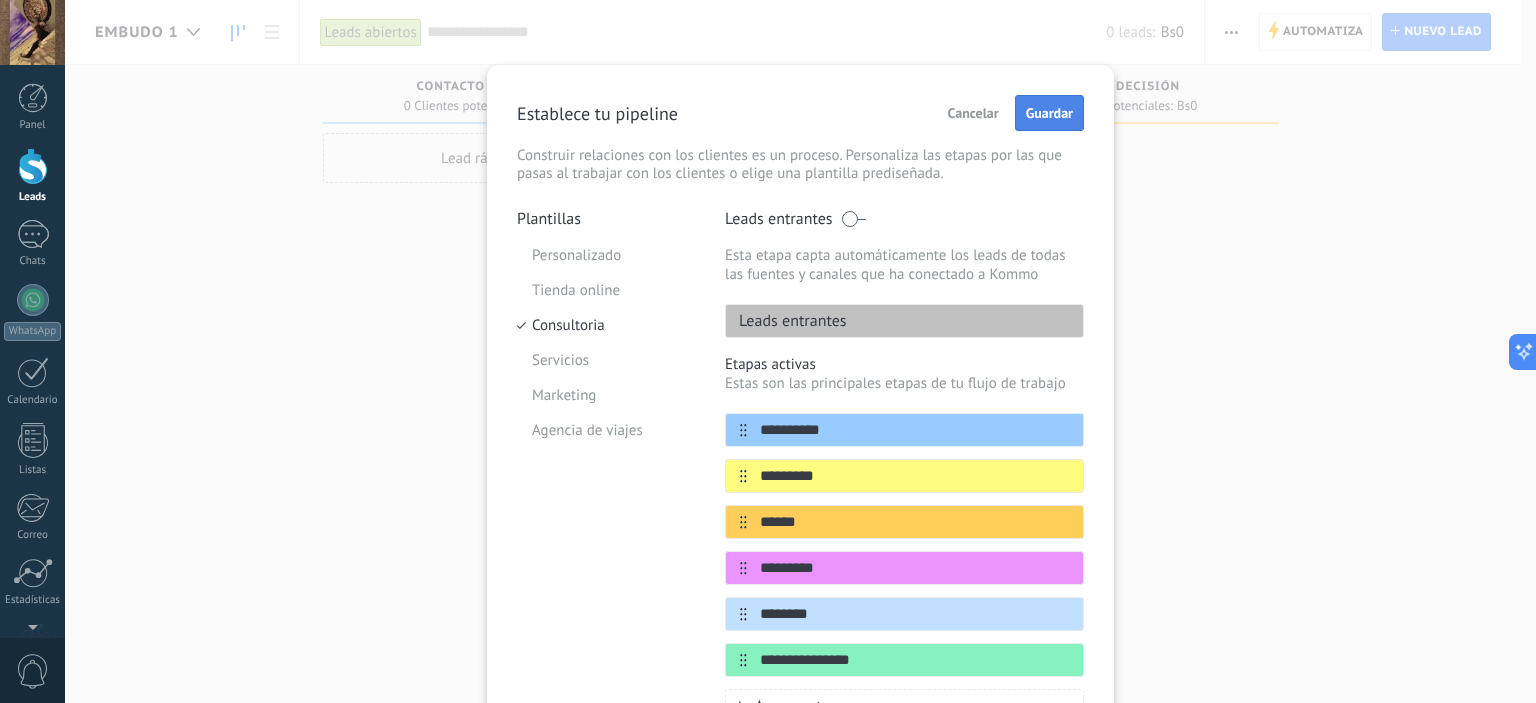 click on "Guardar" at bounding box center [1049, 113] 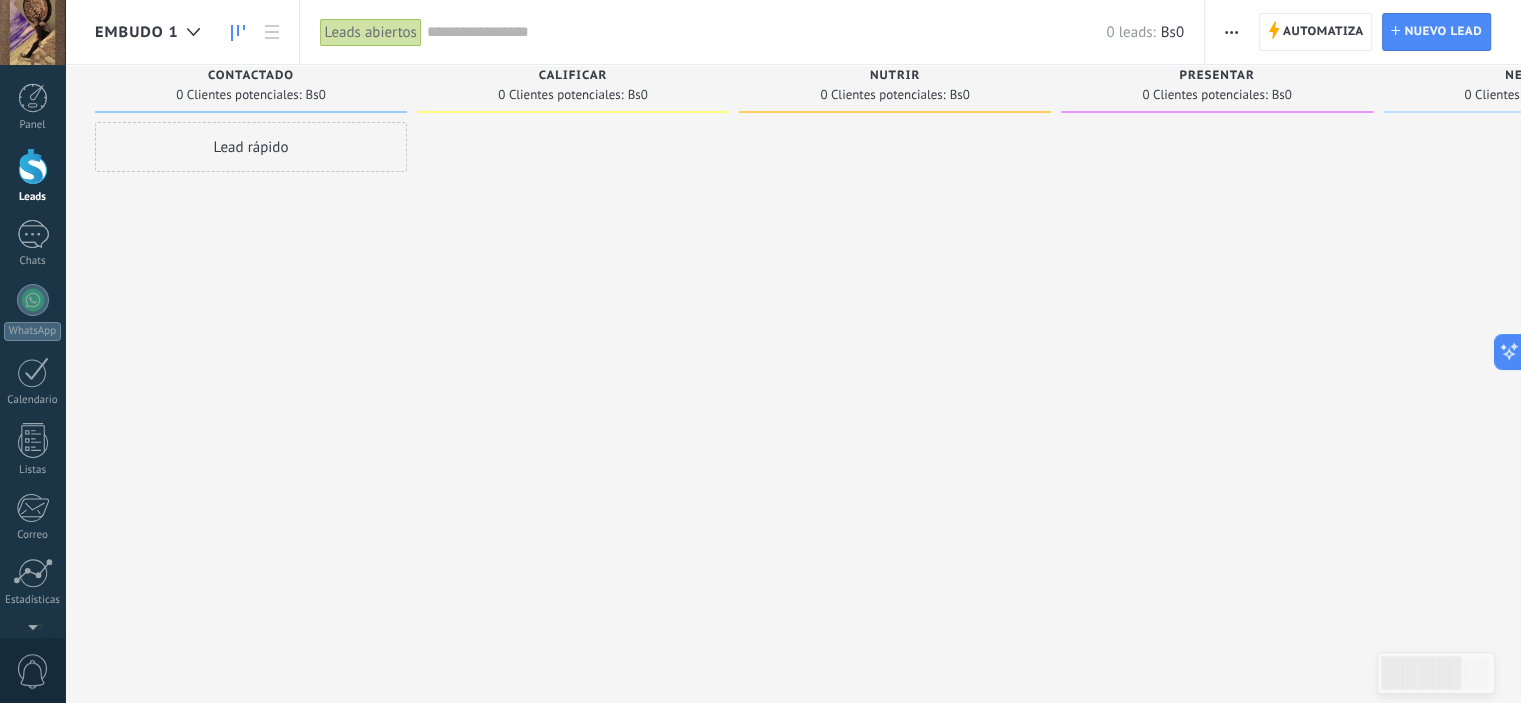 scroll, scrollTop: 0, scrollLeft: 0, axis: both 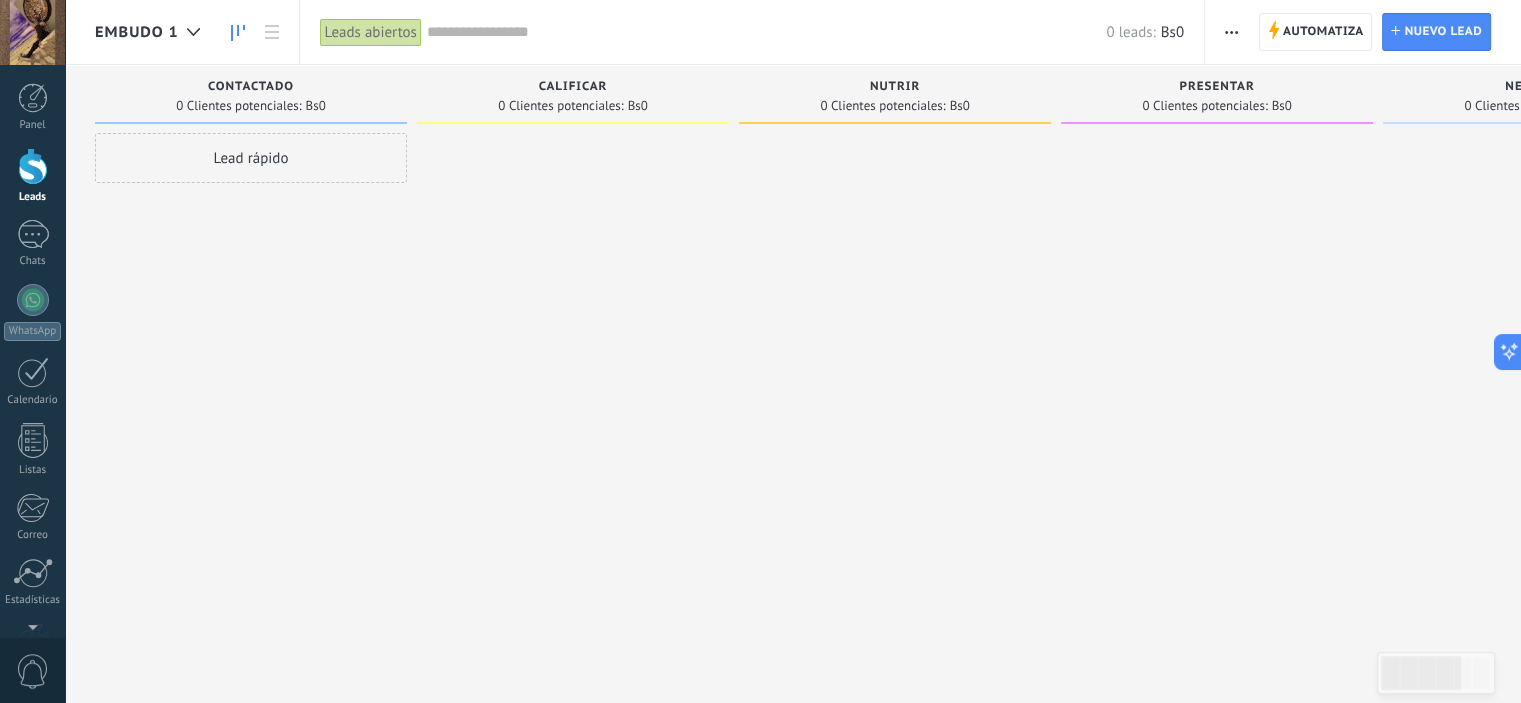 click at bounding box center [895, 354] 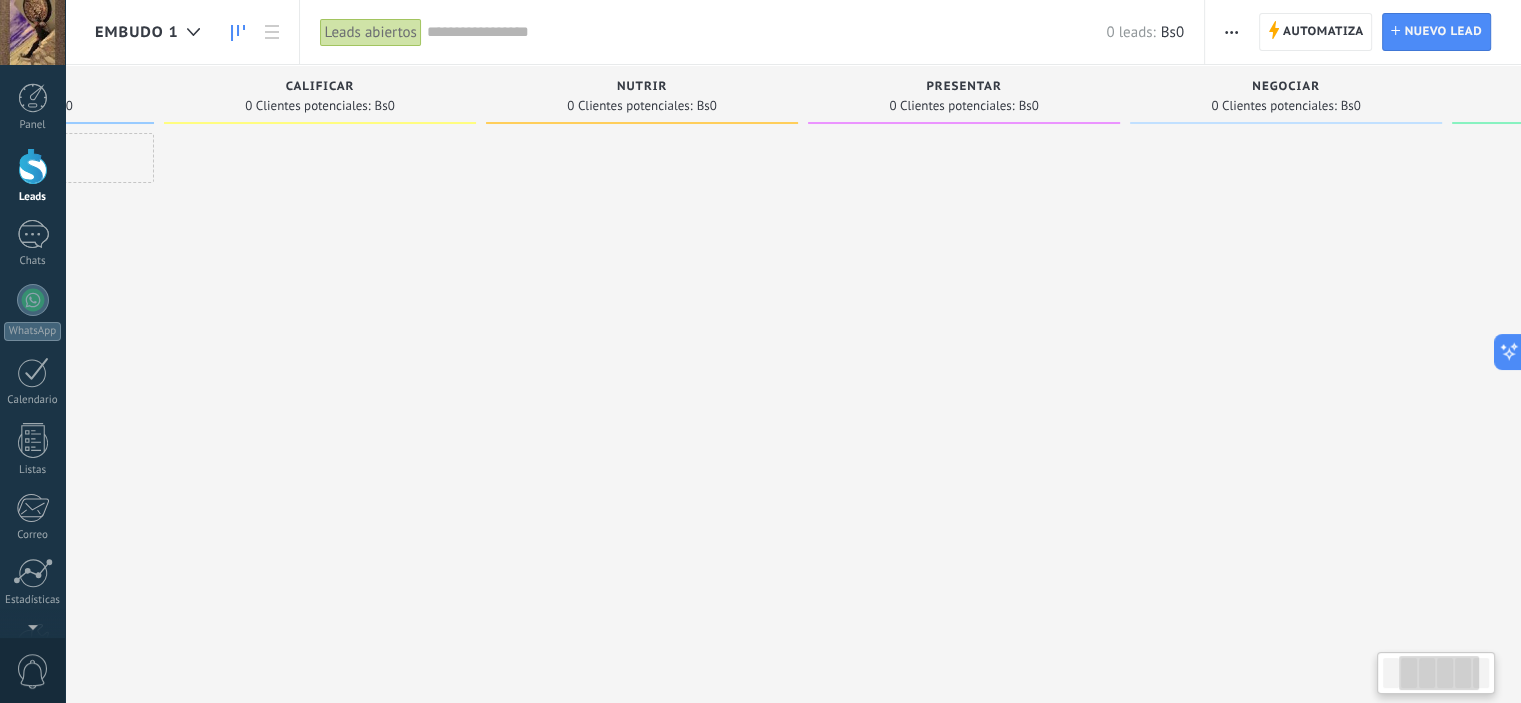 scroll, scrollTop: 0, scrollLeft: 390, axis: horizontal 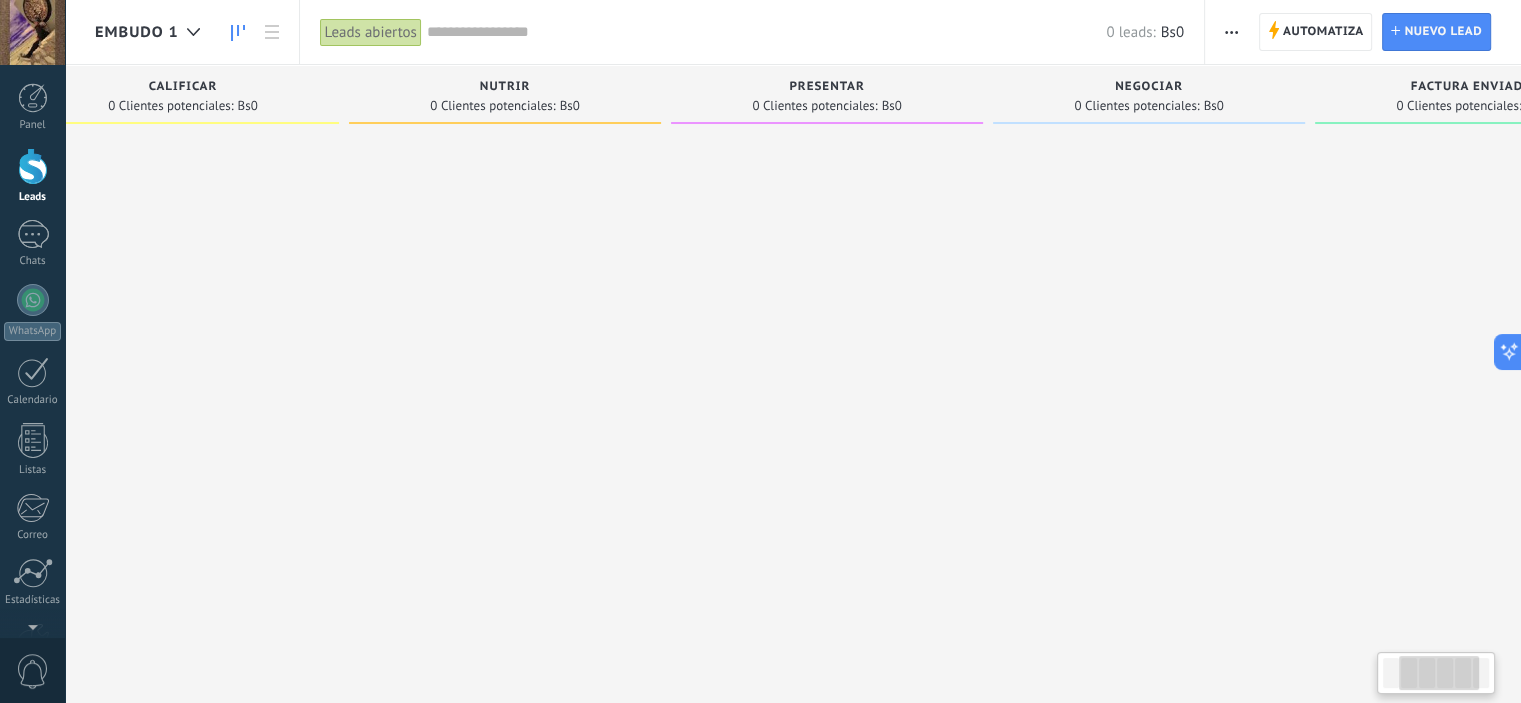 drag, startPoint x: 608, startPoint y: 90, endPoint x: 44, endPoint y: 46, distance: 565.7137 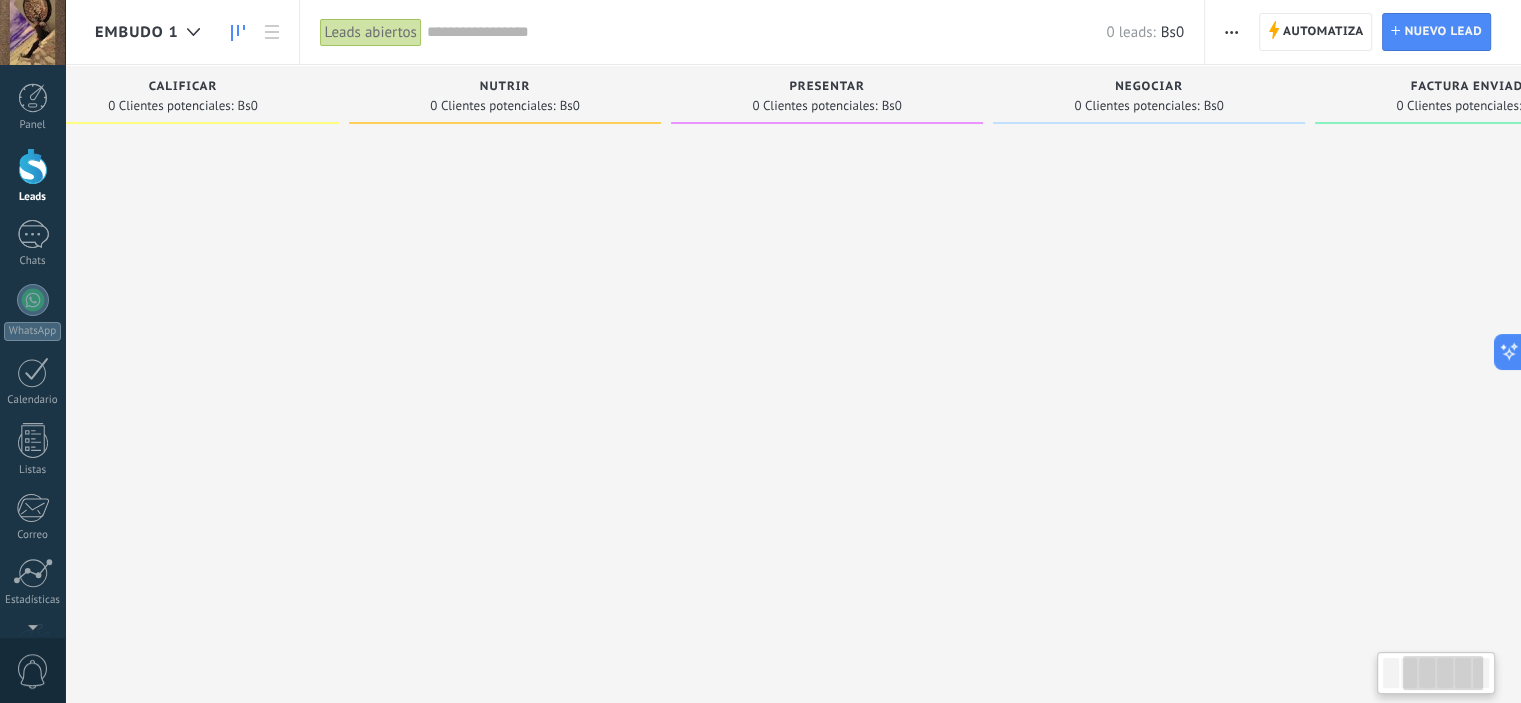 drag, startPoint x: 400, startPoint y: 56, endPoint x: 1052, endPoint y: 87, distance: 652.7366 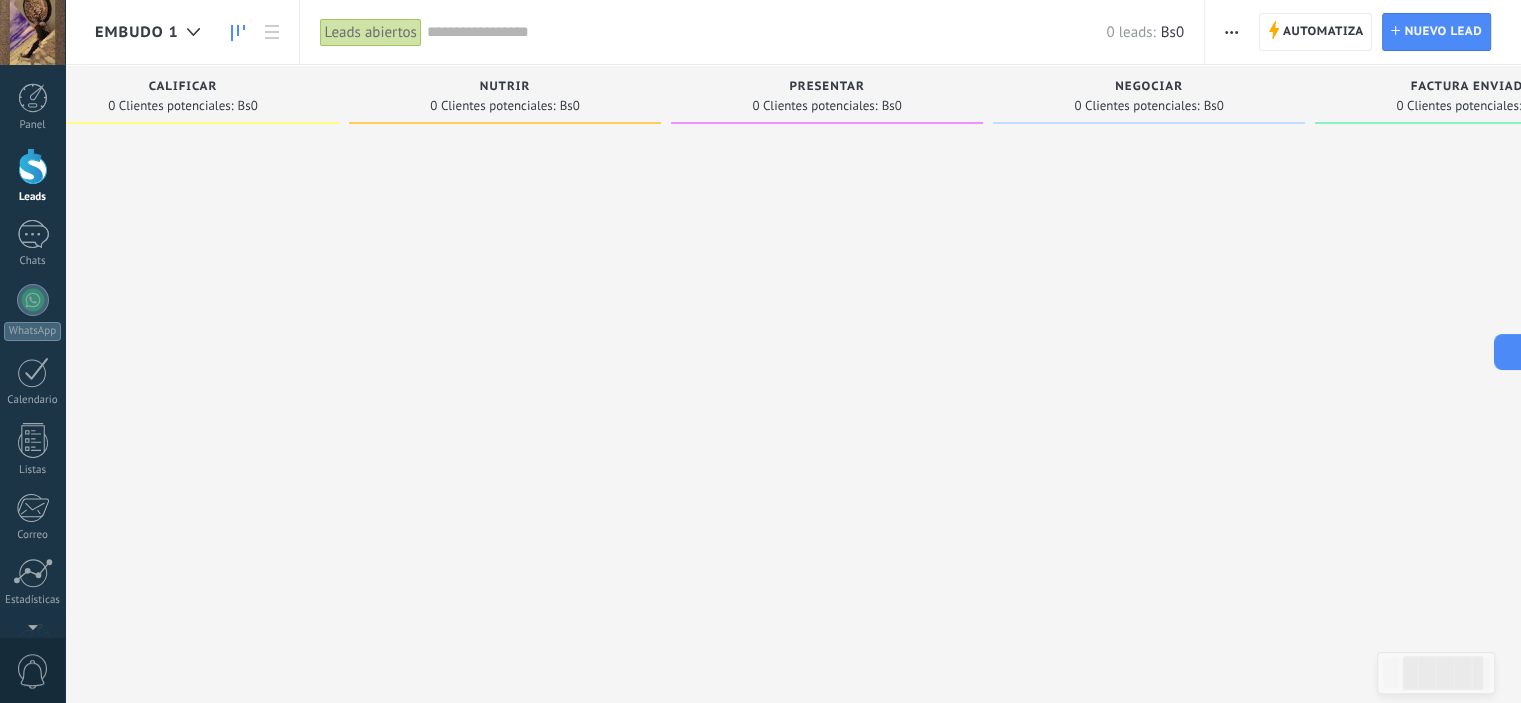 drag, startPoint x: 640, startPoint y: 99, endPoint x: 1066, endPoint y: 99, distance: 426 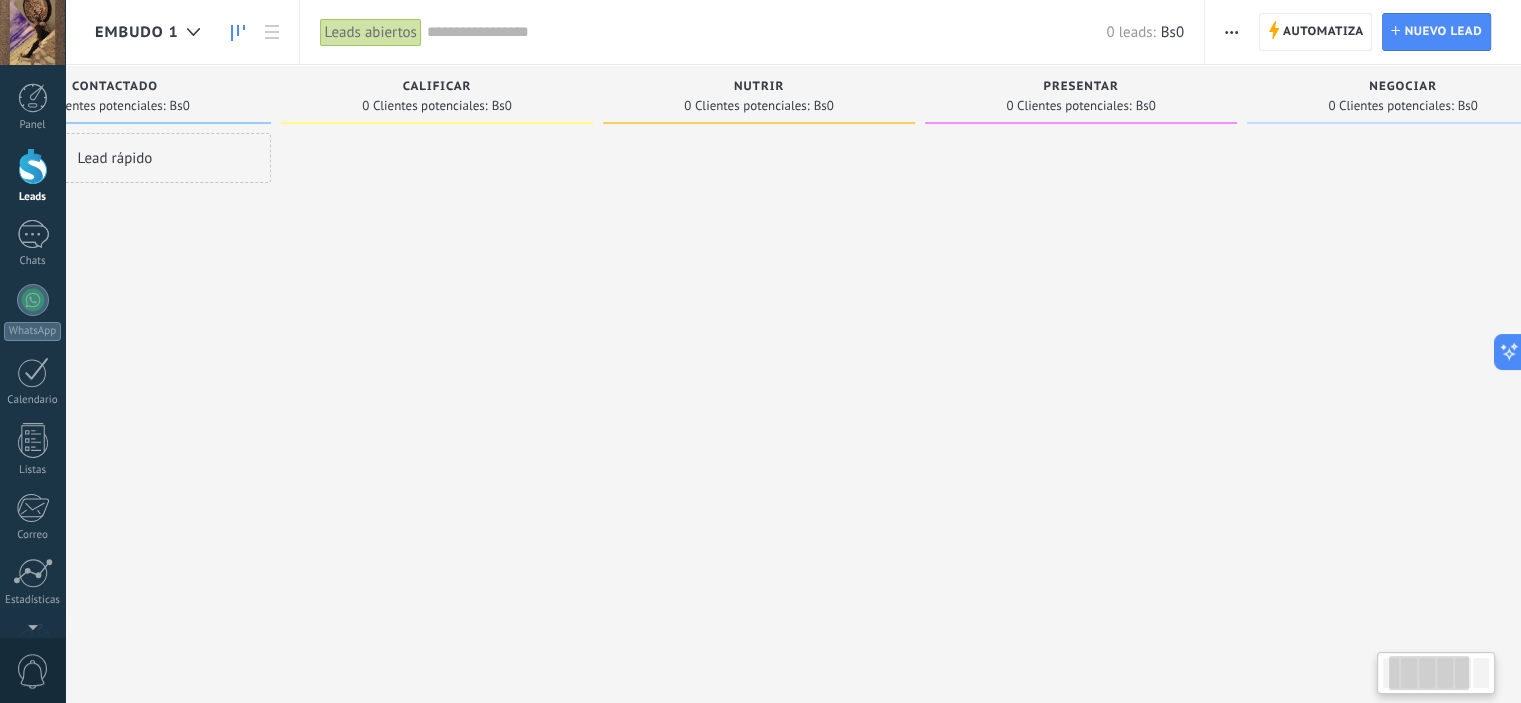 scroll, scrollTop: 0, scrollLeft: 0, axis: both 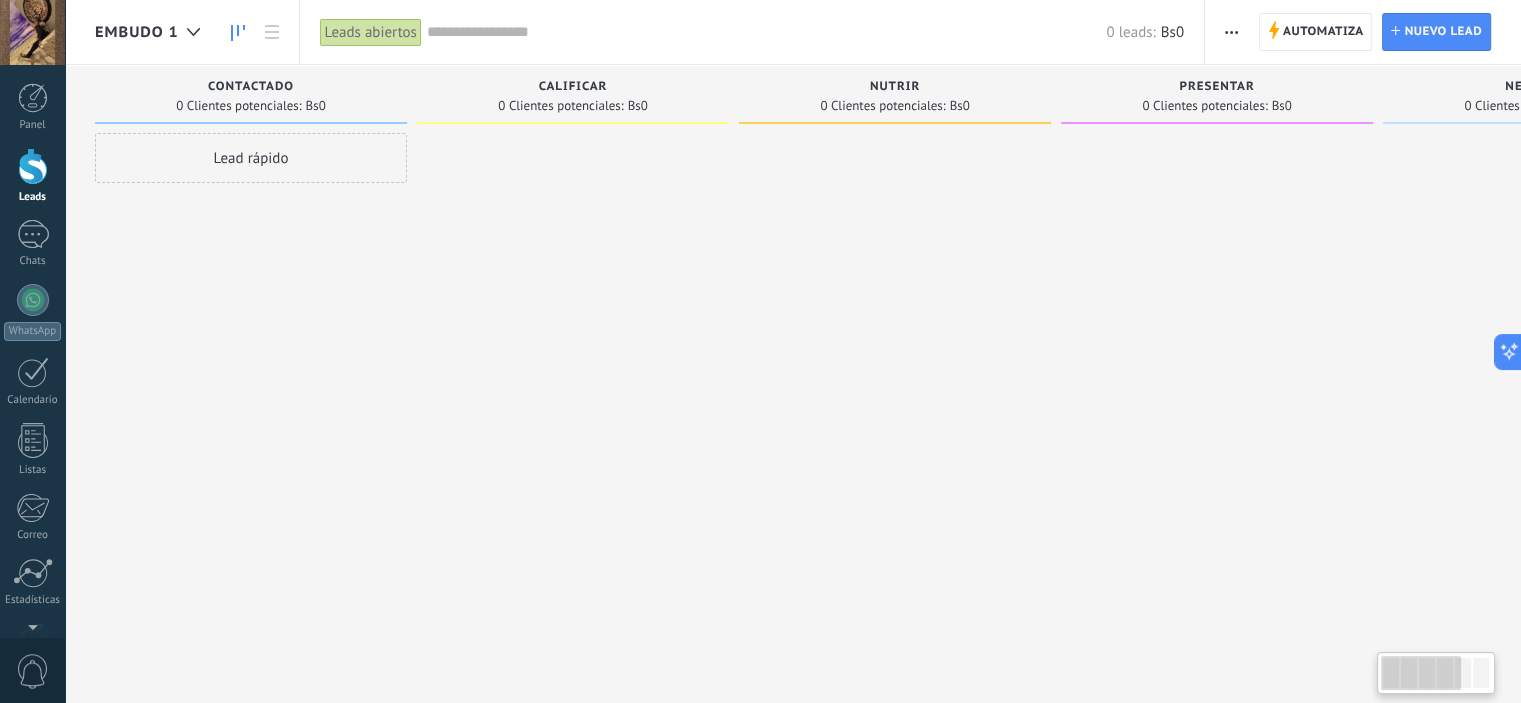 drag, startPoint x: 576, startPoint y: 108, endPoint x: 864, endPoint y: 122, distance: 288.3401 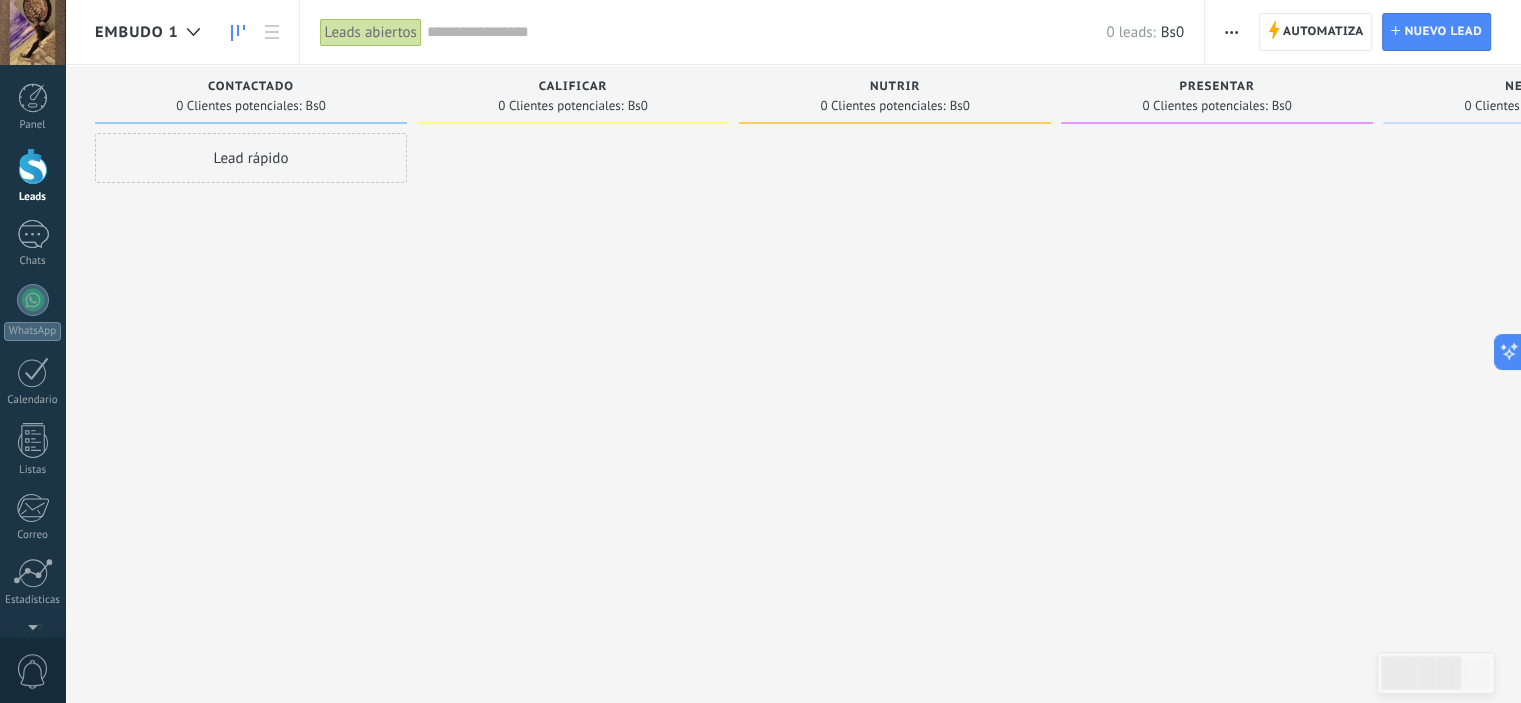 click at bounding box center [573, 354] 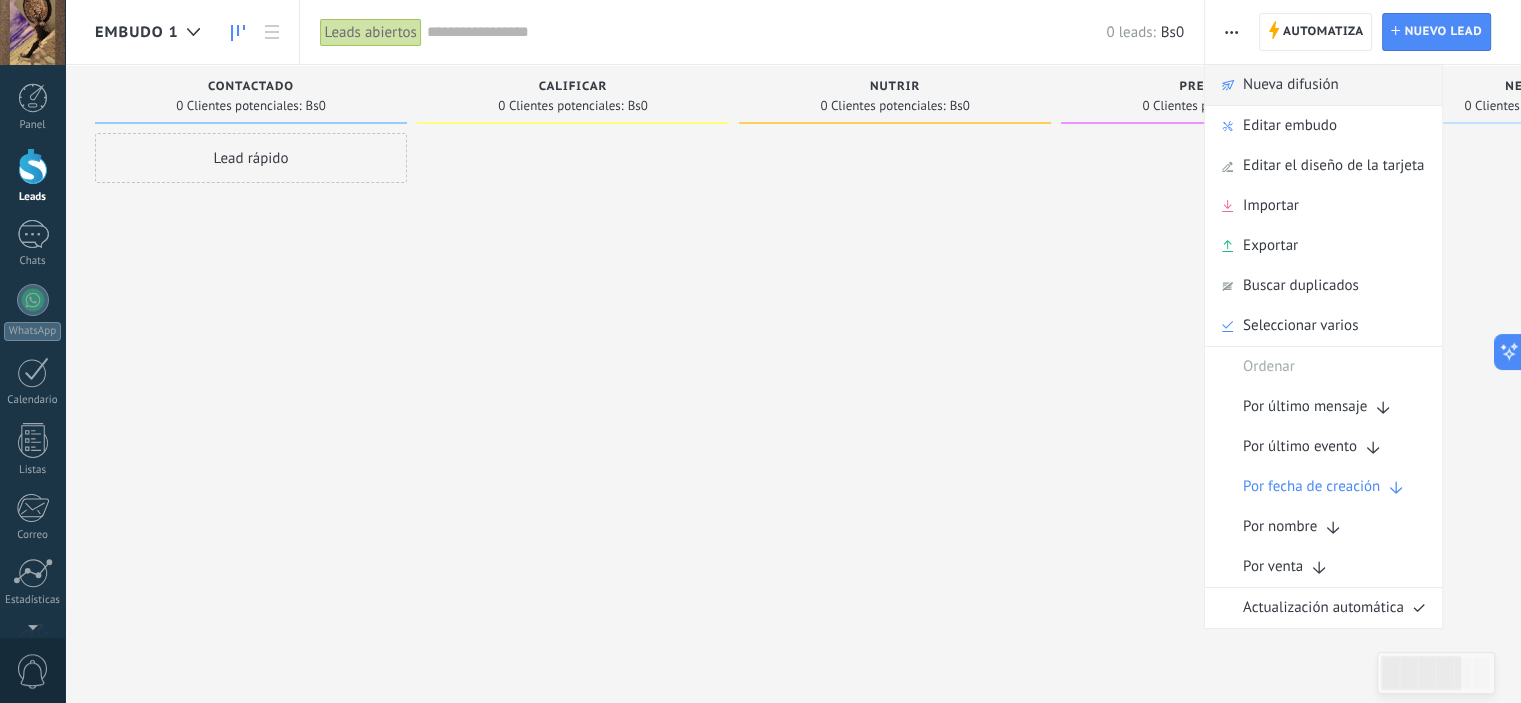 click on "Nueva difusión" at bounding box center (1291, 85) 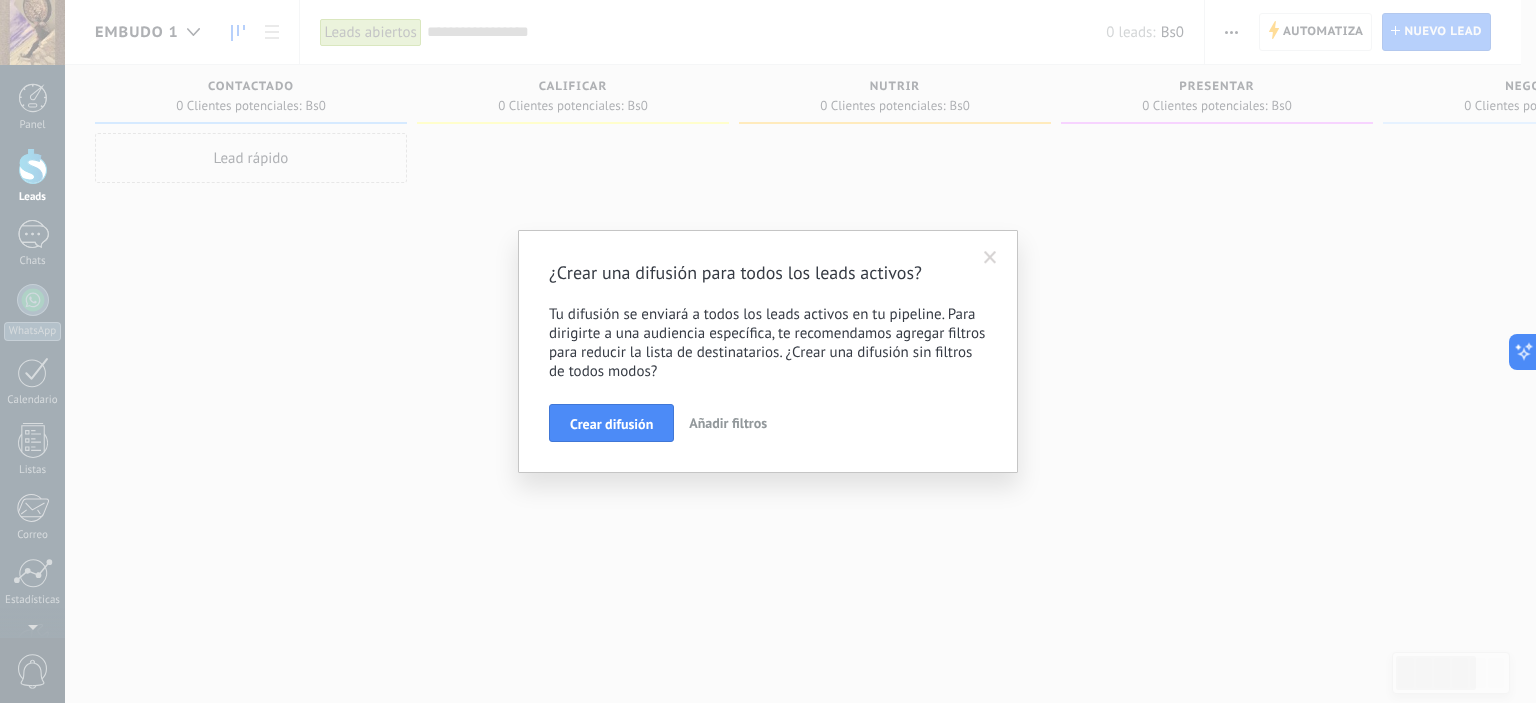 click at bounding box center (990, 258) 